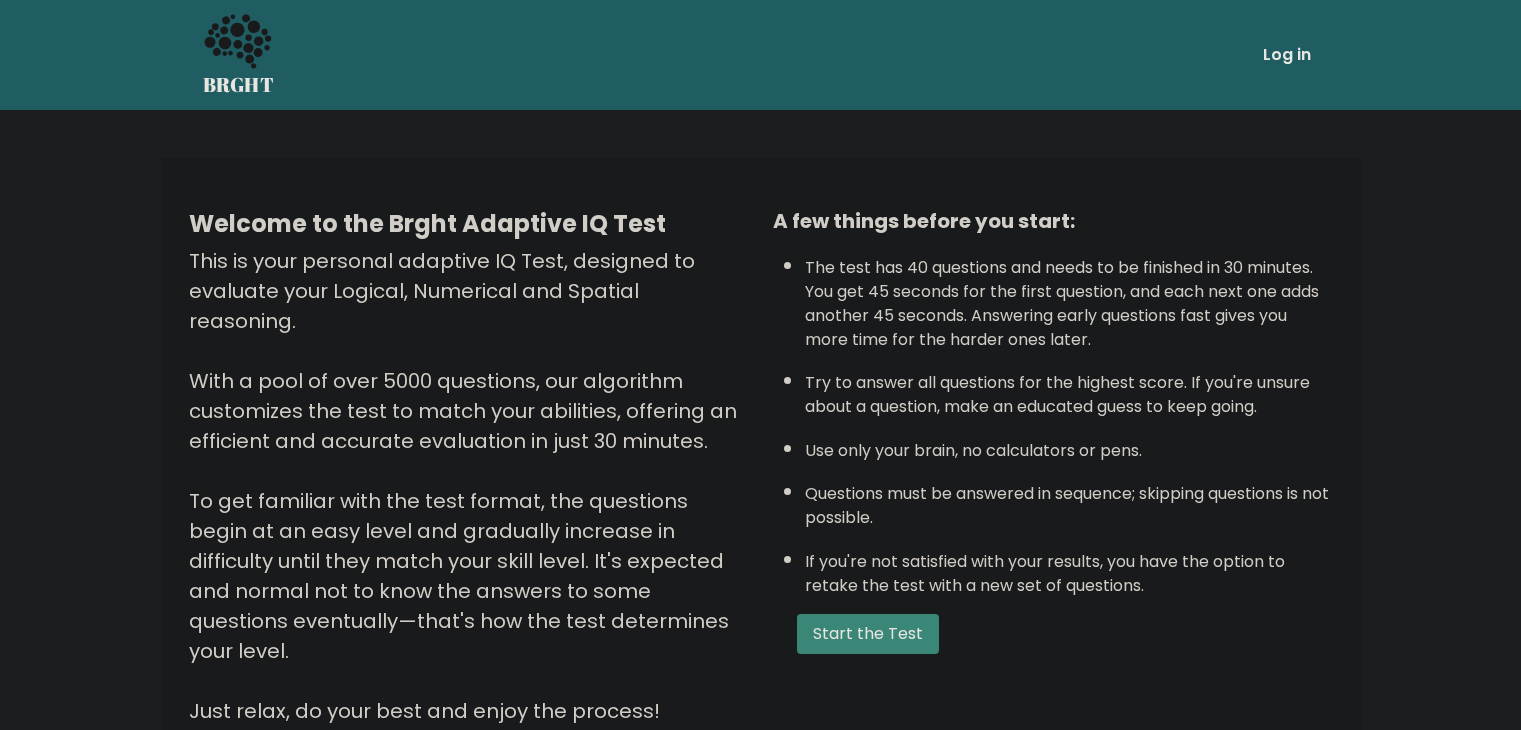 scroll, scrollTop: 0, scrollLeft: 0, axis: both 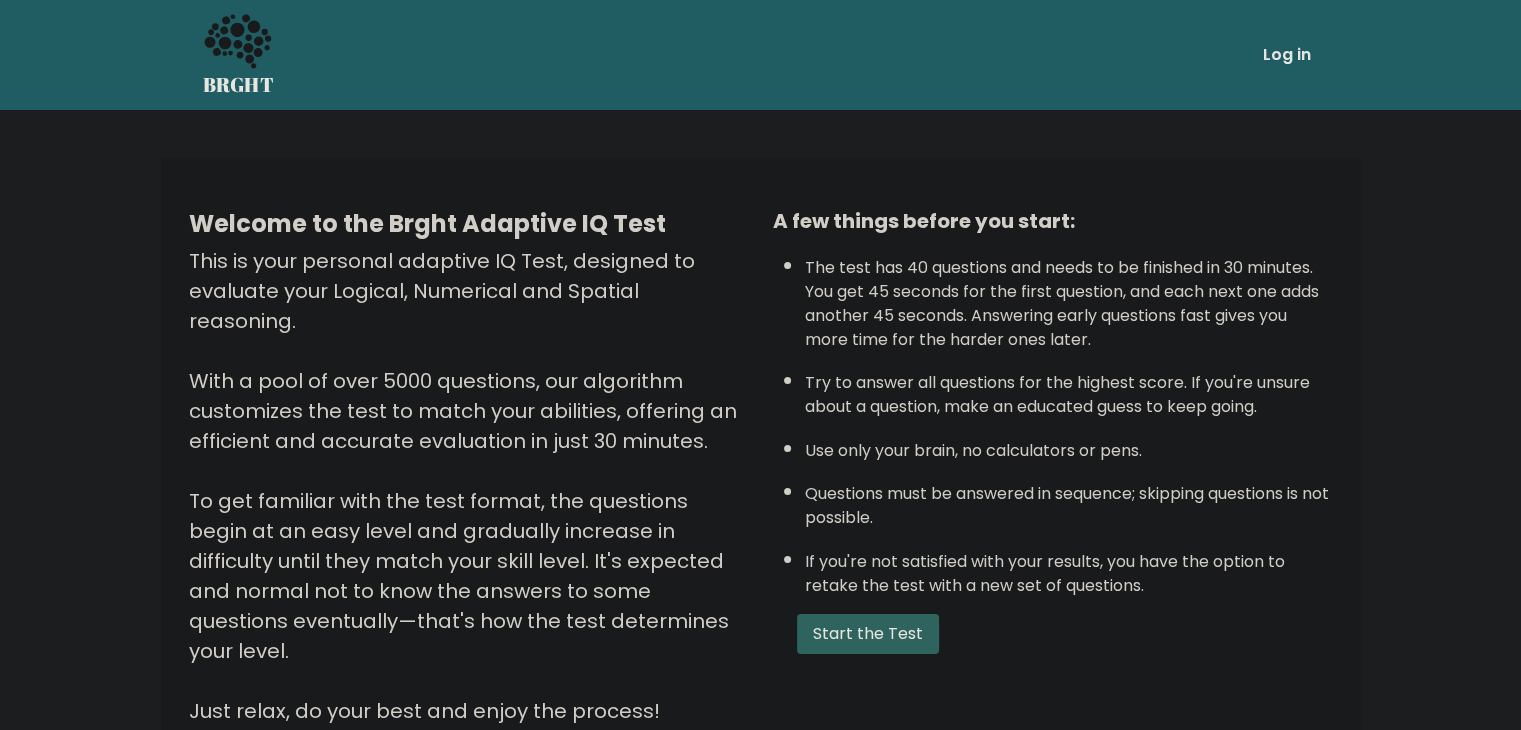 click on "Start the Test" at bounding box center (868, 634) 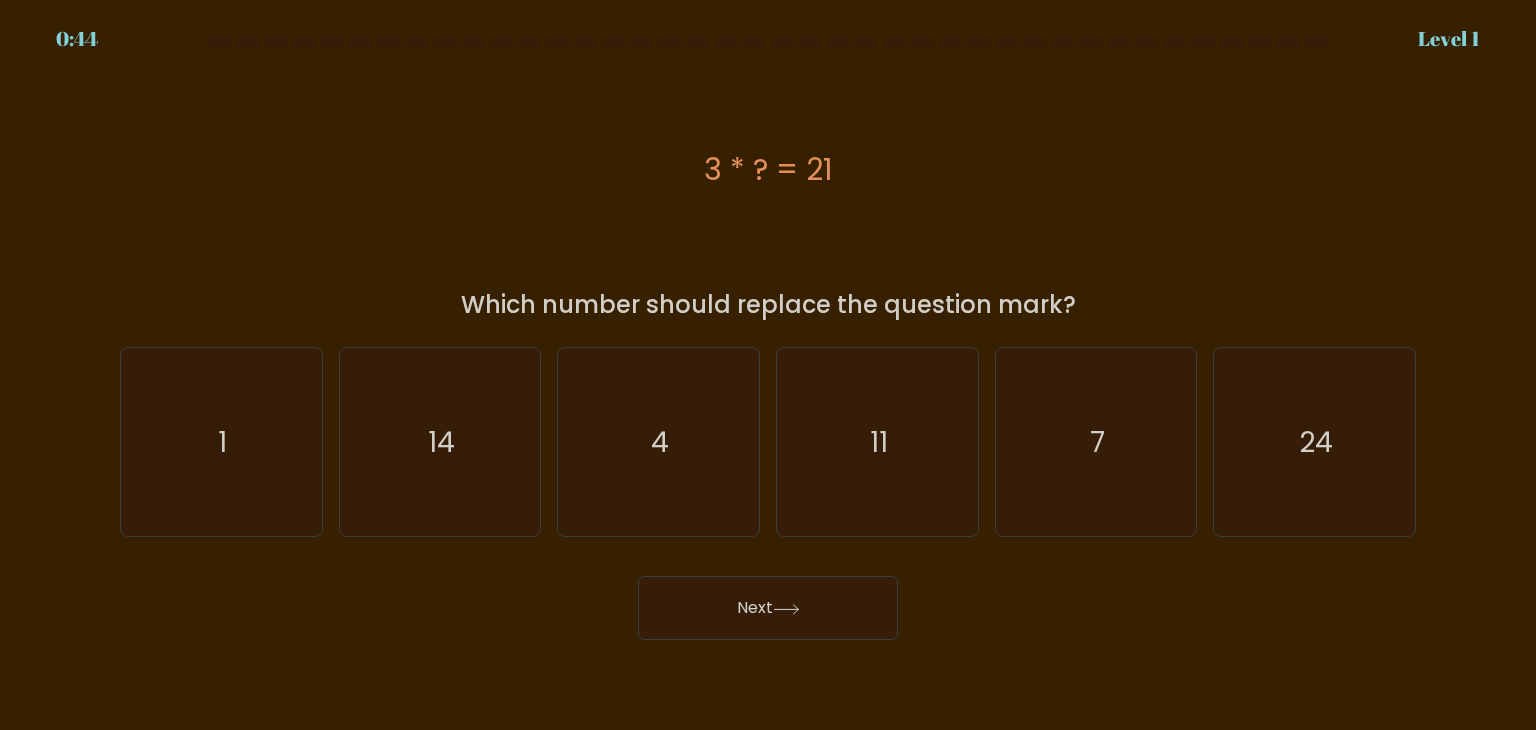 scroll, scrollTop: 0, scrollLeft: 0, axis: both 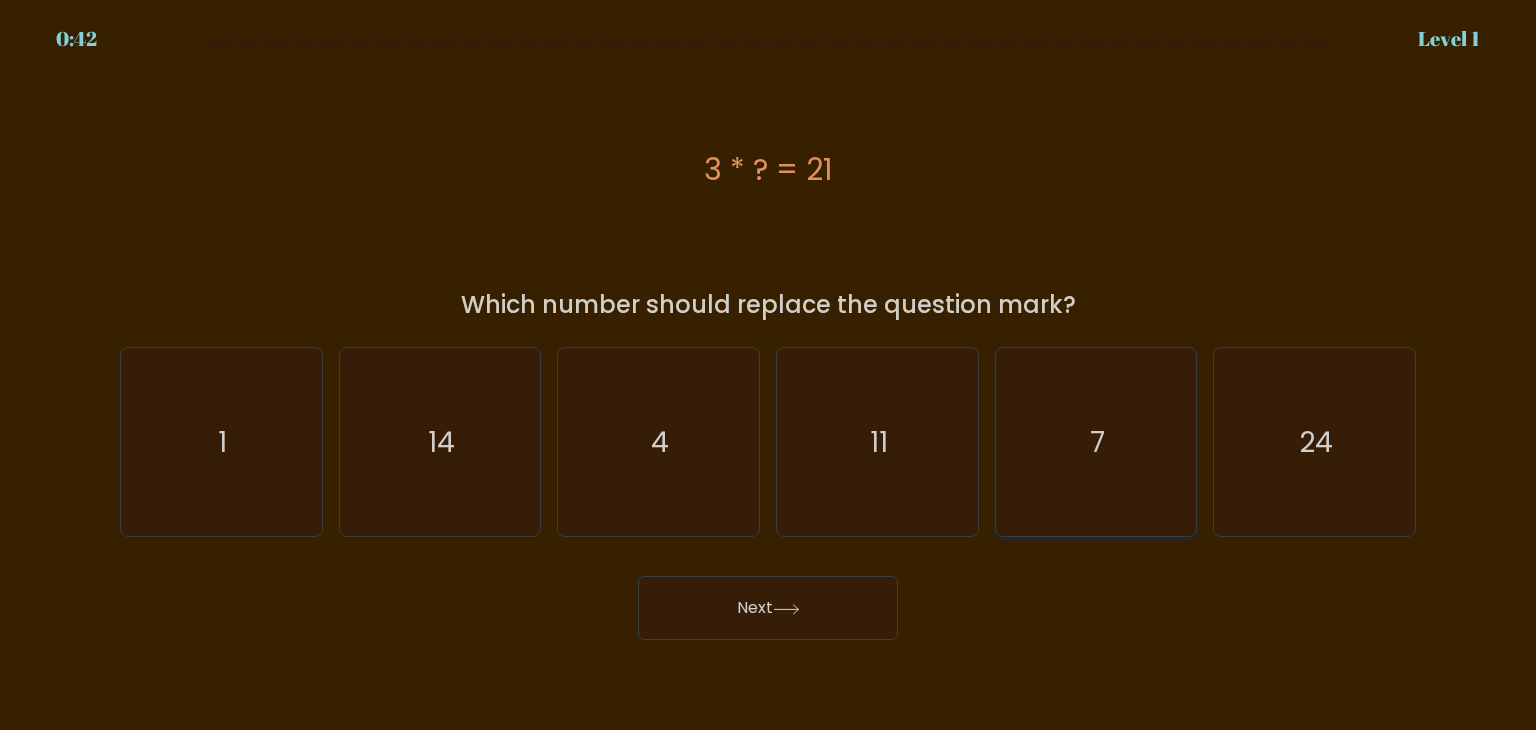 click on "e.
7" at bounding box center (768, 370) 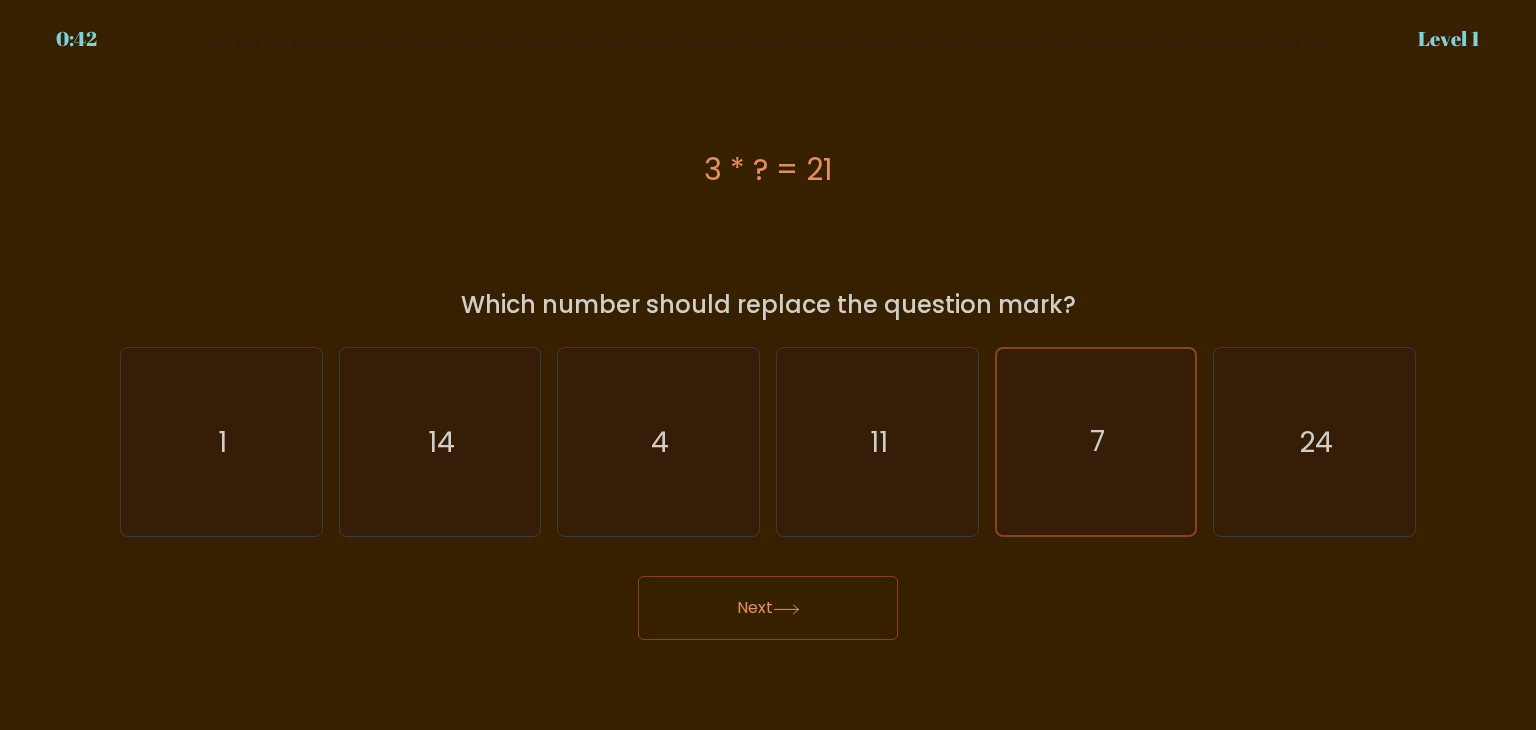 click on "Next" at bounding box center [768, 608] 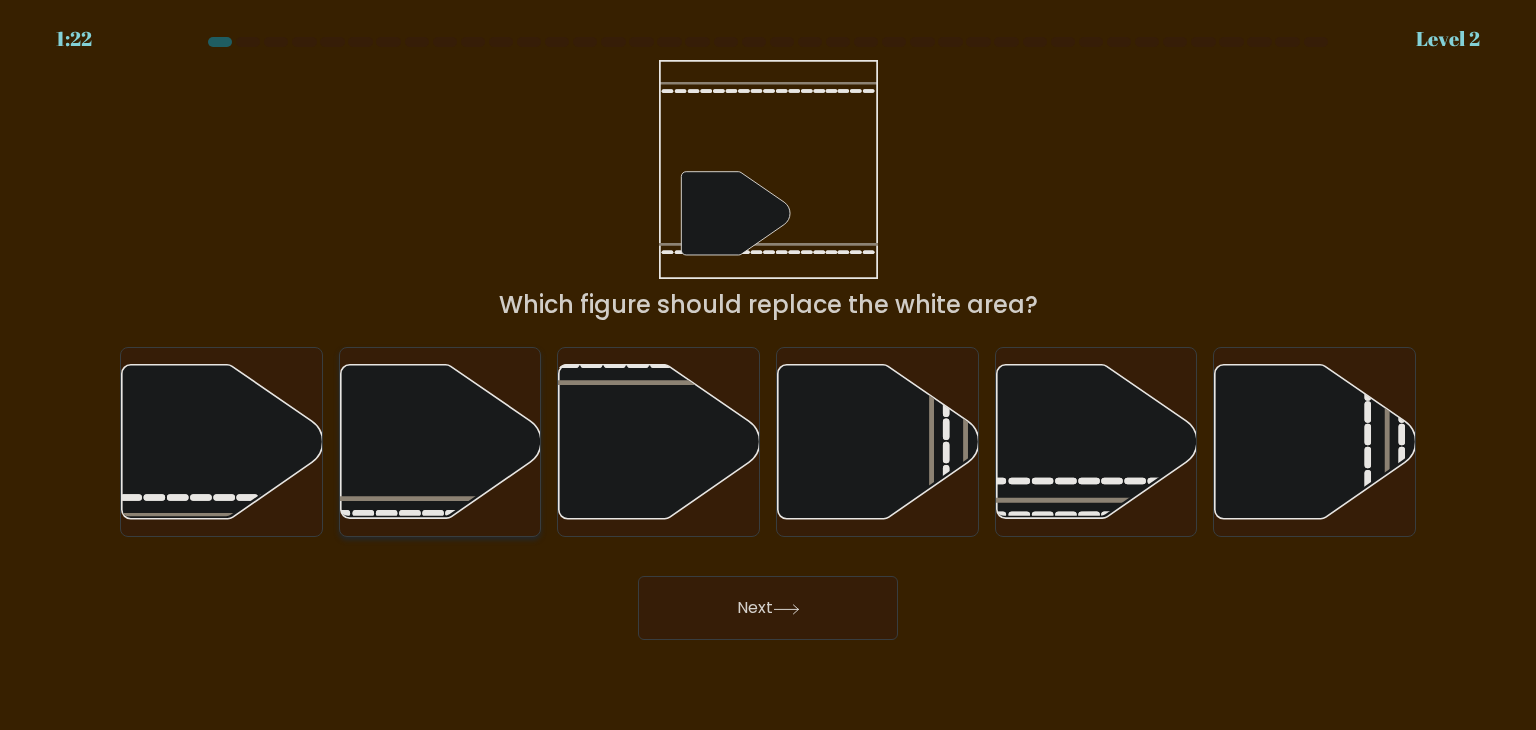 click on "b." at bounding box center (768, 370) 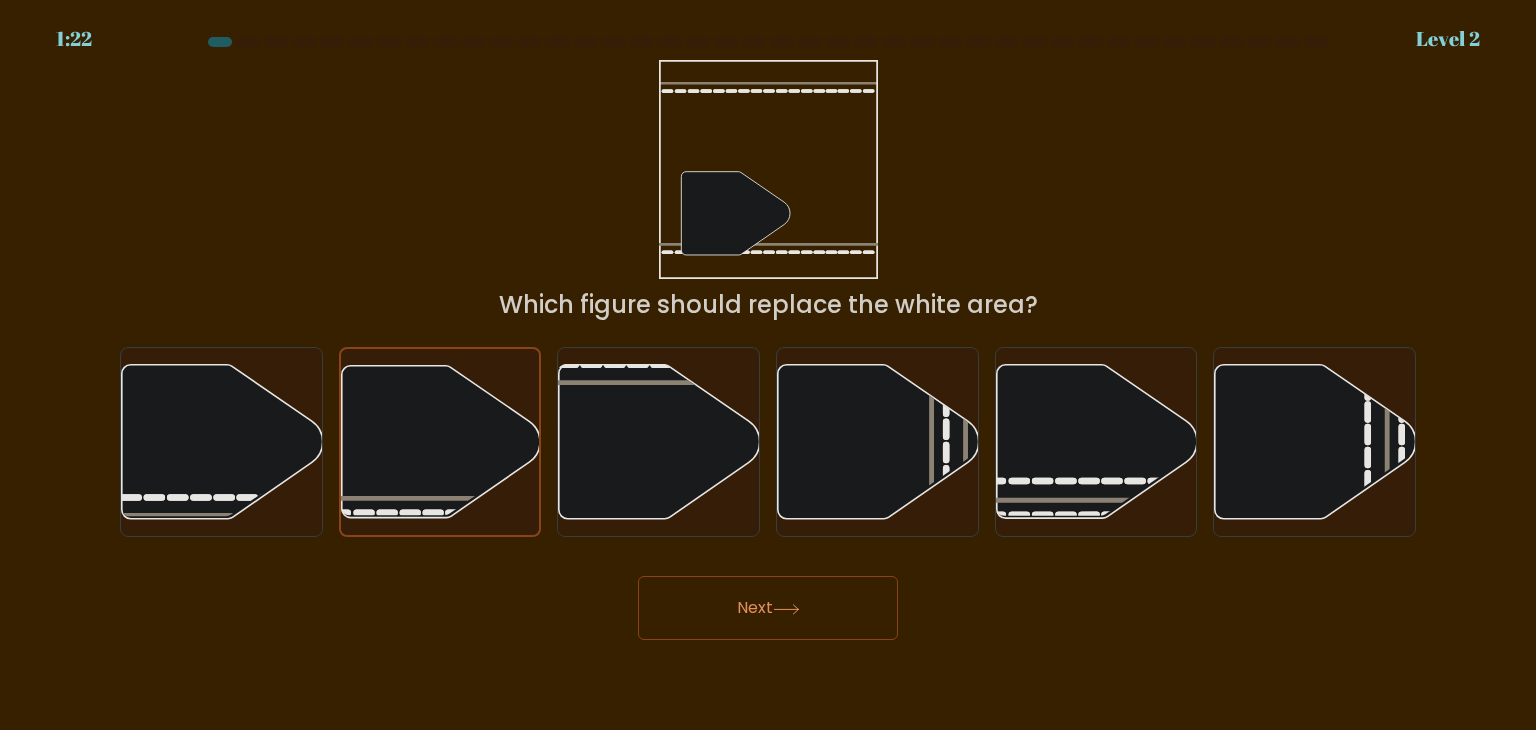 click on "Next" at bounding box center [768, 608] 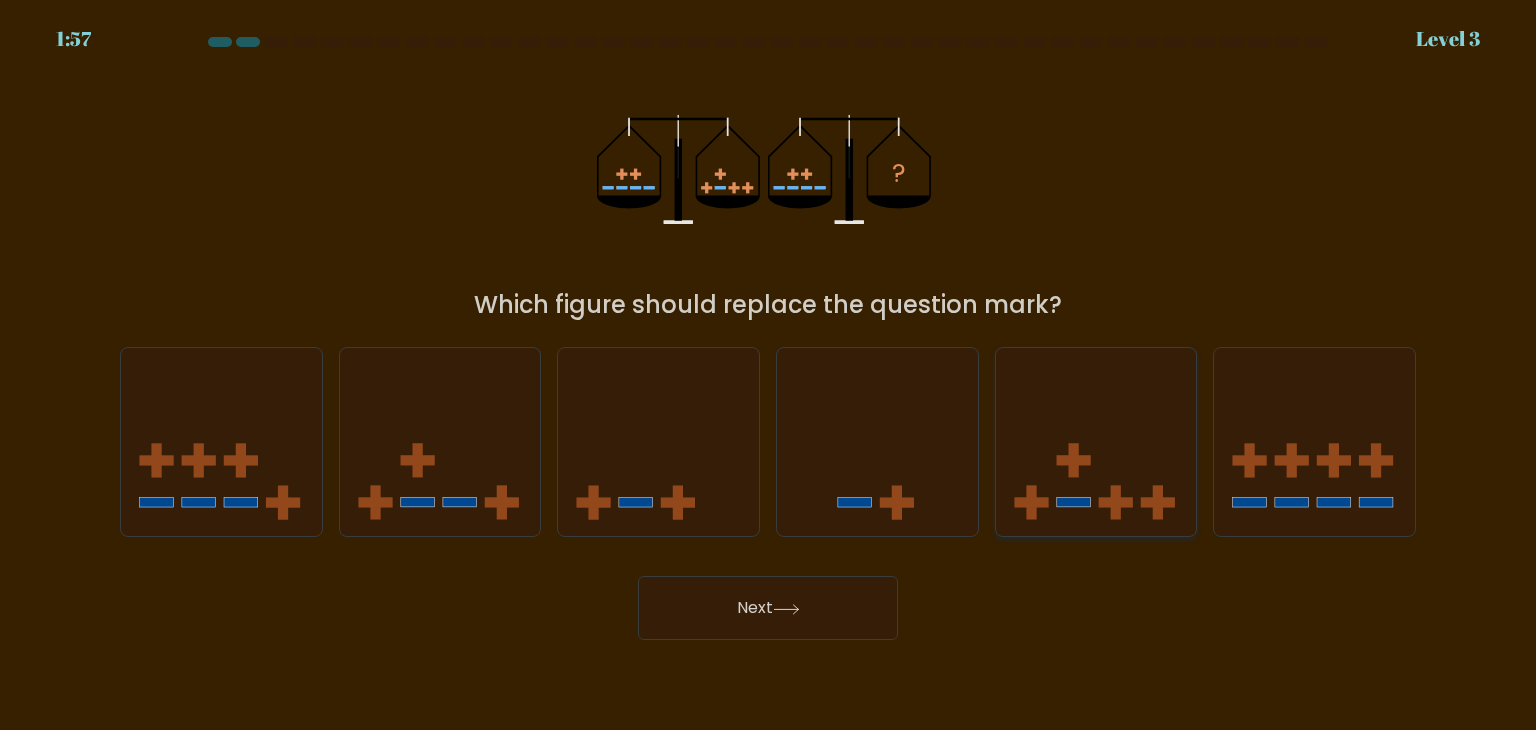 click at bounding box center [1096, 442] 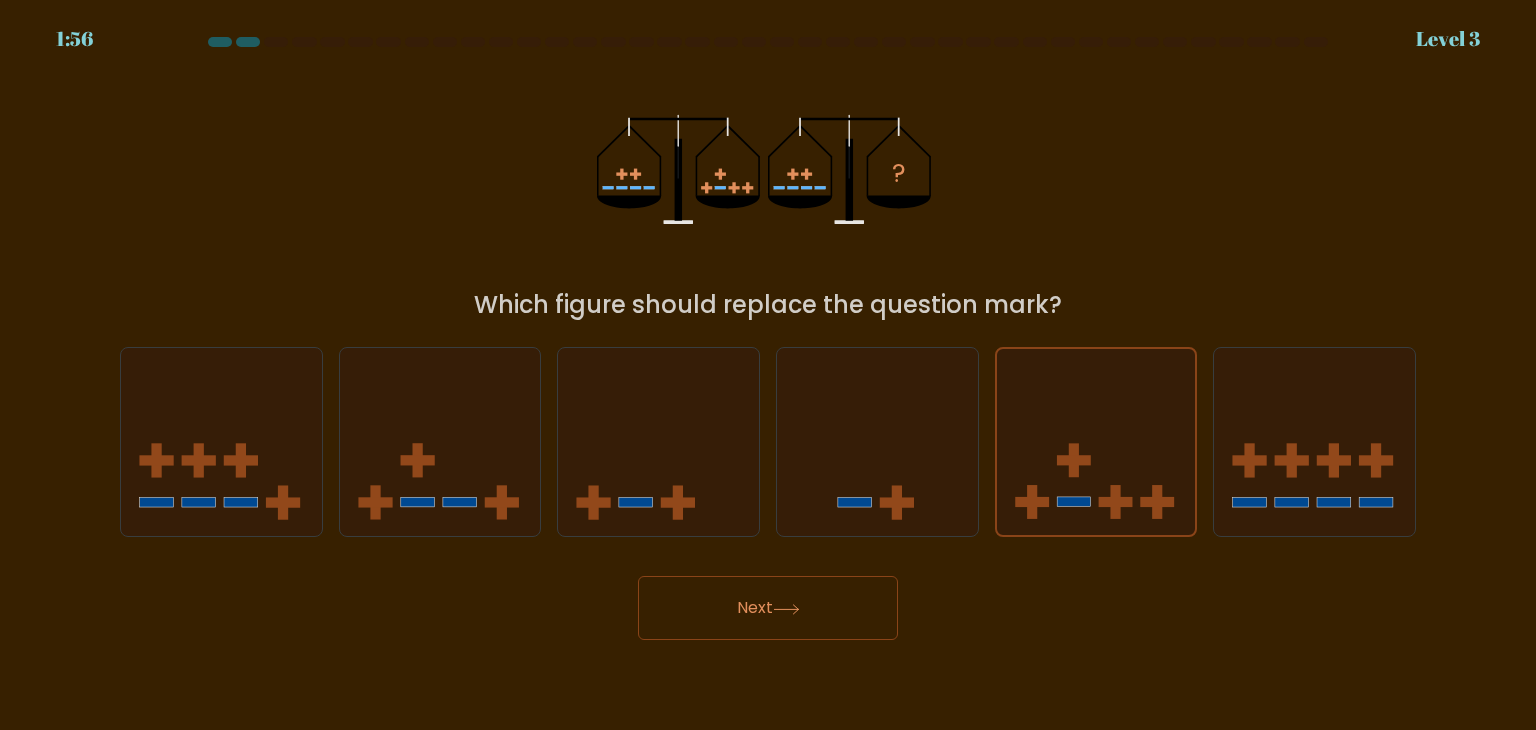 click on "Next" at bounding box center [768, 608] 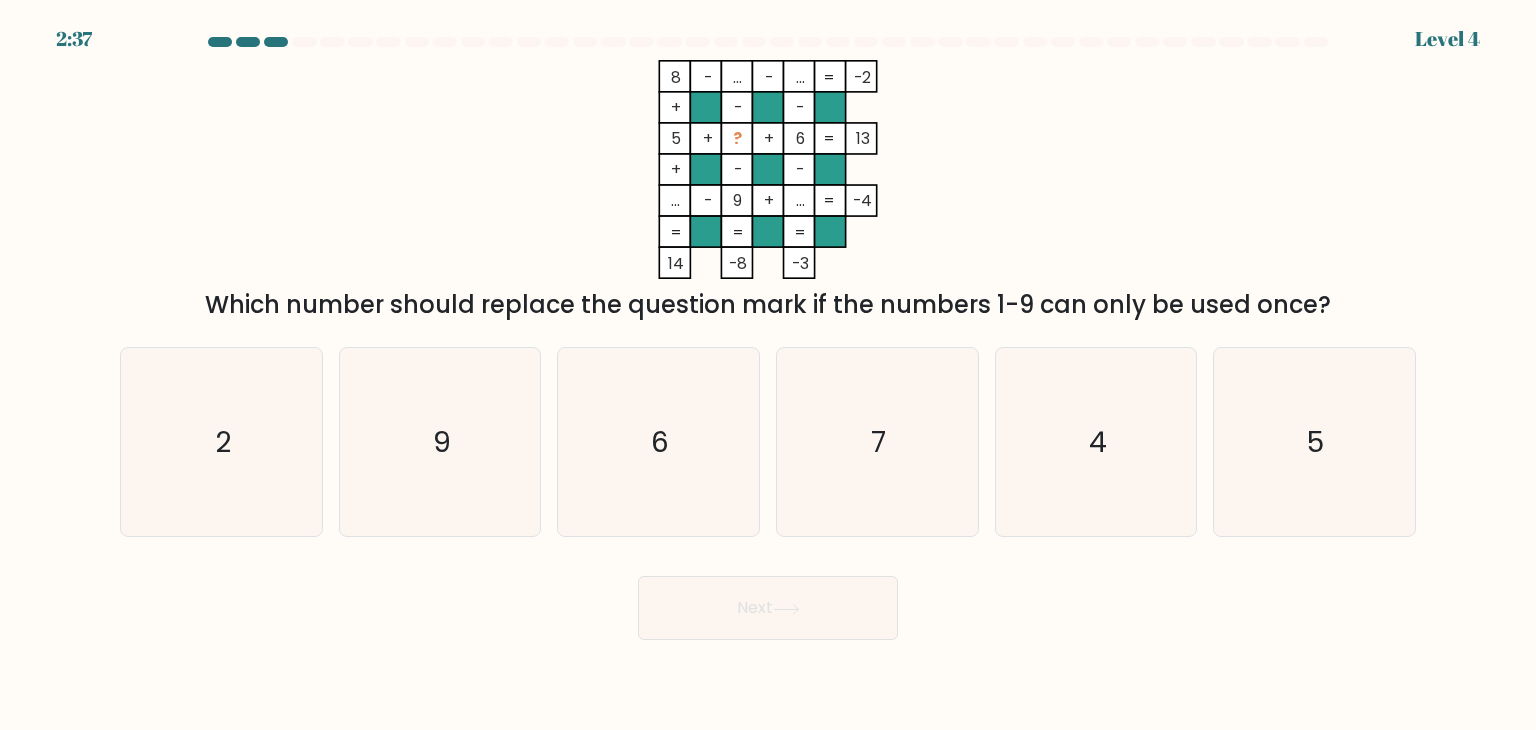 click at bounding box center (768, 338) 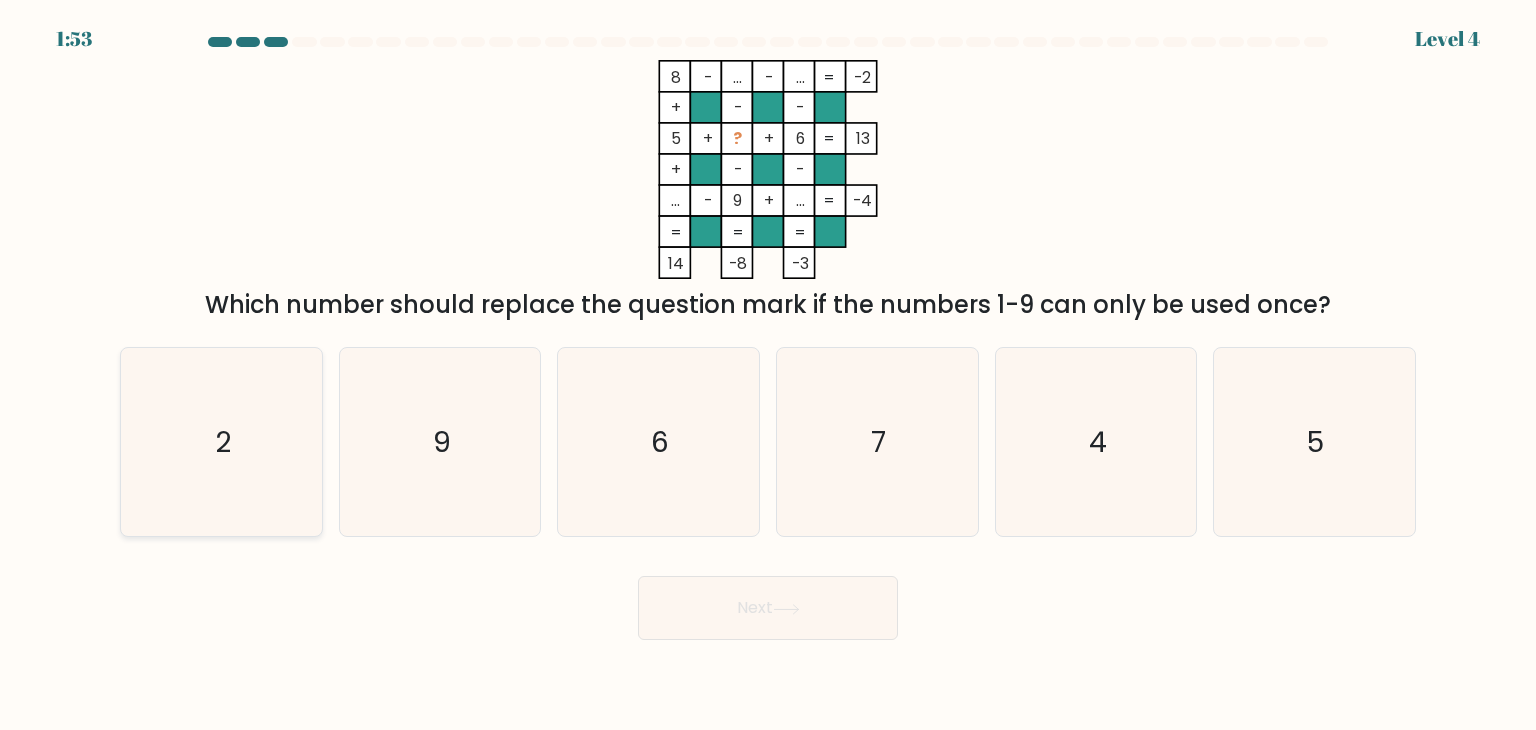 click on "2" at bounding box center [221, 442] 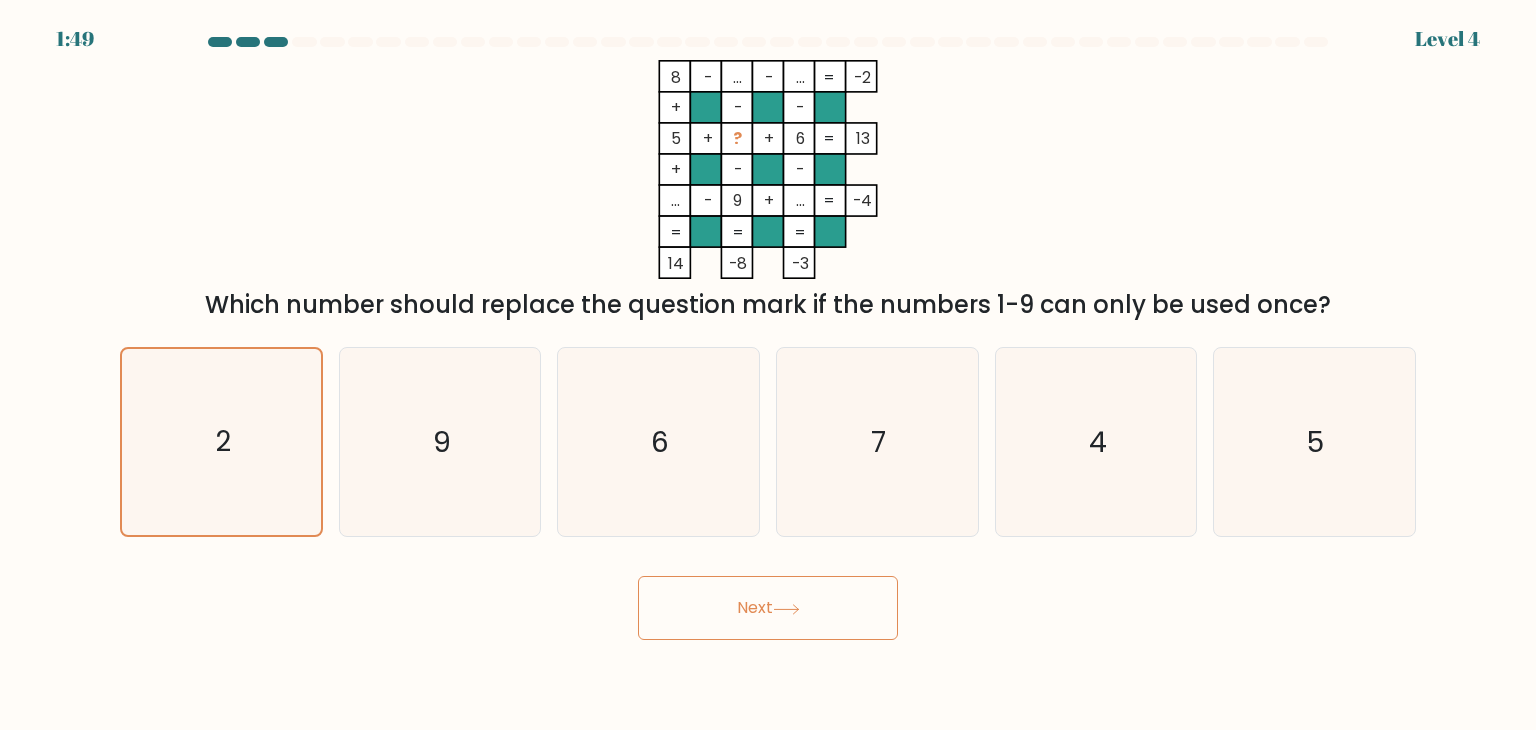 click on "Next" at bounding box center [768, 608] 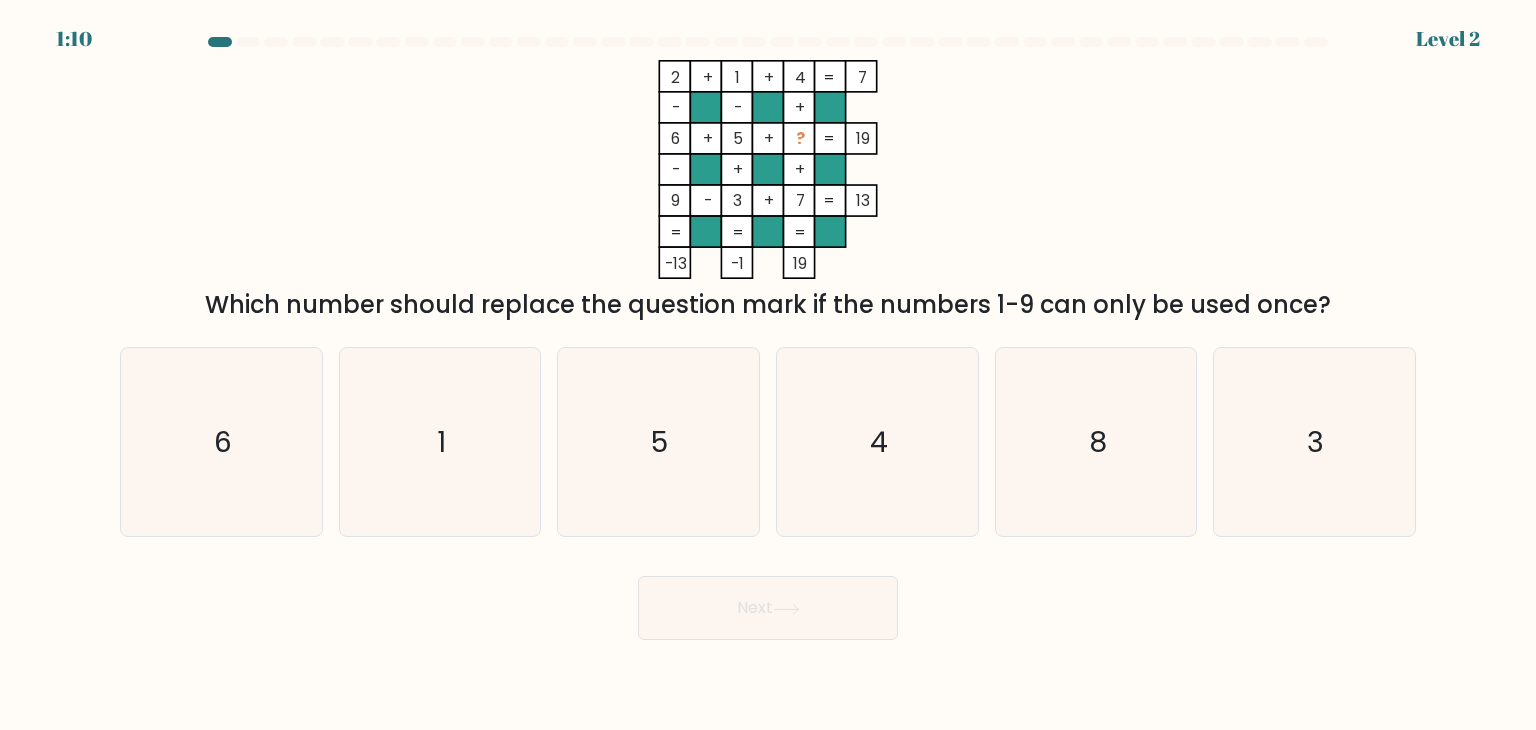 click on "a.
6
b.
1
c.
5
d." at bounding box center [768, 434] 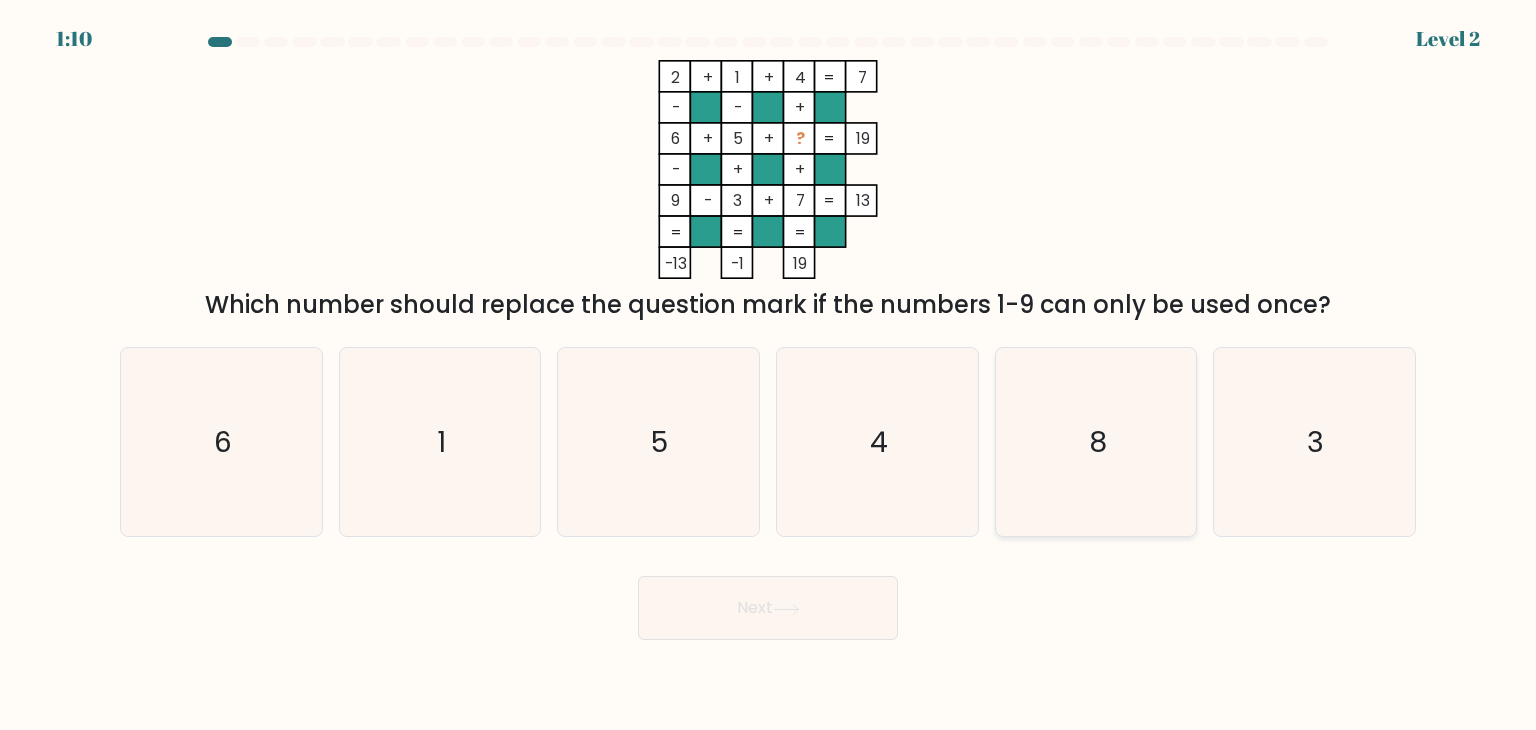 click on "8" at bounding box center [1096, 442] 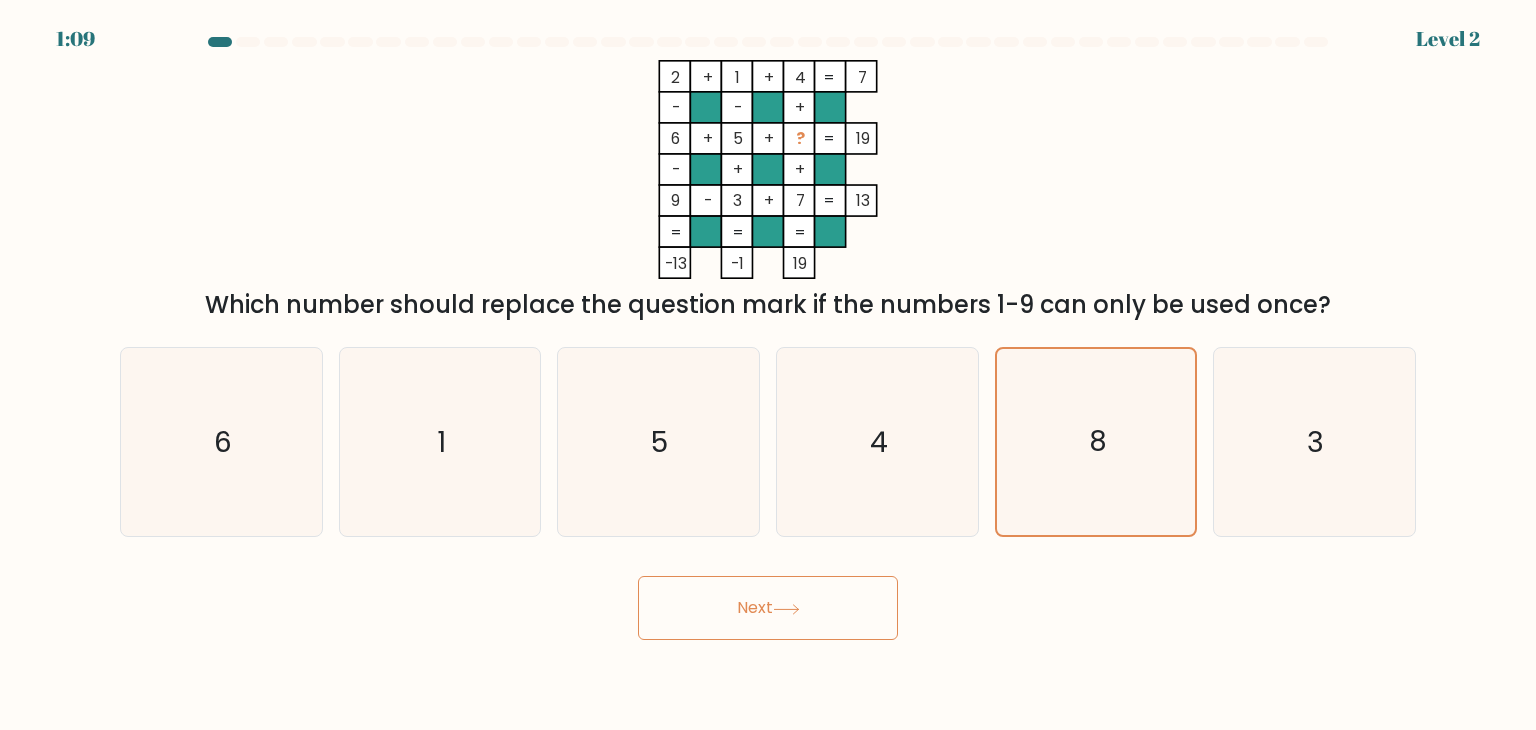 click on "Next" at bounding box center (768, 608) 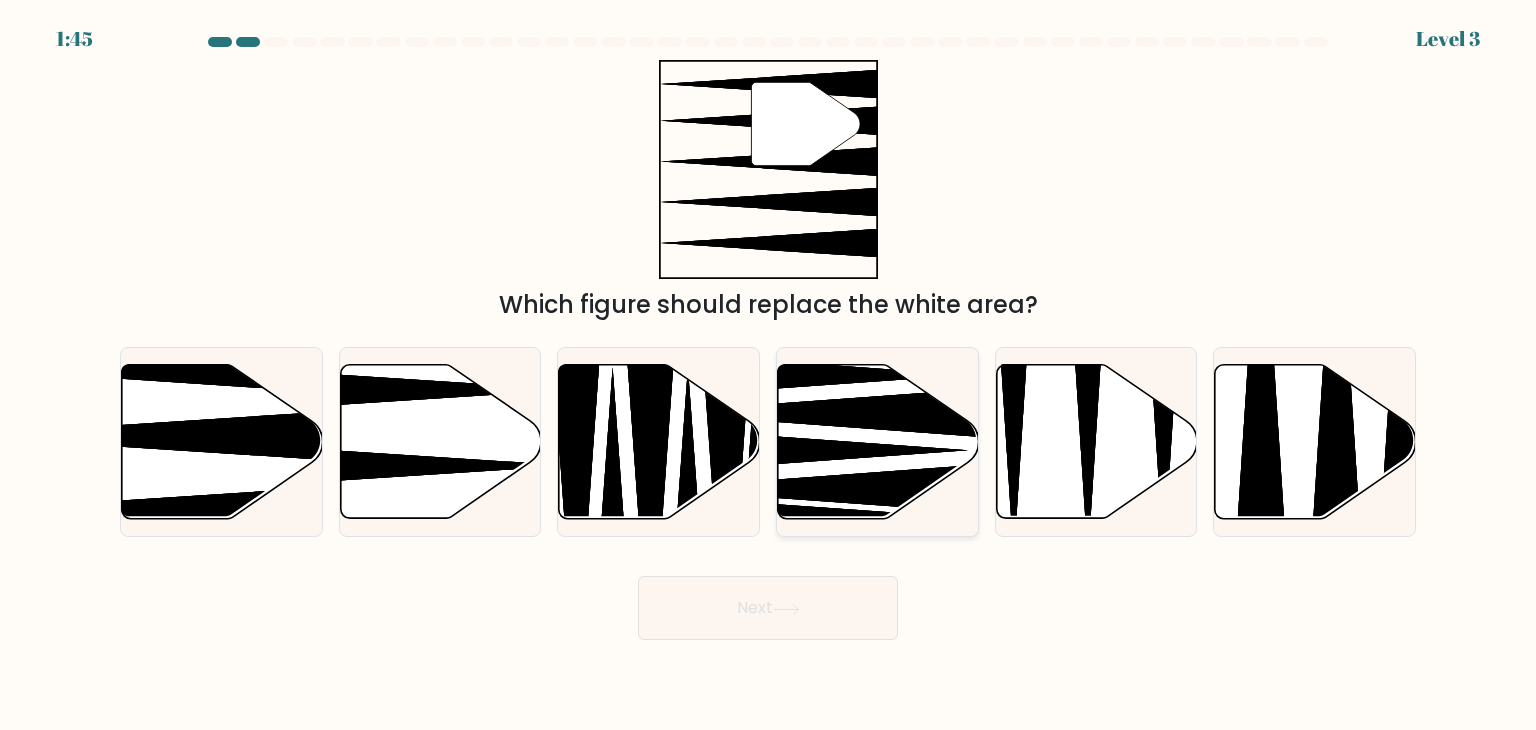 click at bounding box center [878, 442] 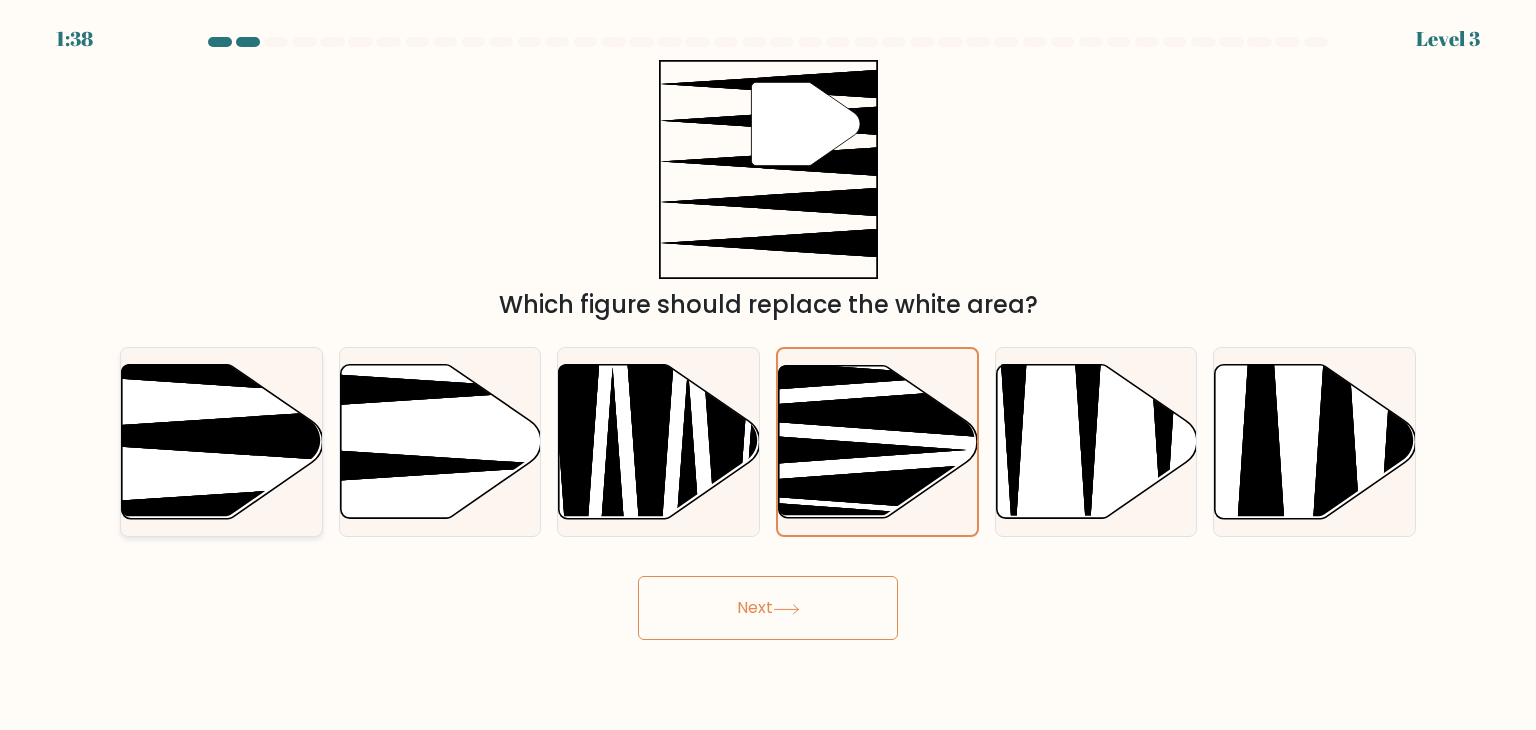 click at bounding box center [222, 442] 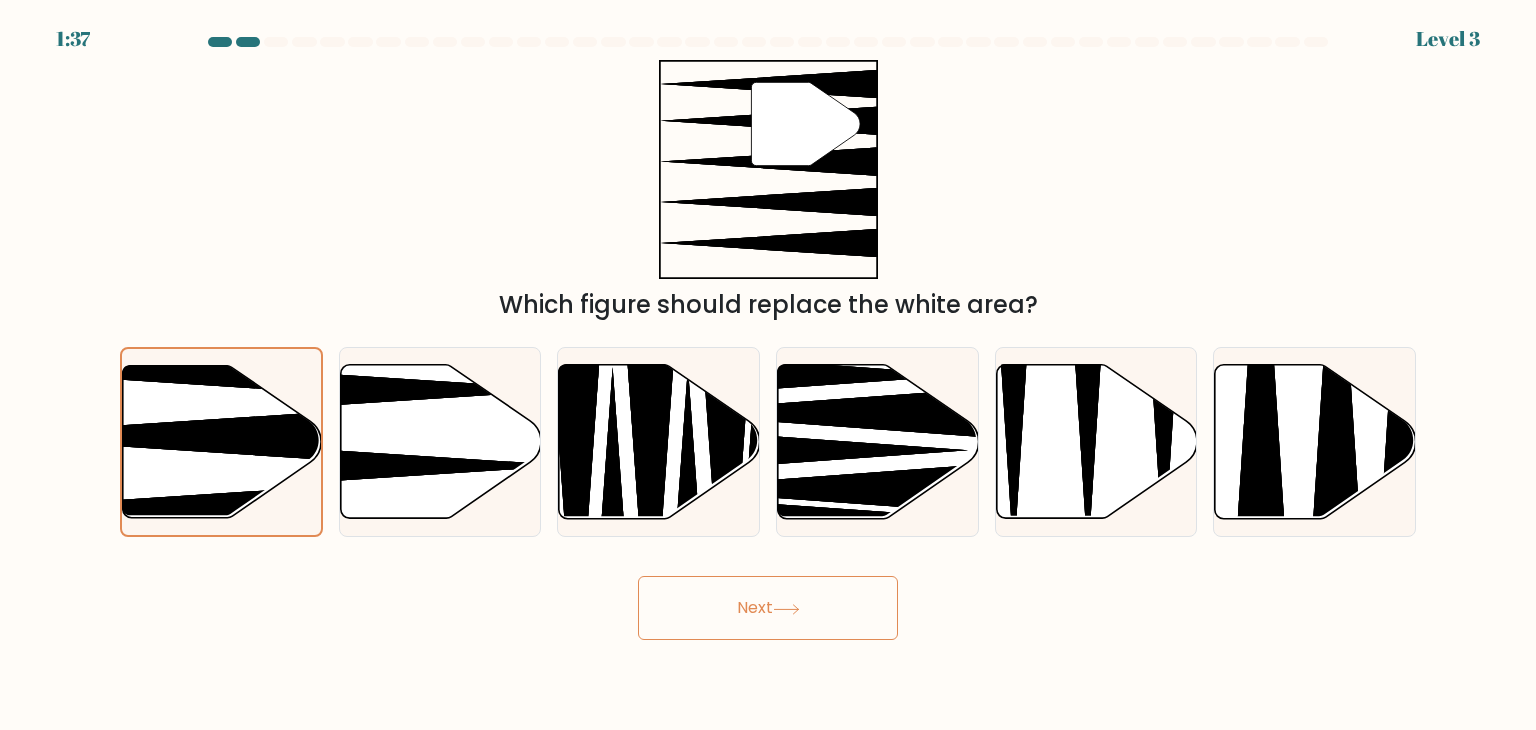 click on "Next" at bounding box center (768, 608) 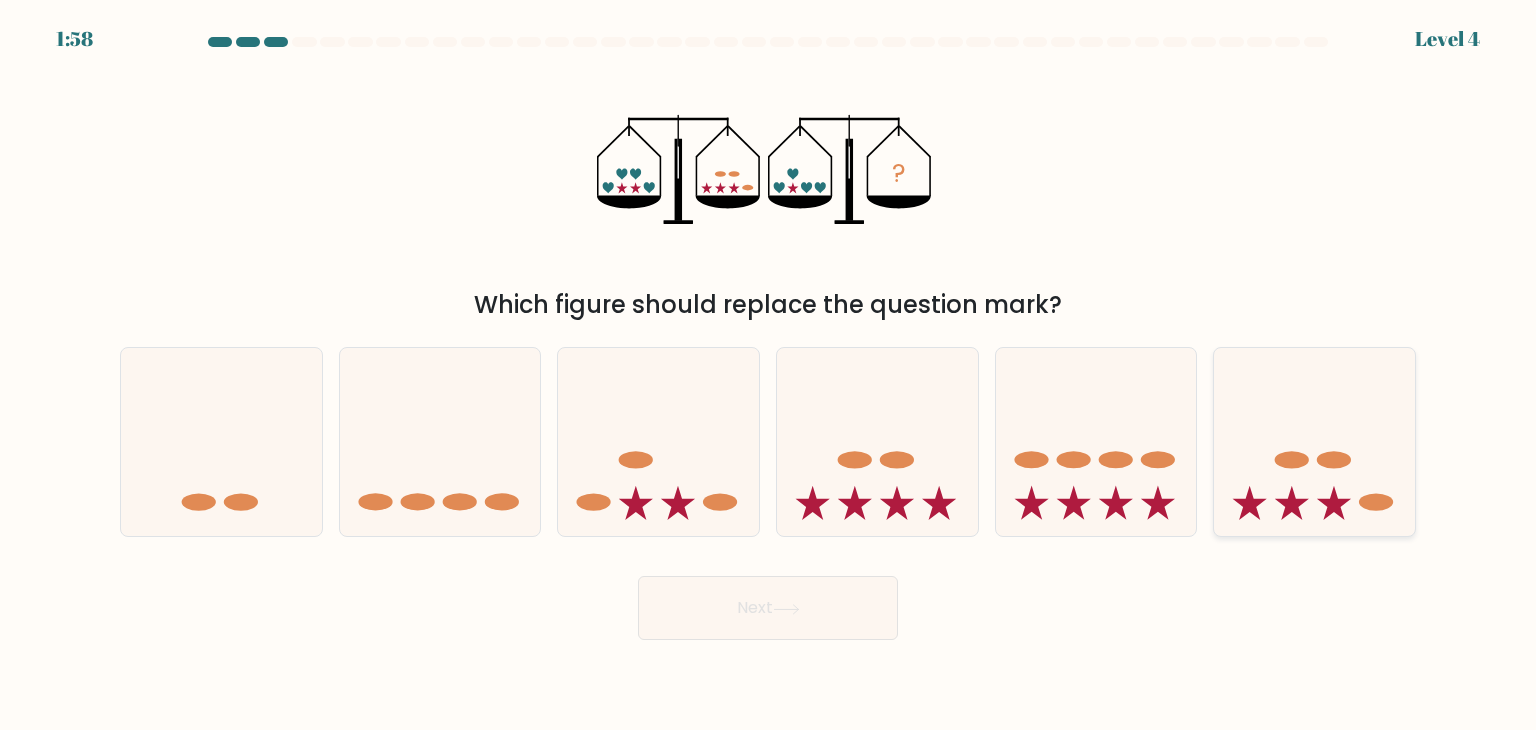 click at bounding box center [1314, 442] 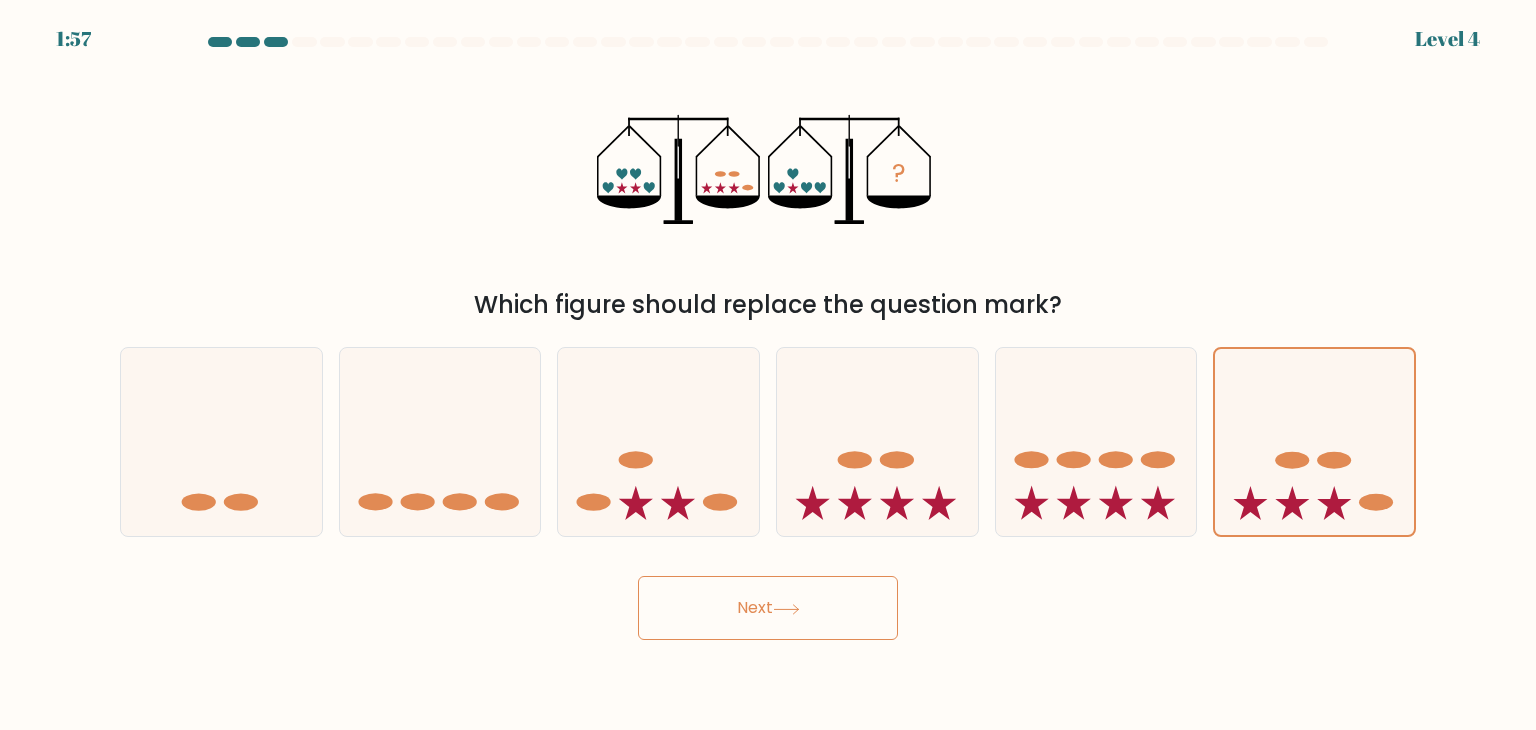 click on "Next" at bounding box center (768, 608) 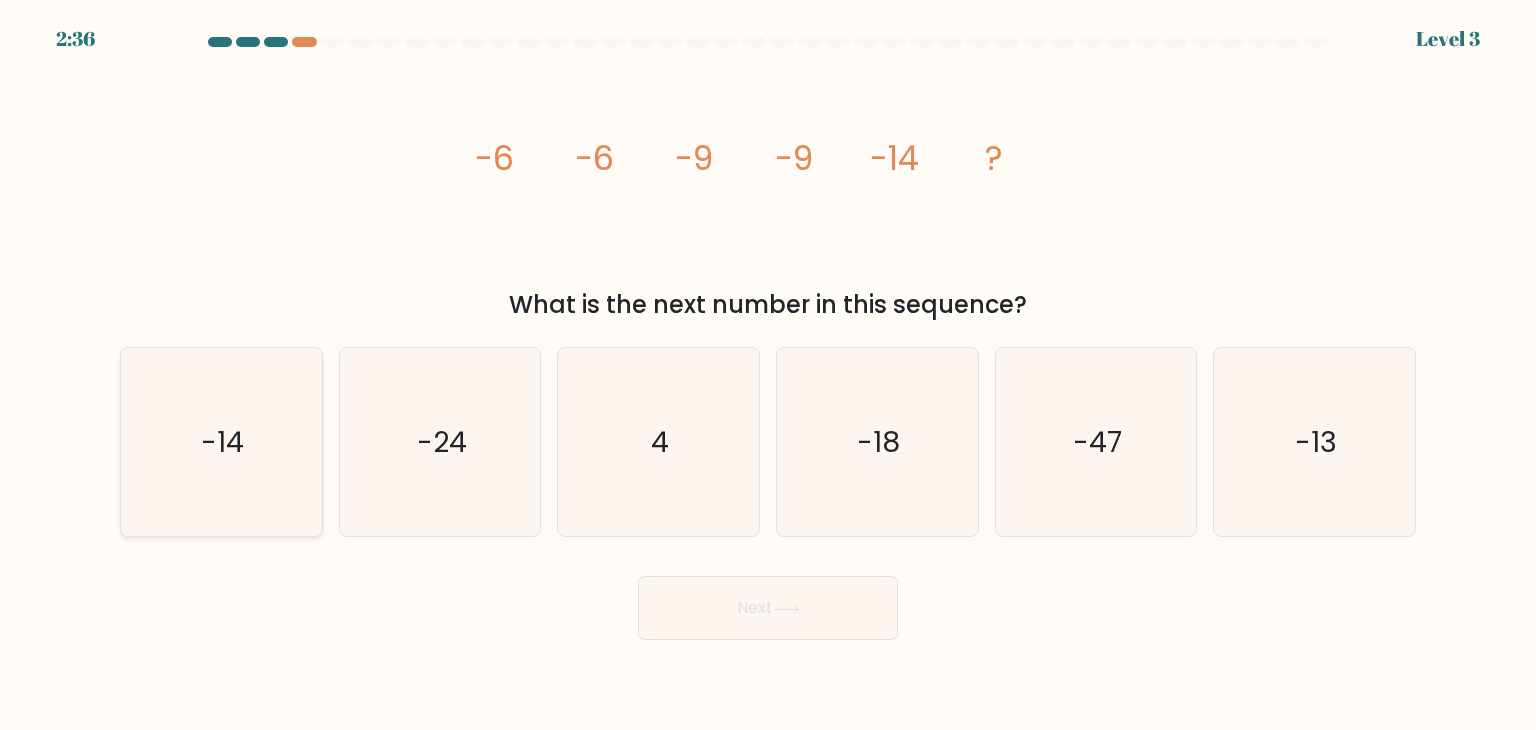 click on "-14" at bounding box center (221, 442) 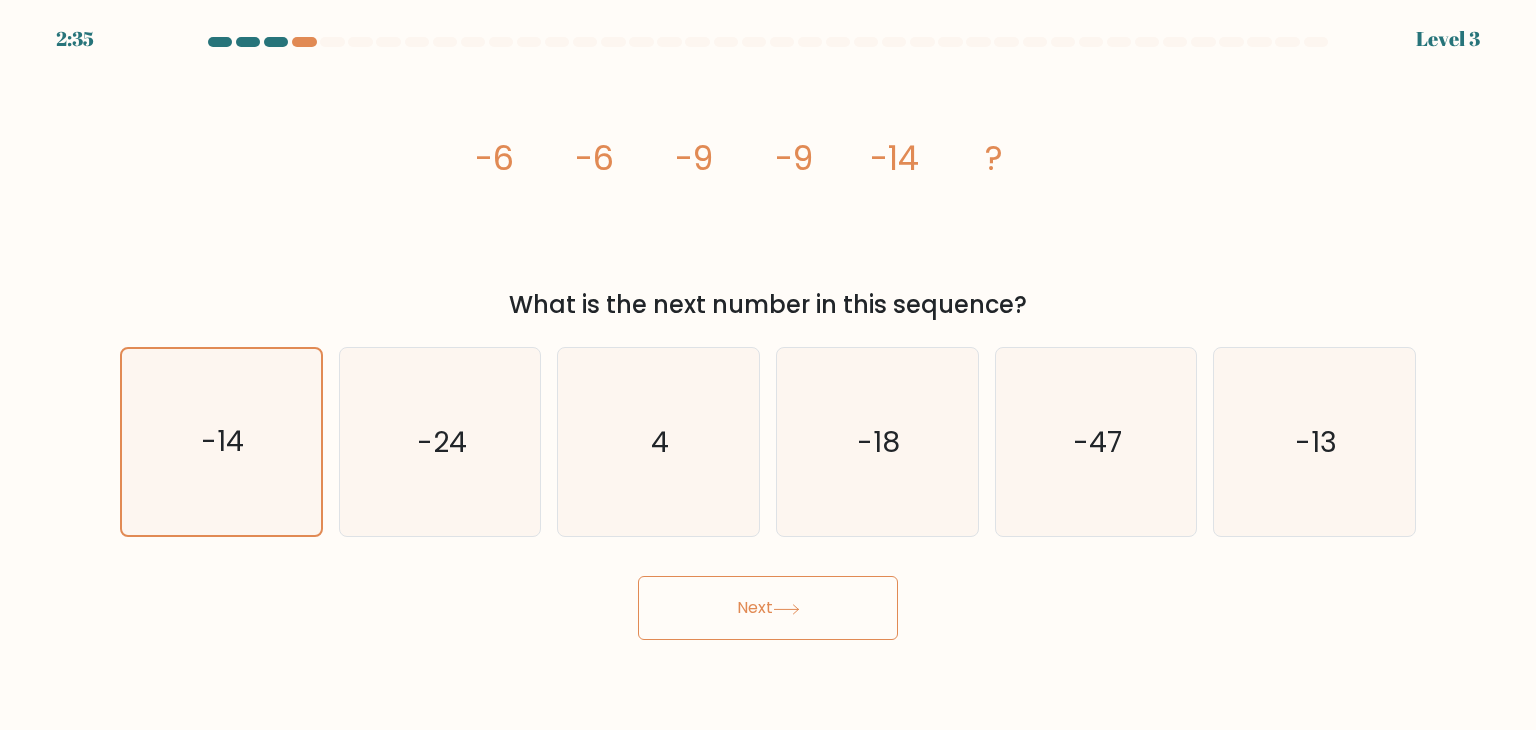 click on "Next" at bounding box center (768, 608) 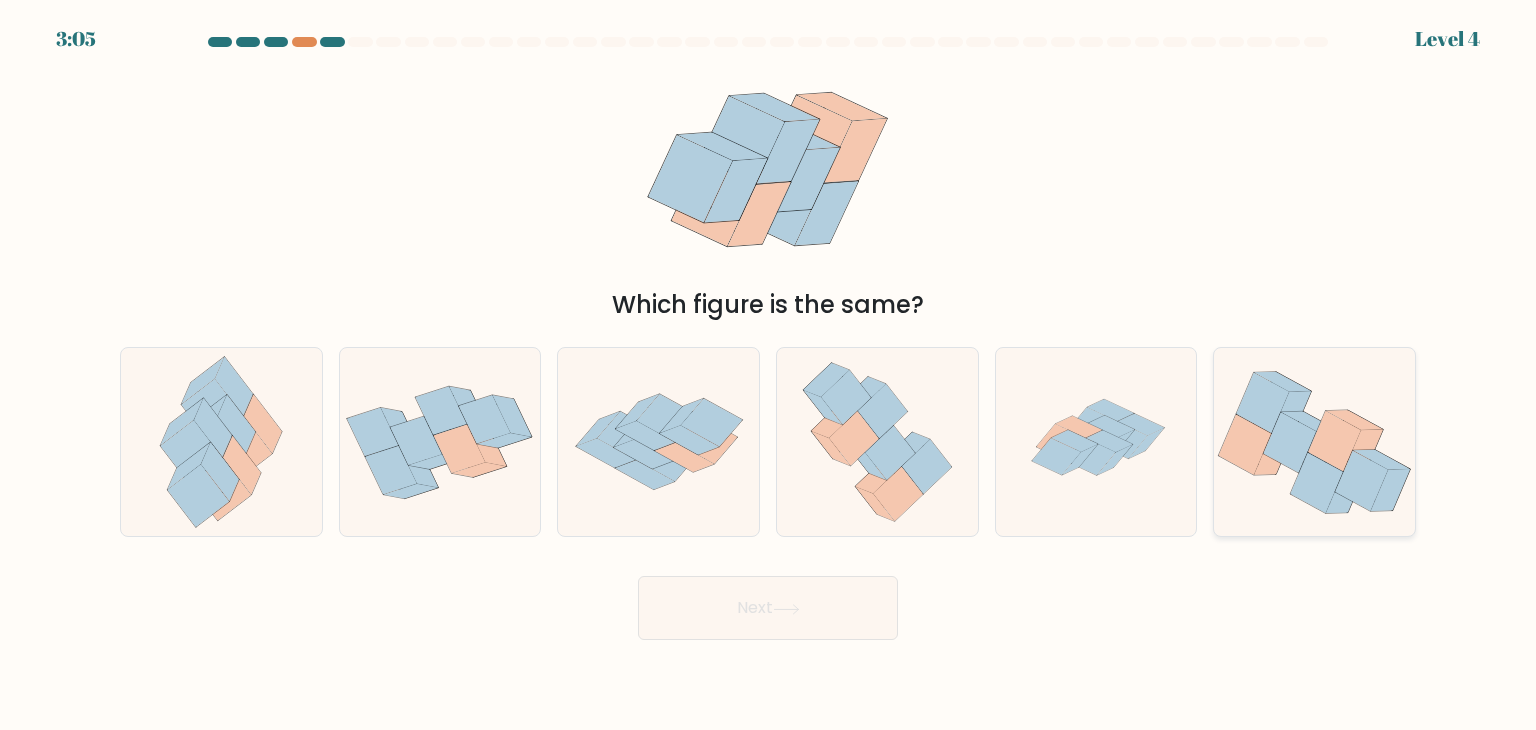 click at bounding box center (1334, 441) 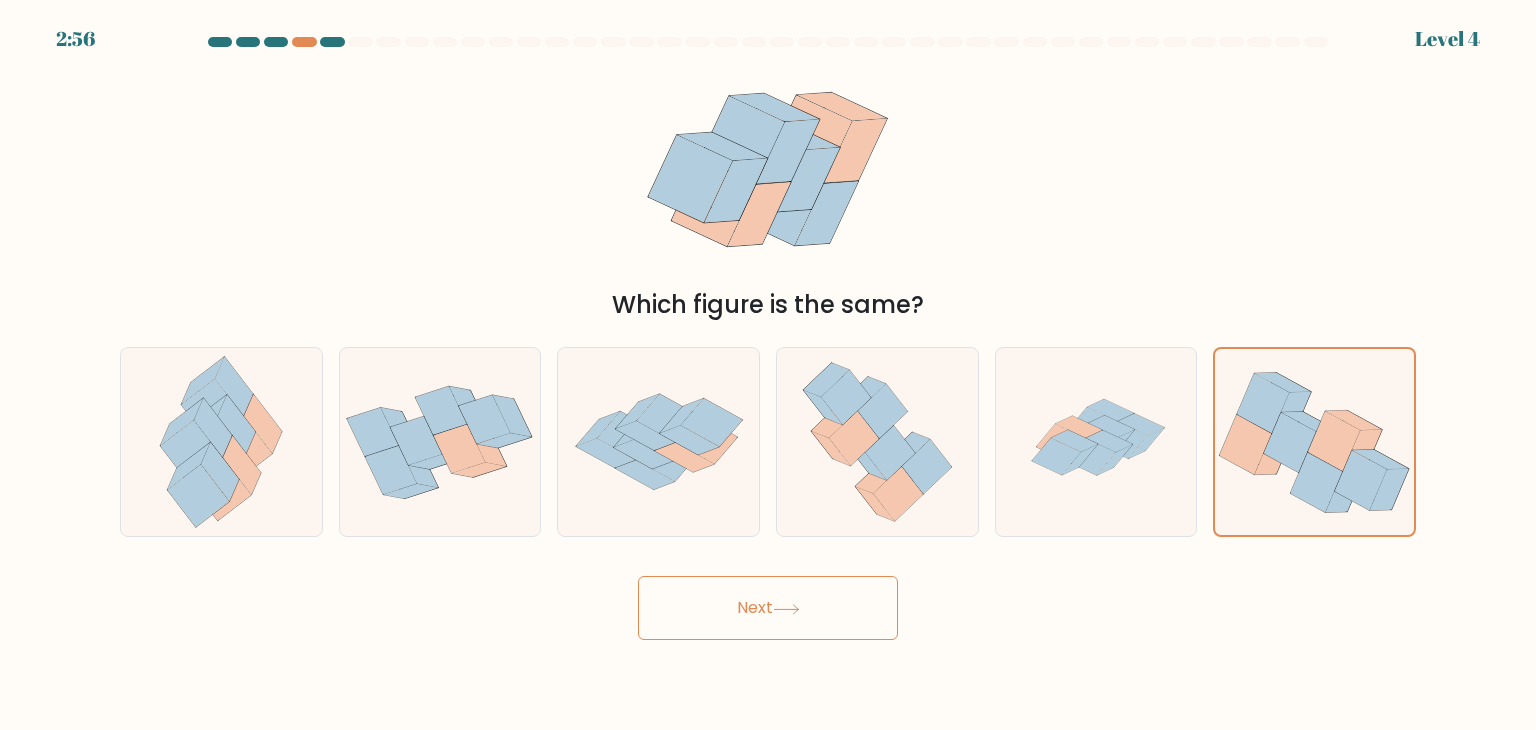 click at bounding box center [786, 609] 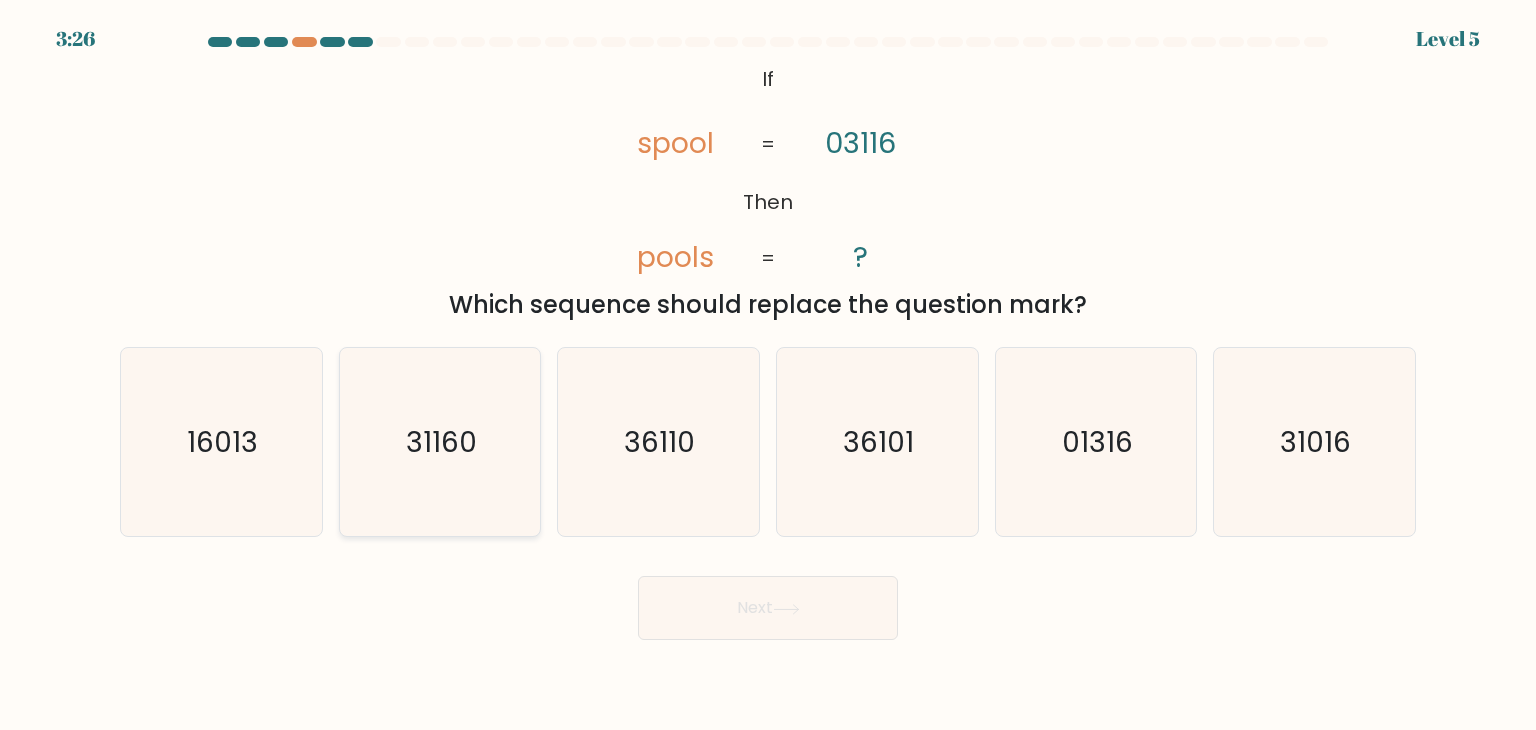 click on "31160" at bounding box center [440, 442] 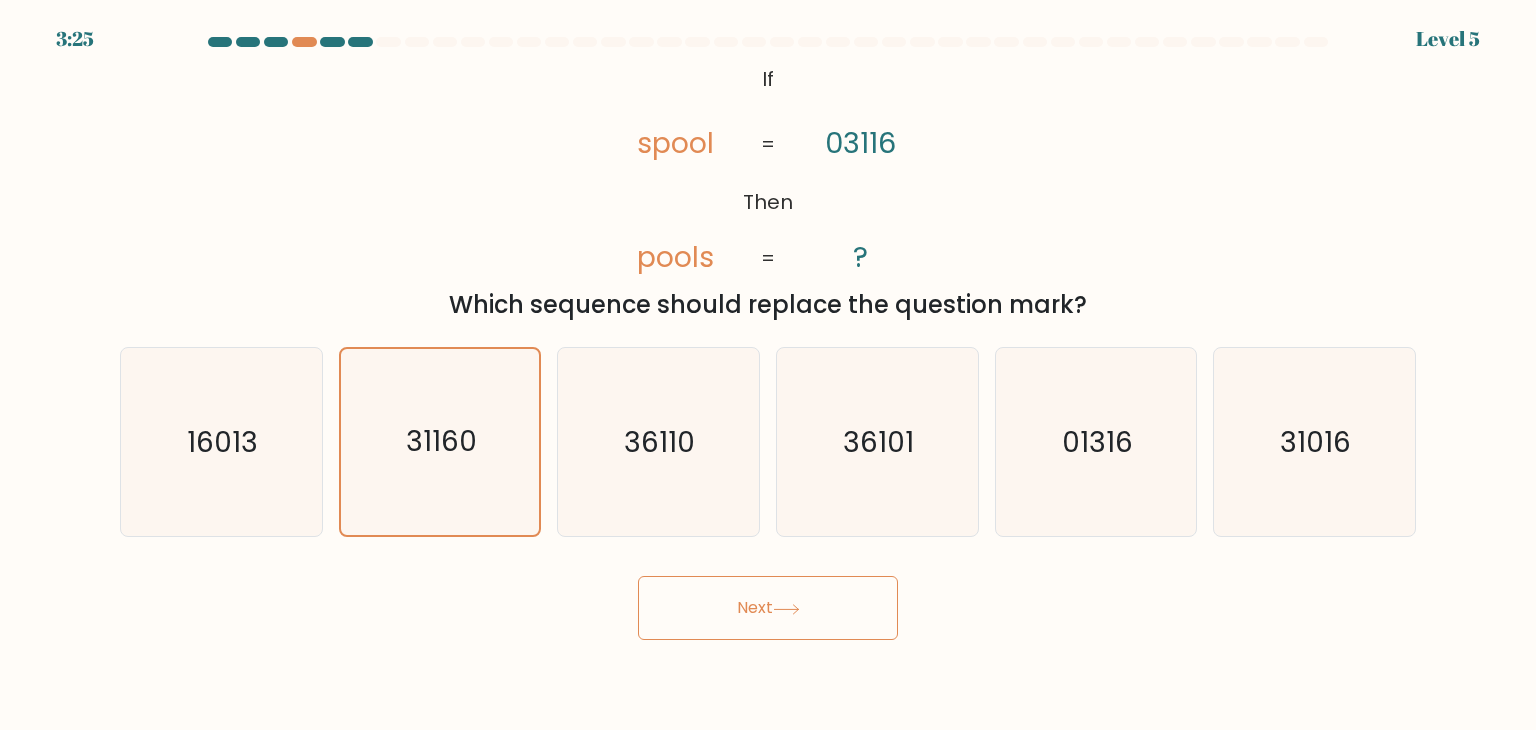 click on "Next" at bounding box center [768, 608] 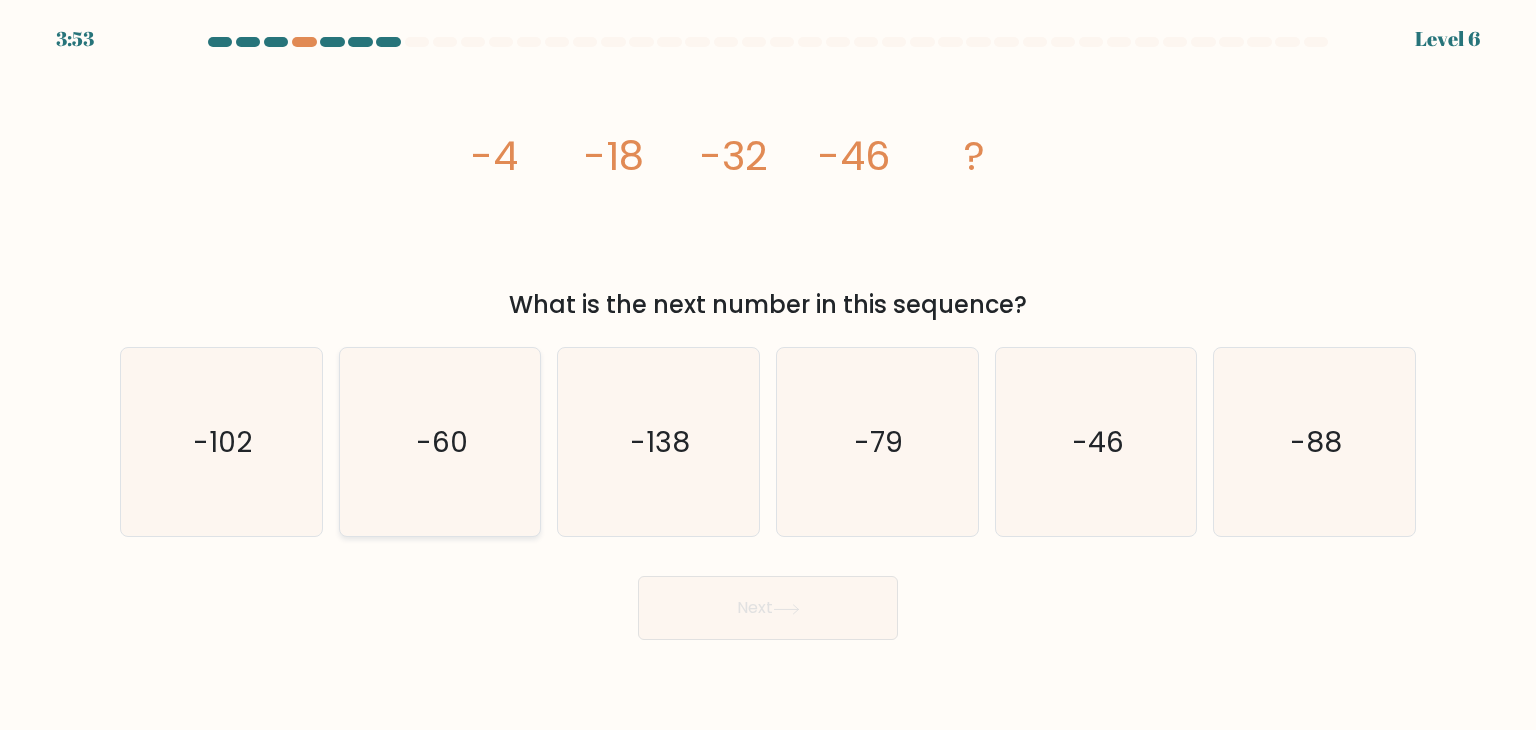 click on "-60" at bounding box center (440, 442) 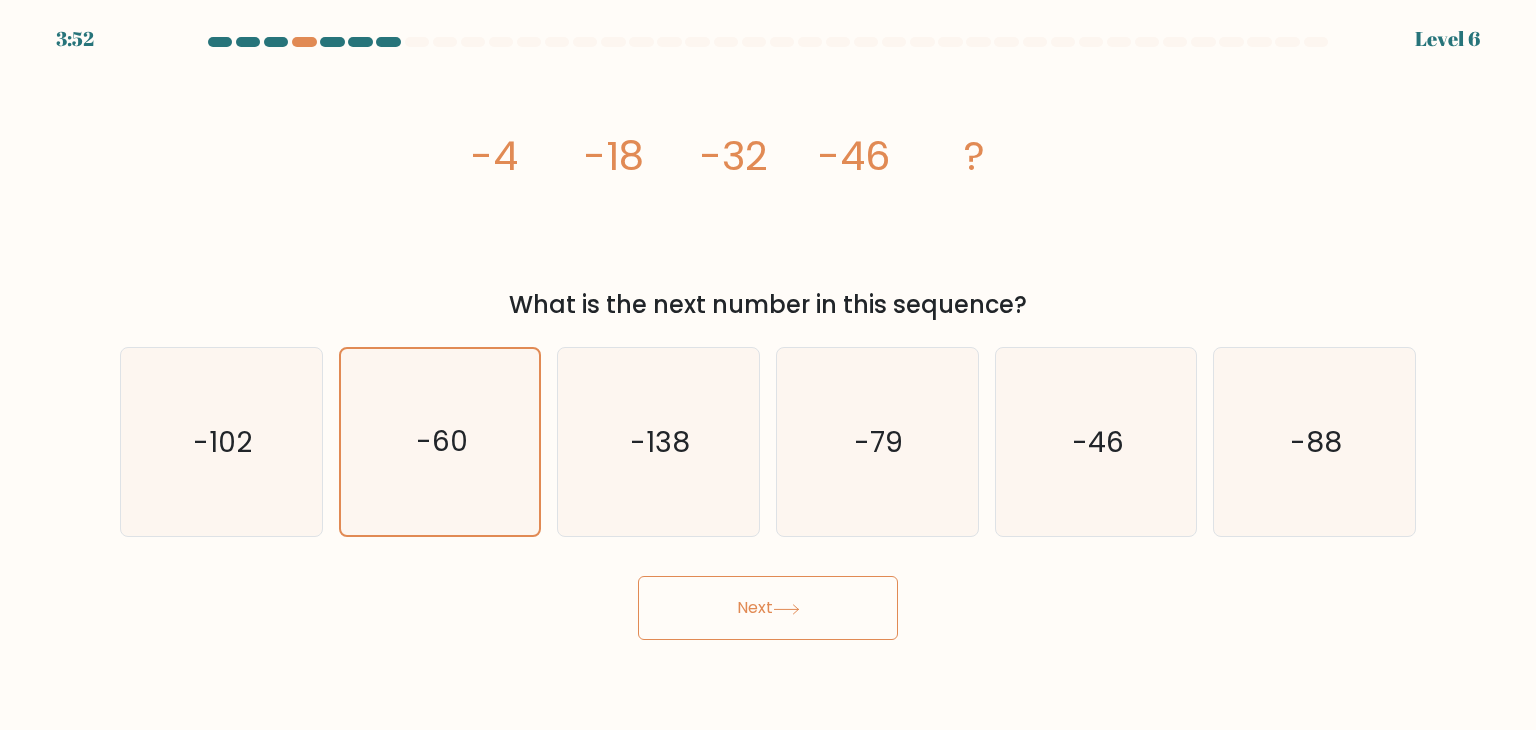 click on "Next" at bounding box center [768, 608] 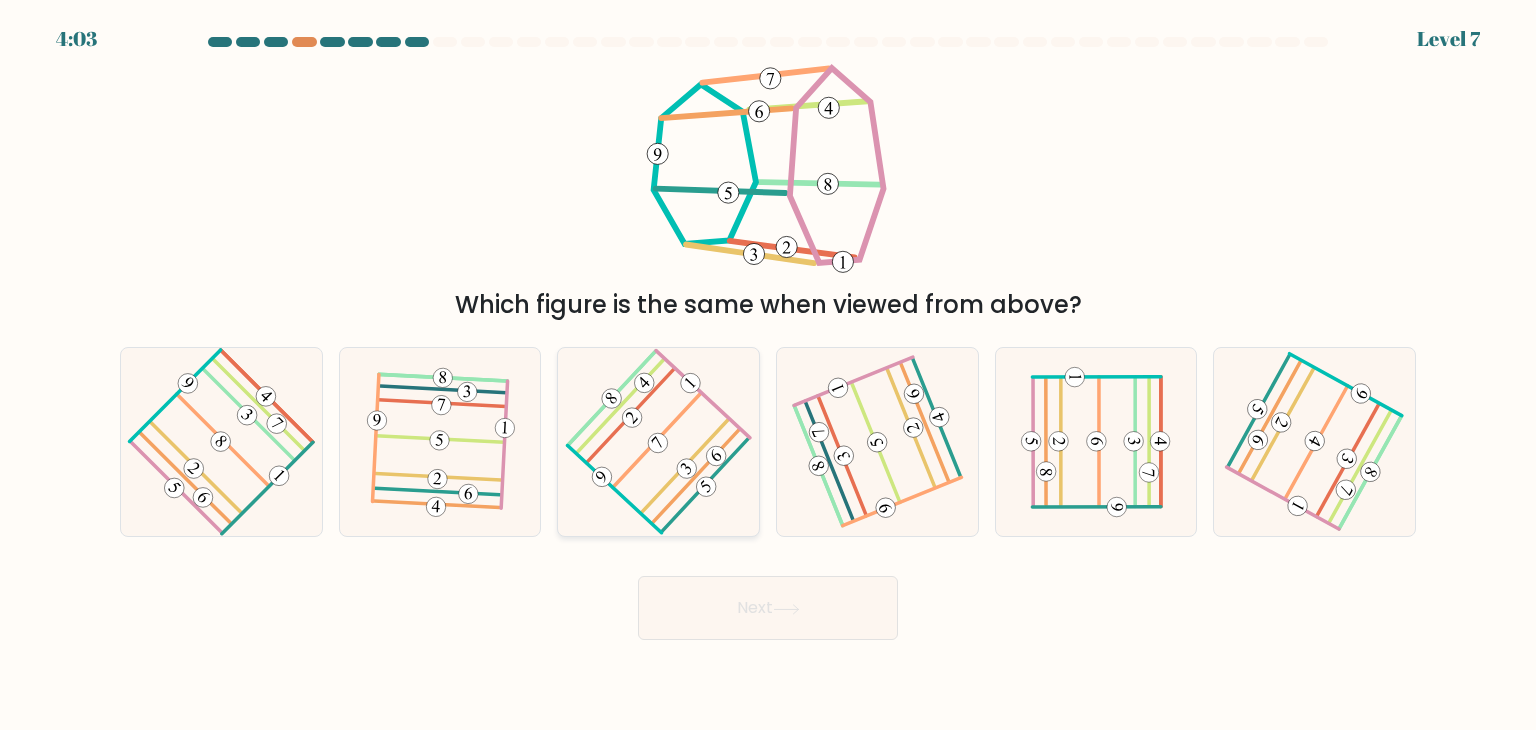 click at bounding box center (659, 442) 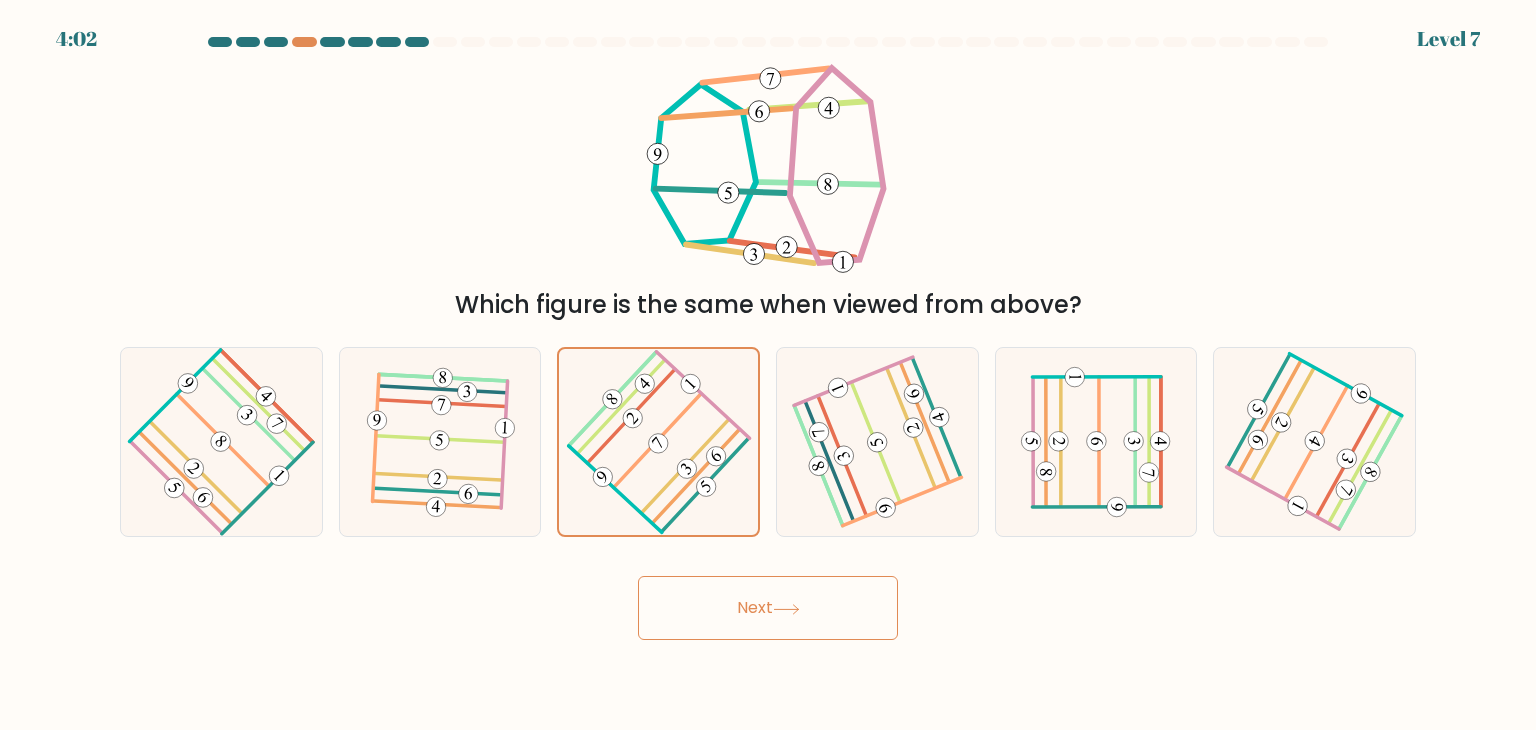 click on "Next" at bounding box center (768, 608) 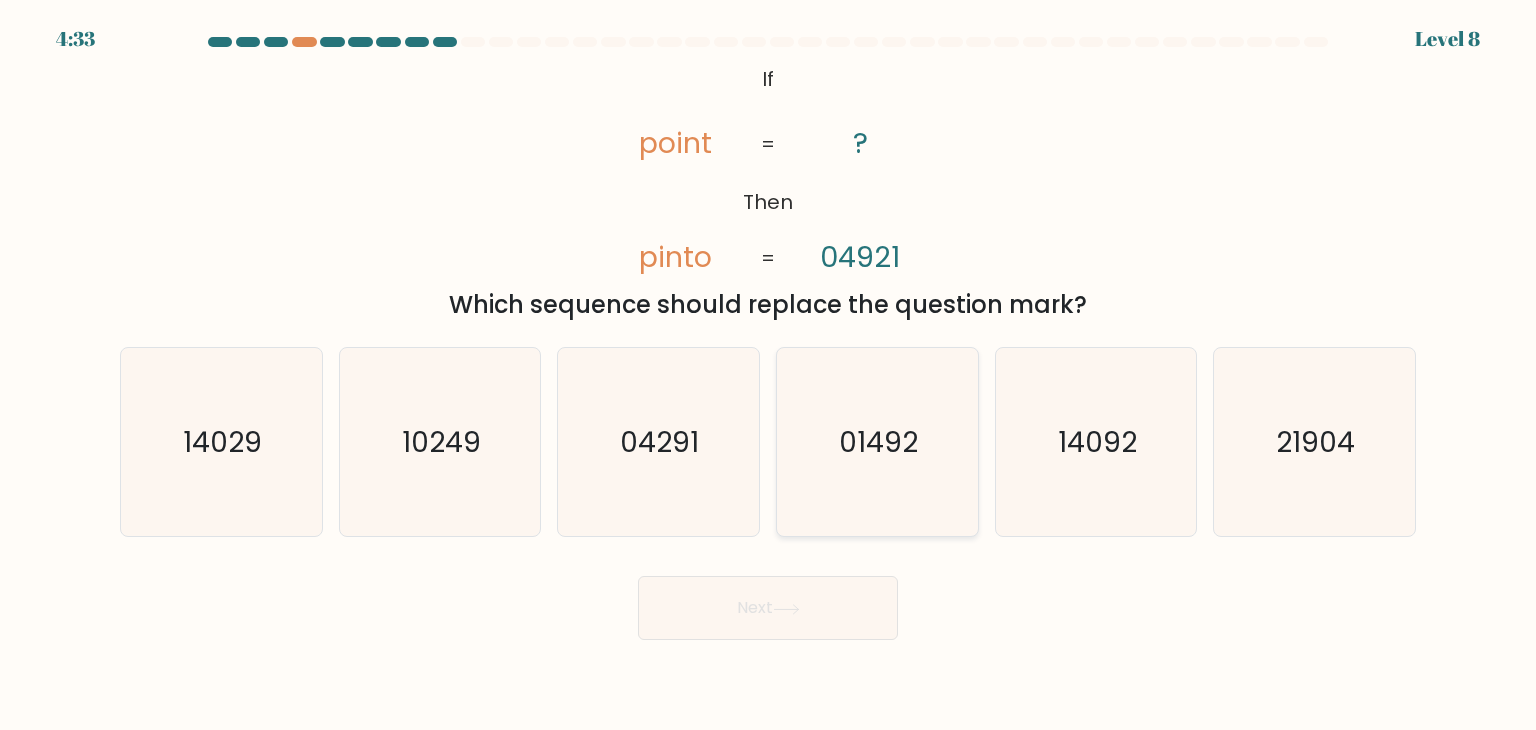 click on "01492" at bounding box center (877, 442) 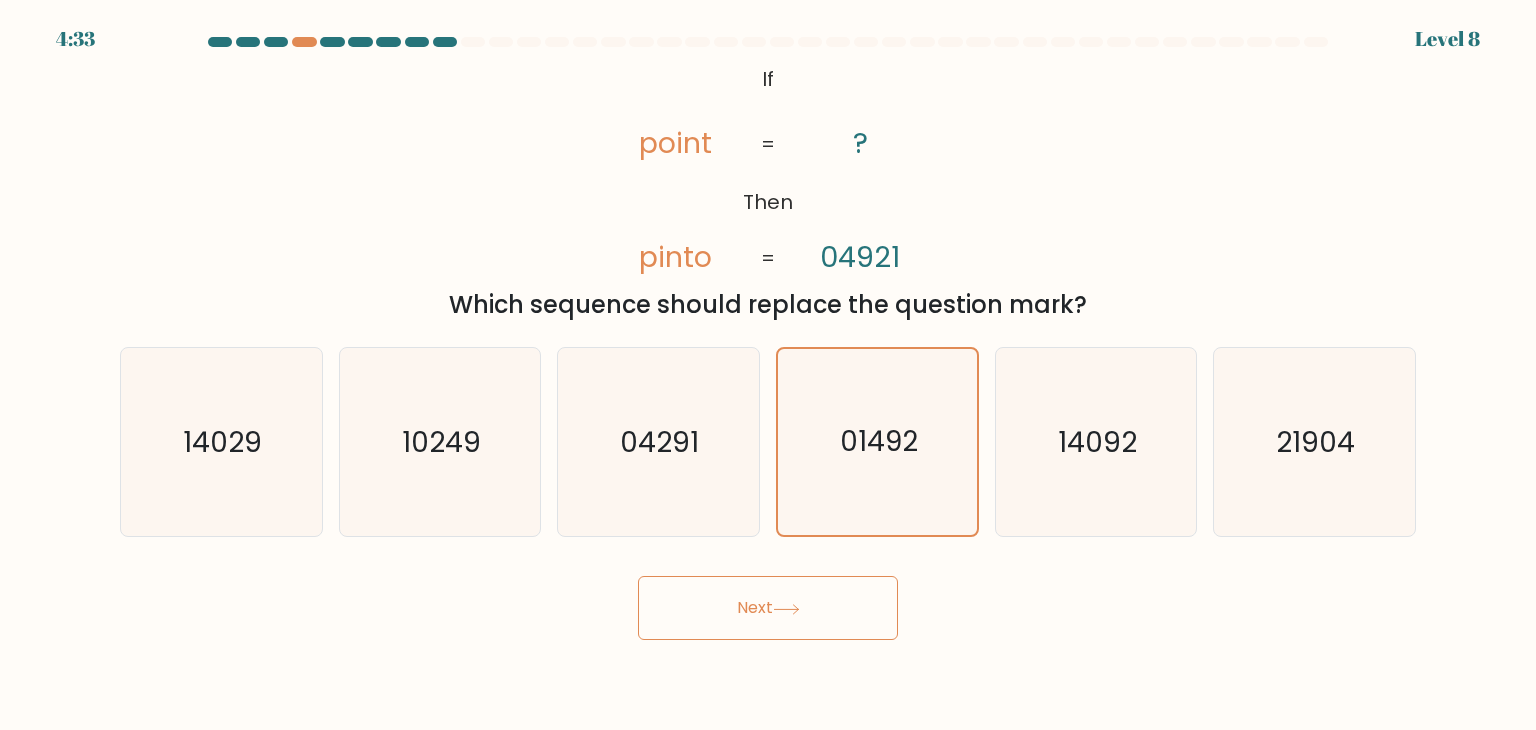 click on "Next" at bounding box center [768, 608] 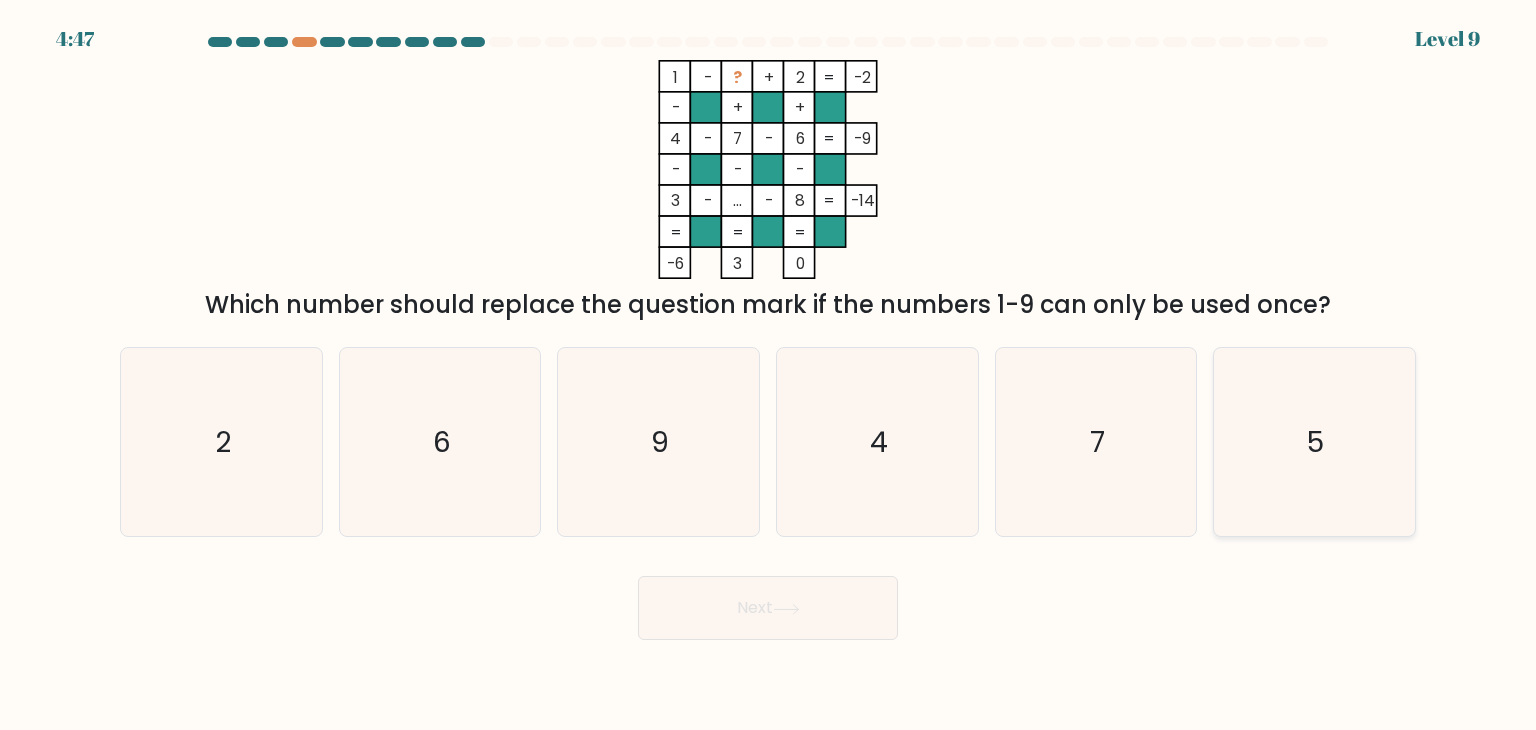 click on "5" at bounding box center (1314, 442) 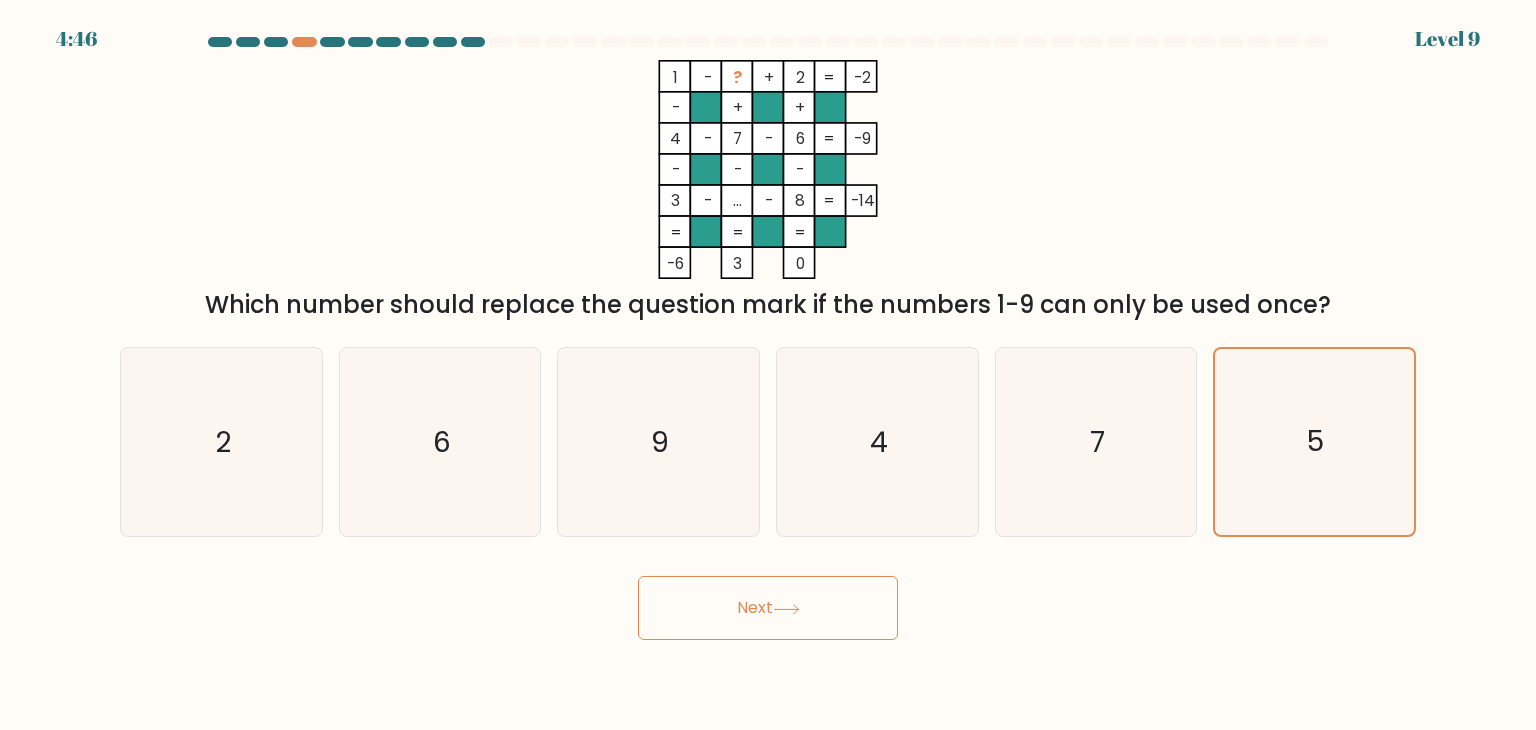 click on "Next" at bounding box center [768, 608] 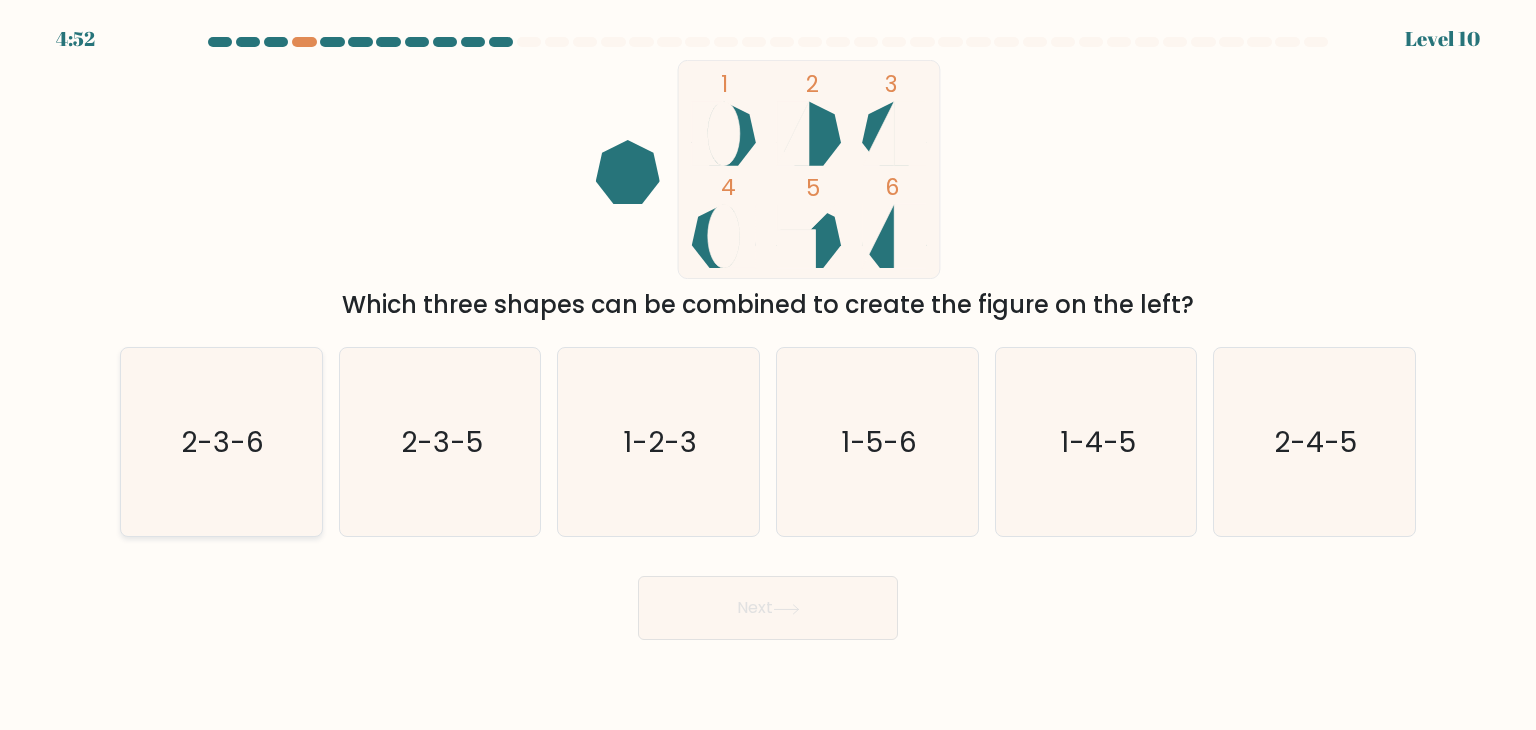 click on "2-3-6" at bounding box center [223, 442] 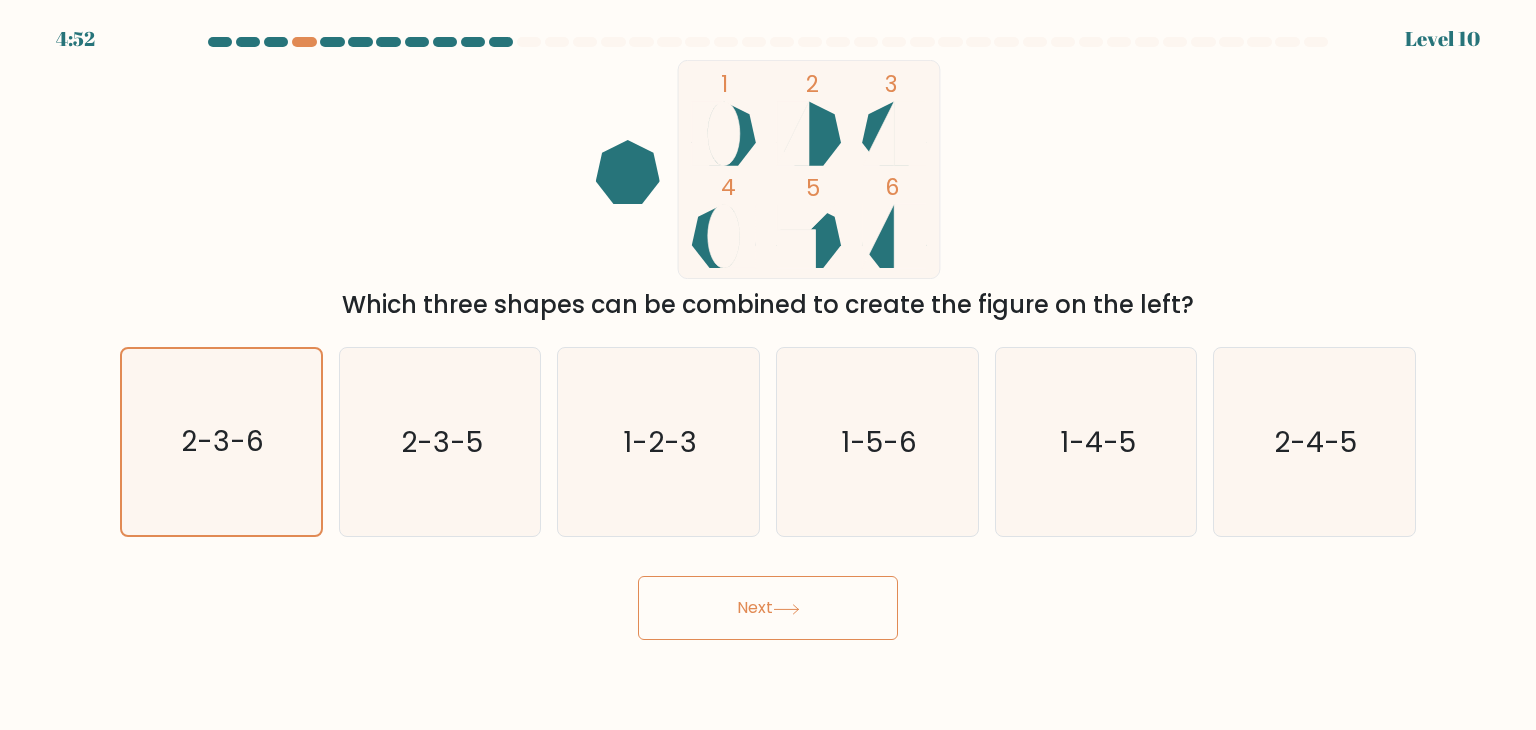 click on "Next" at bounding box center (768, 608) 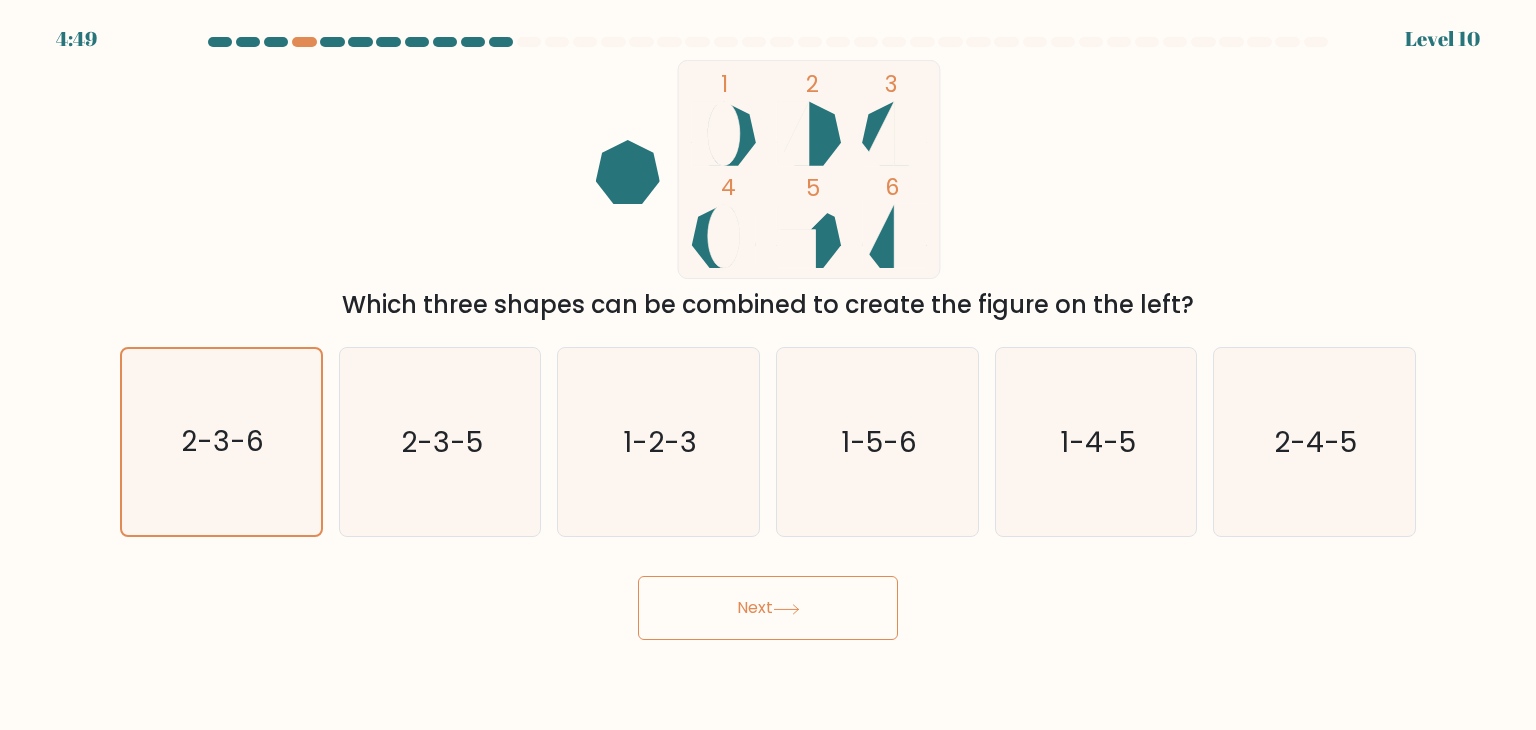 click on "Next" at bounding box center [768, 608] 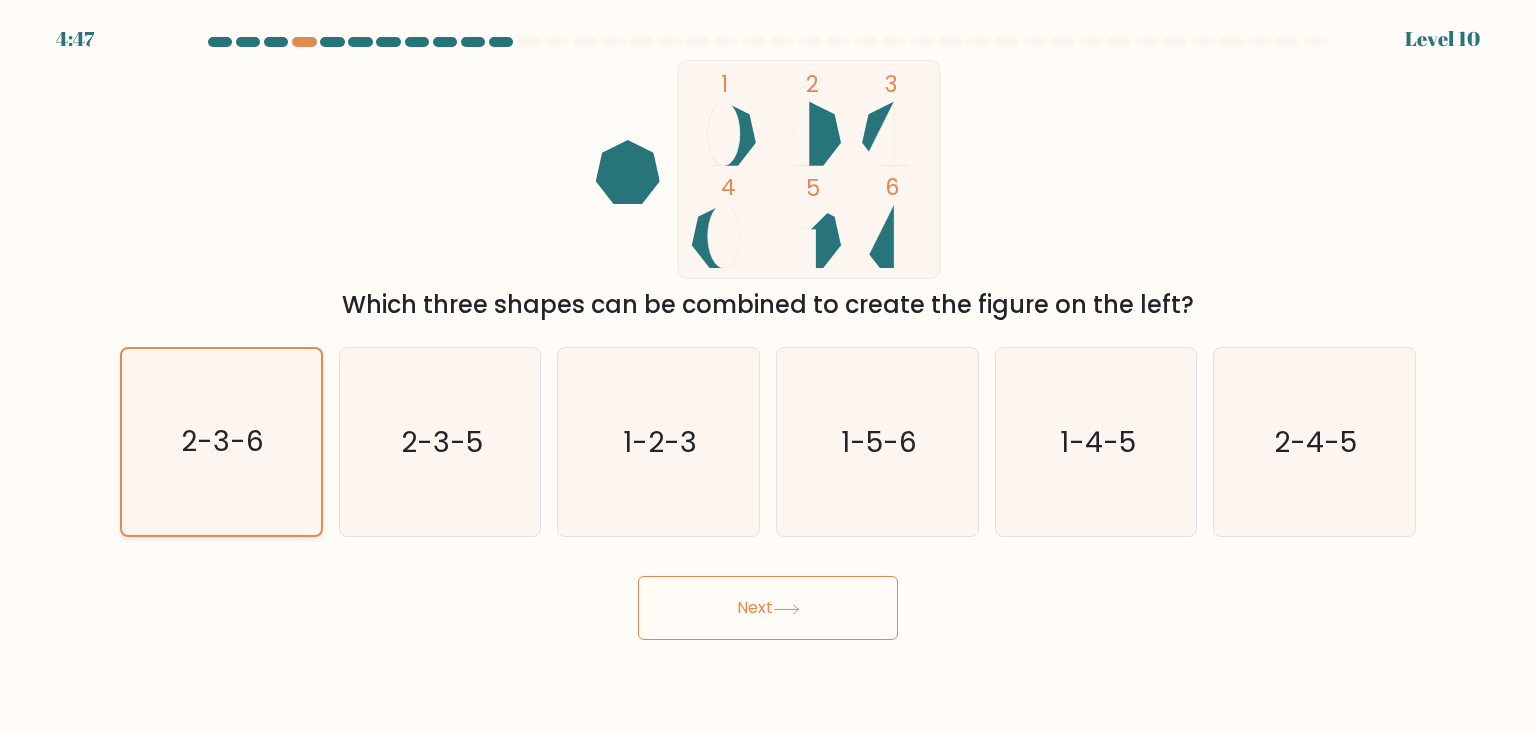 click on "2-3-6" at bounding box center [223, 442] 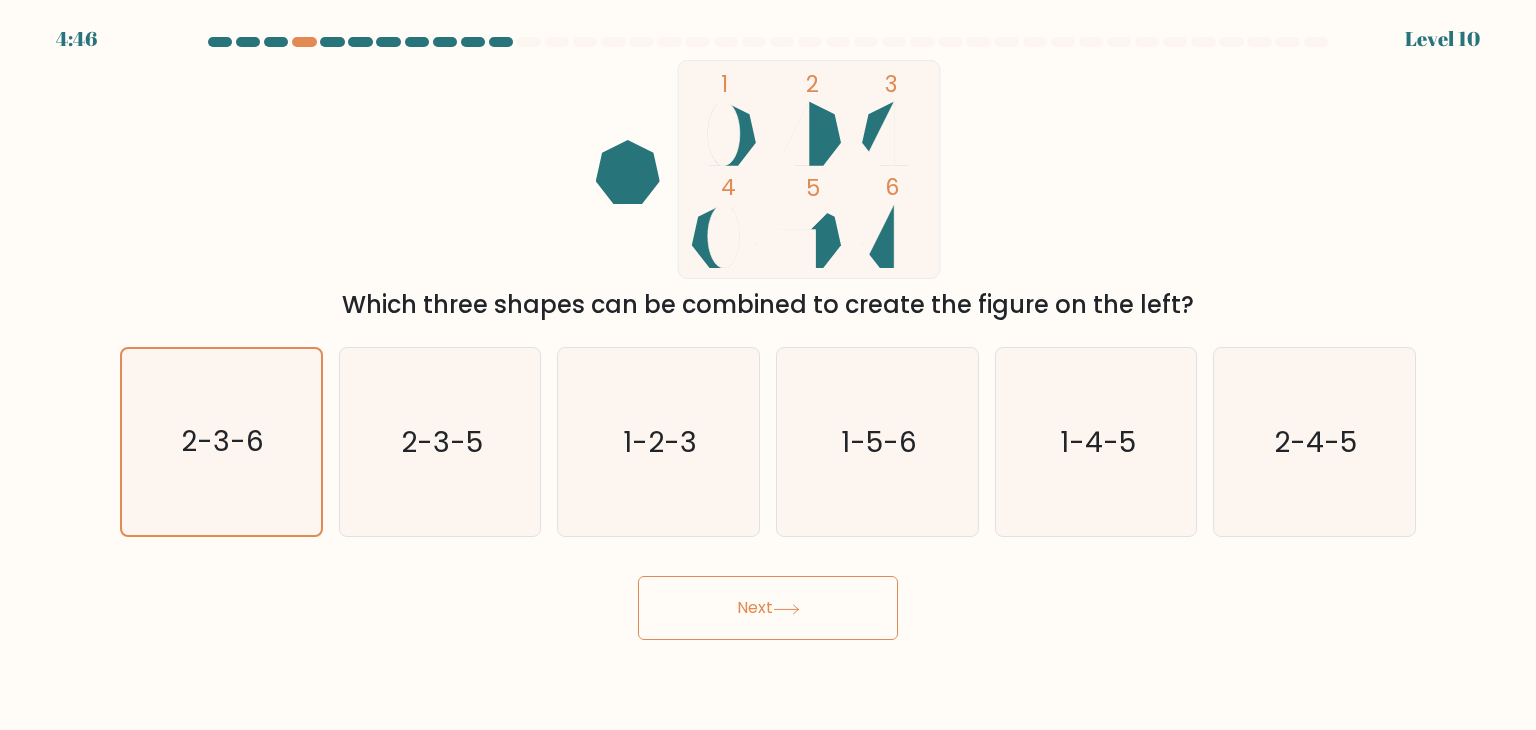 click on "Next" at bounding box center (768, 608) 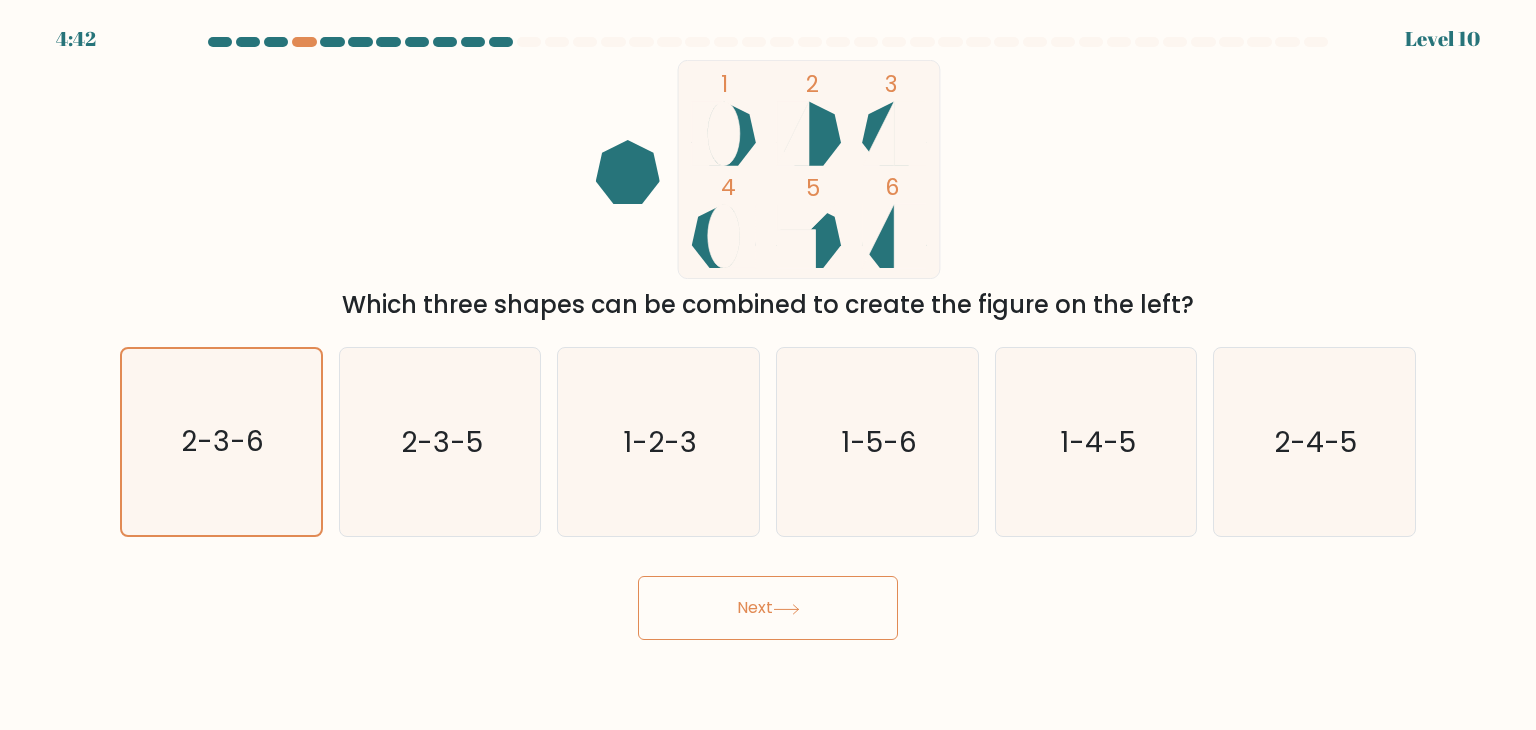 click at bounding box center (793, 134) 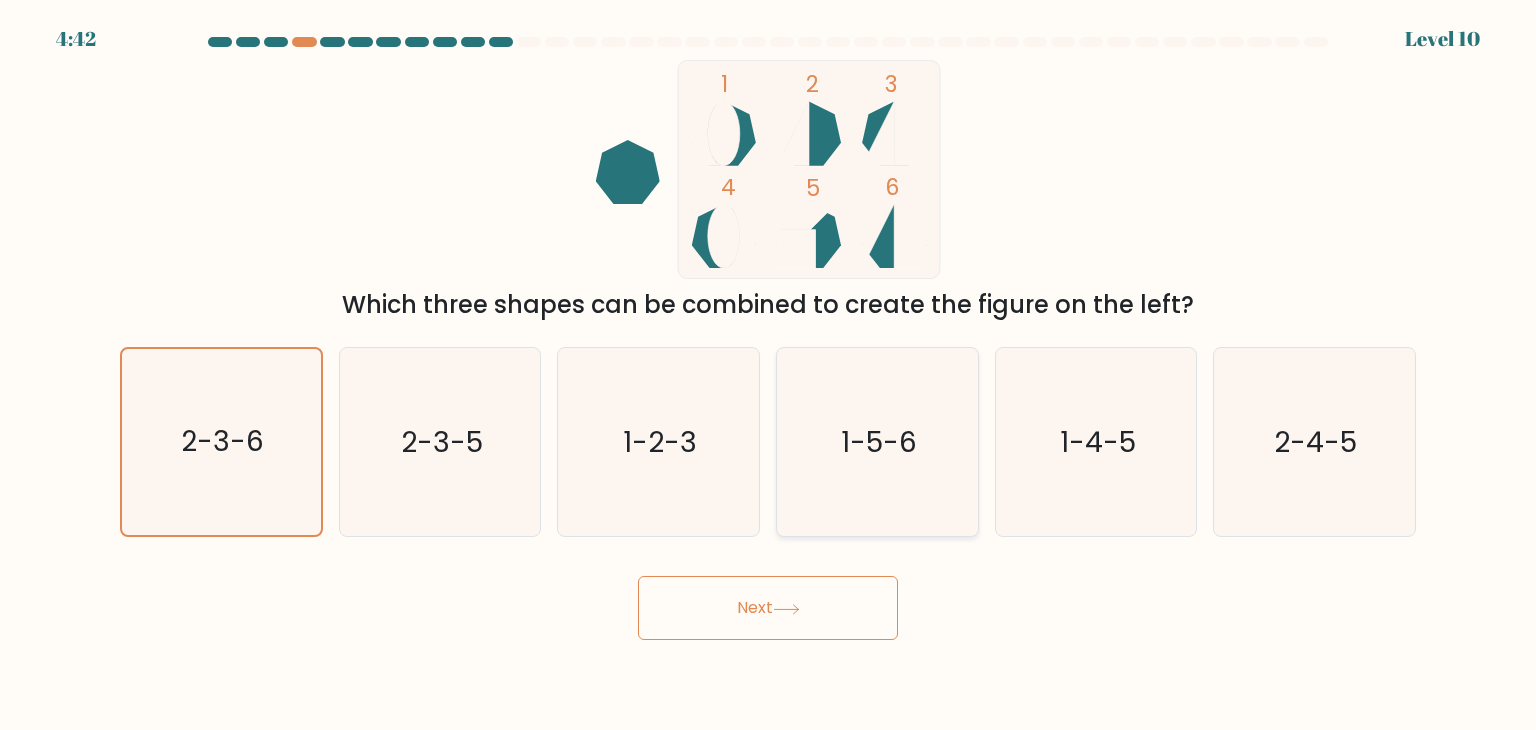 click on "1-5-6" at bounding box center (877, 442) 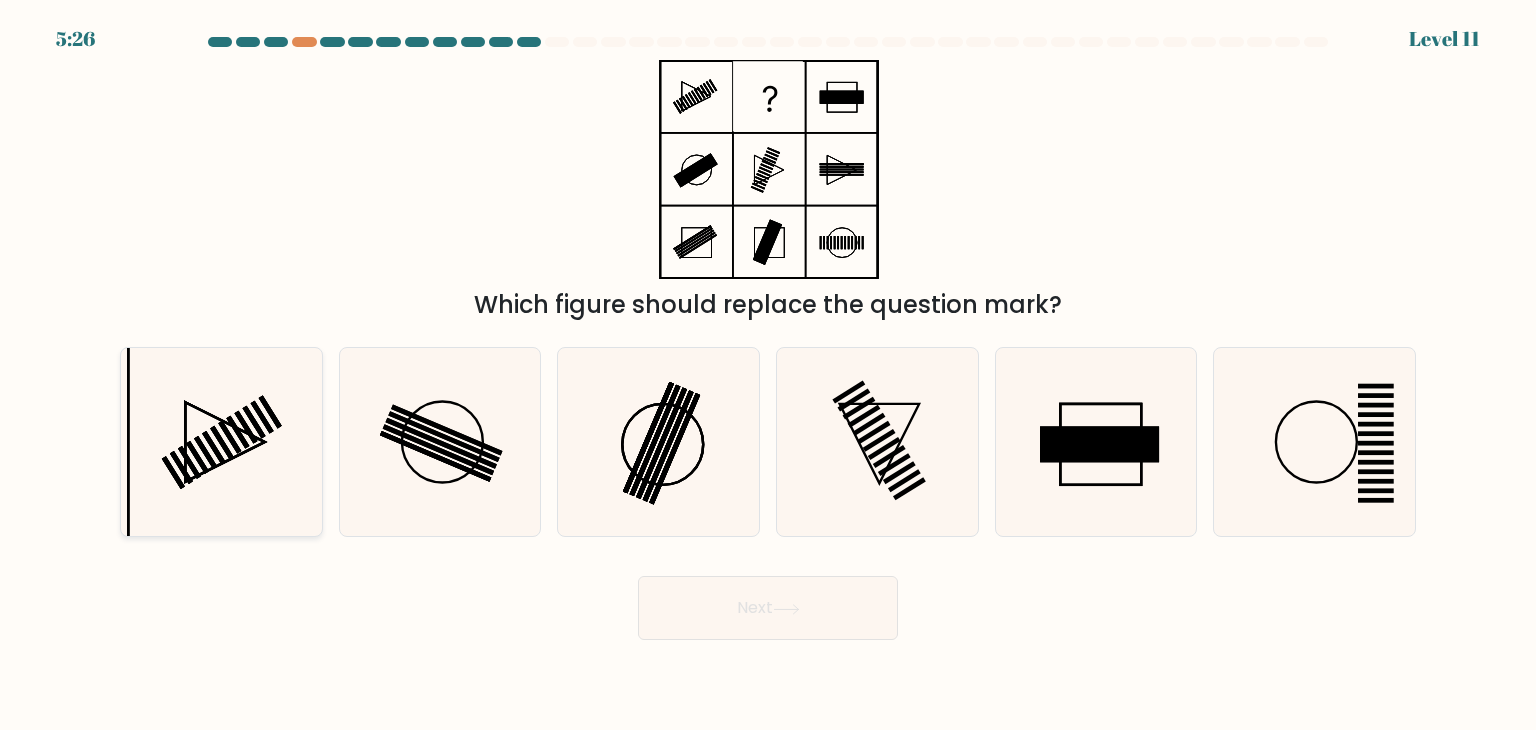 click at bounding box center [221, 442] 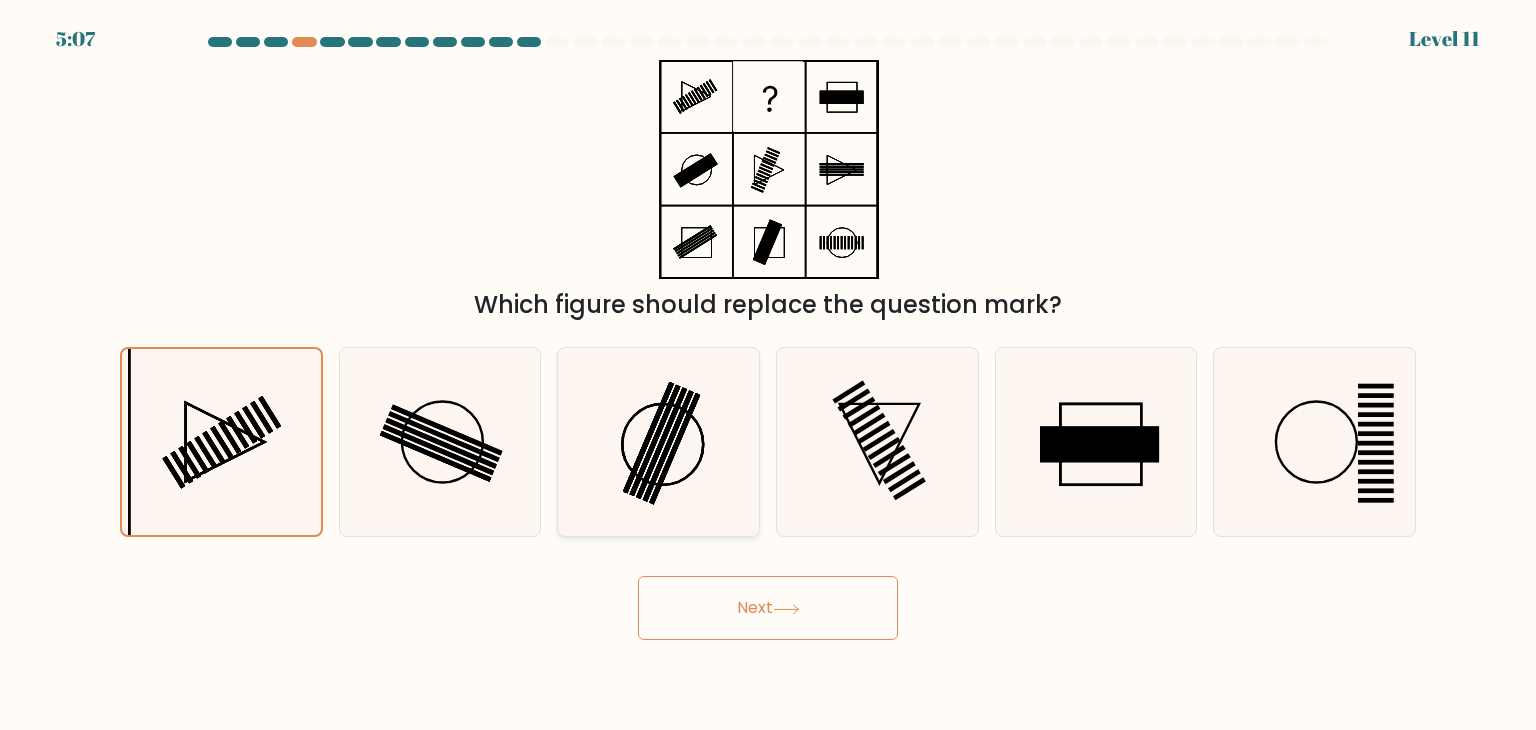 click at bounding box center (658, 442) 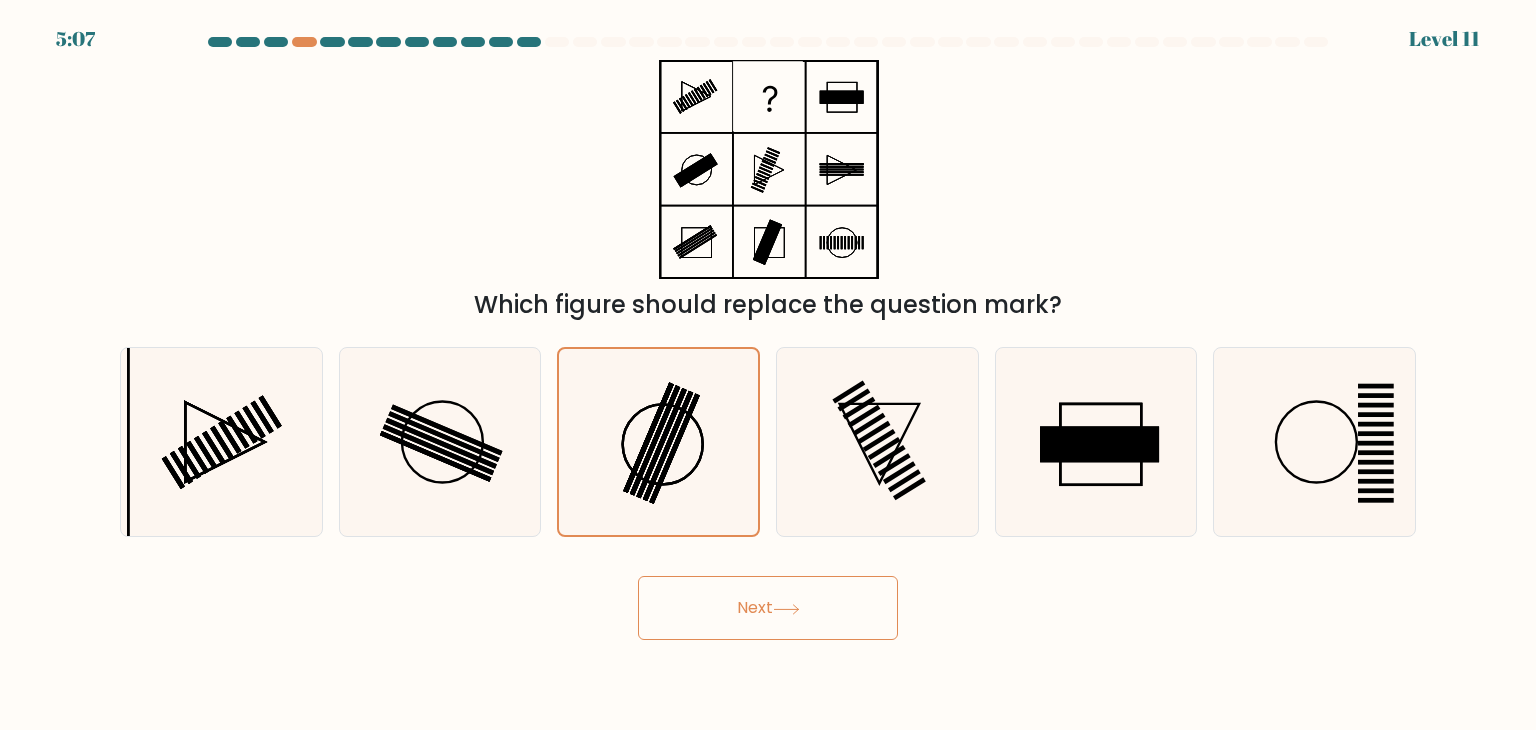 click on "Next" at bounding box center [768, 608] 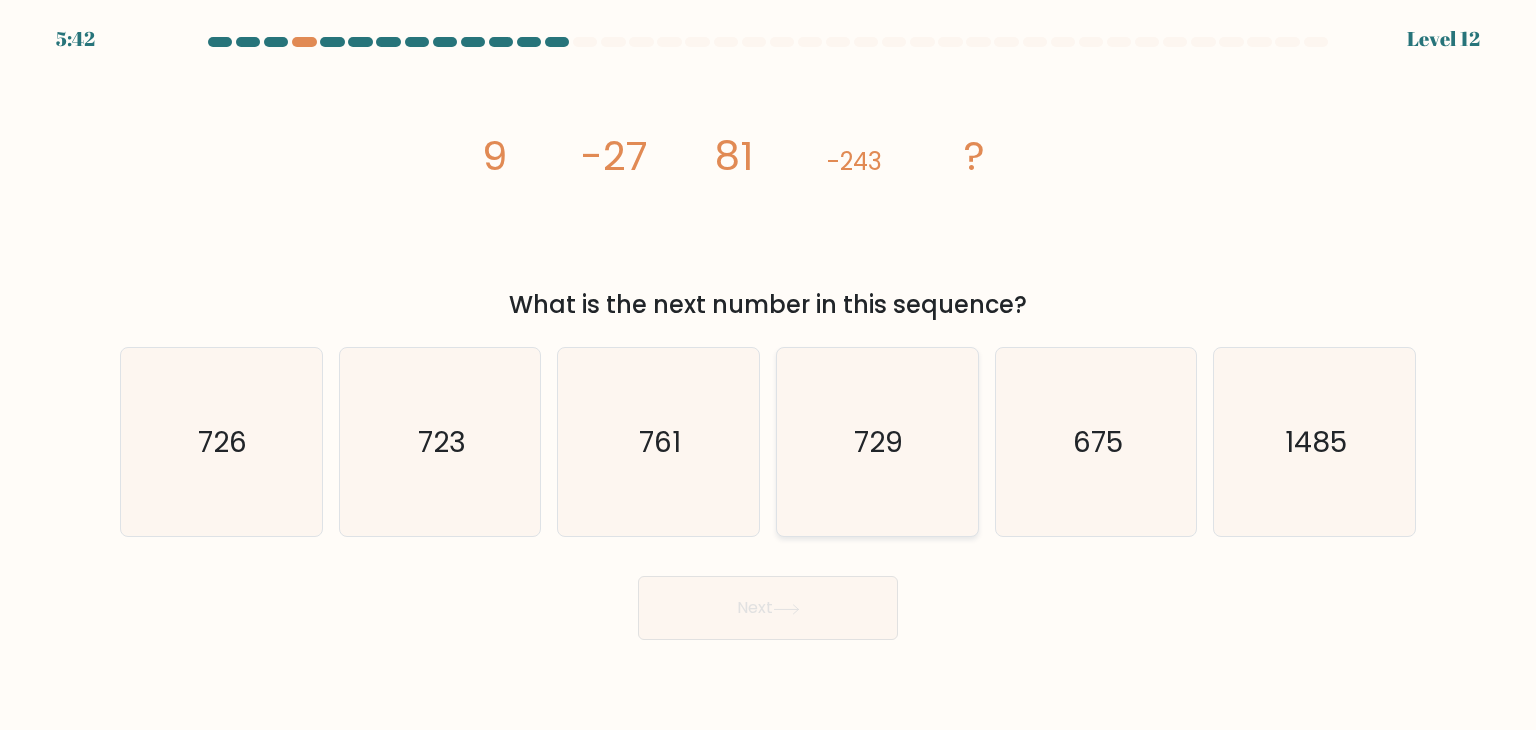 click on "729" at bounding box center [877, 442] 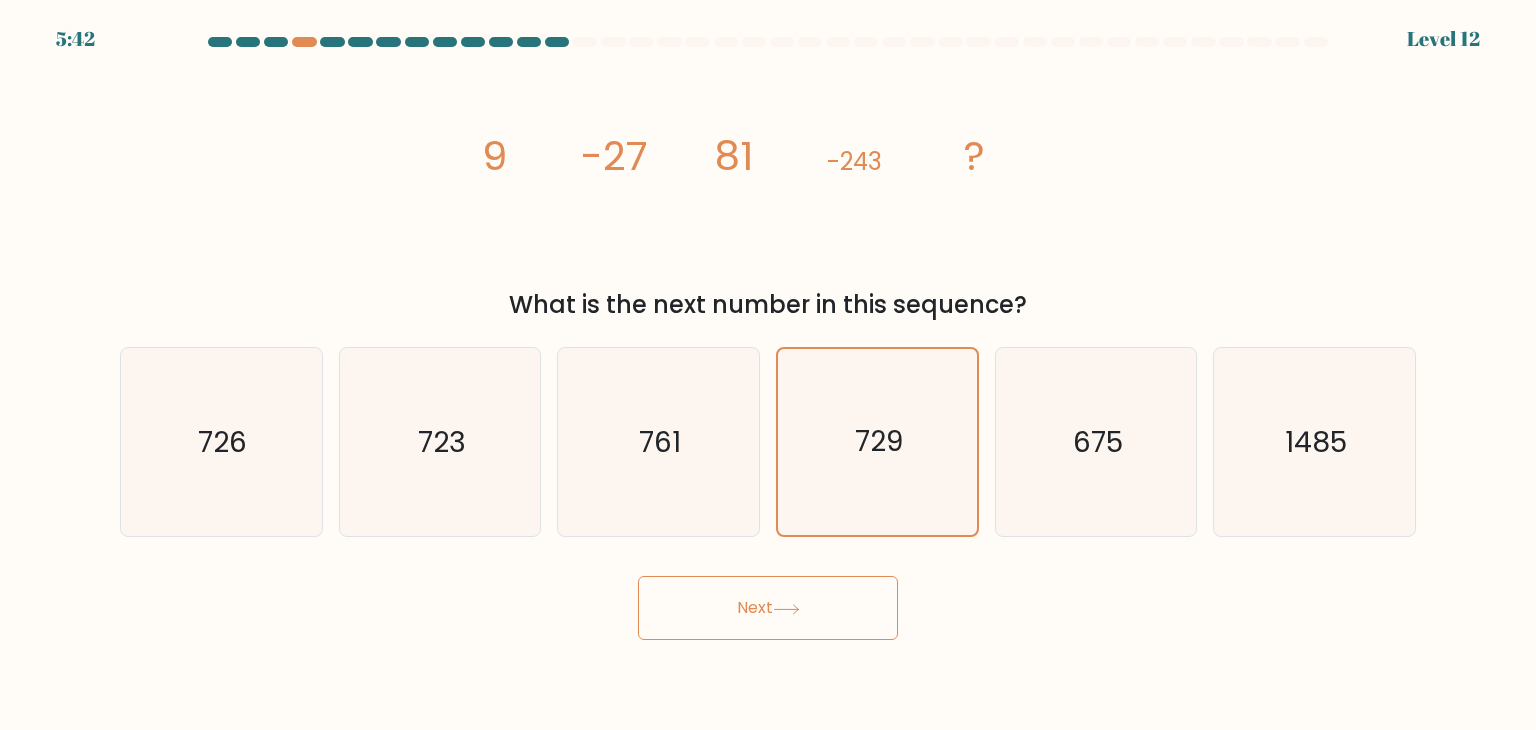 click on "Next" at bounding box center (768, 608) 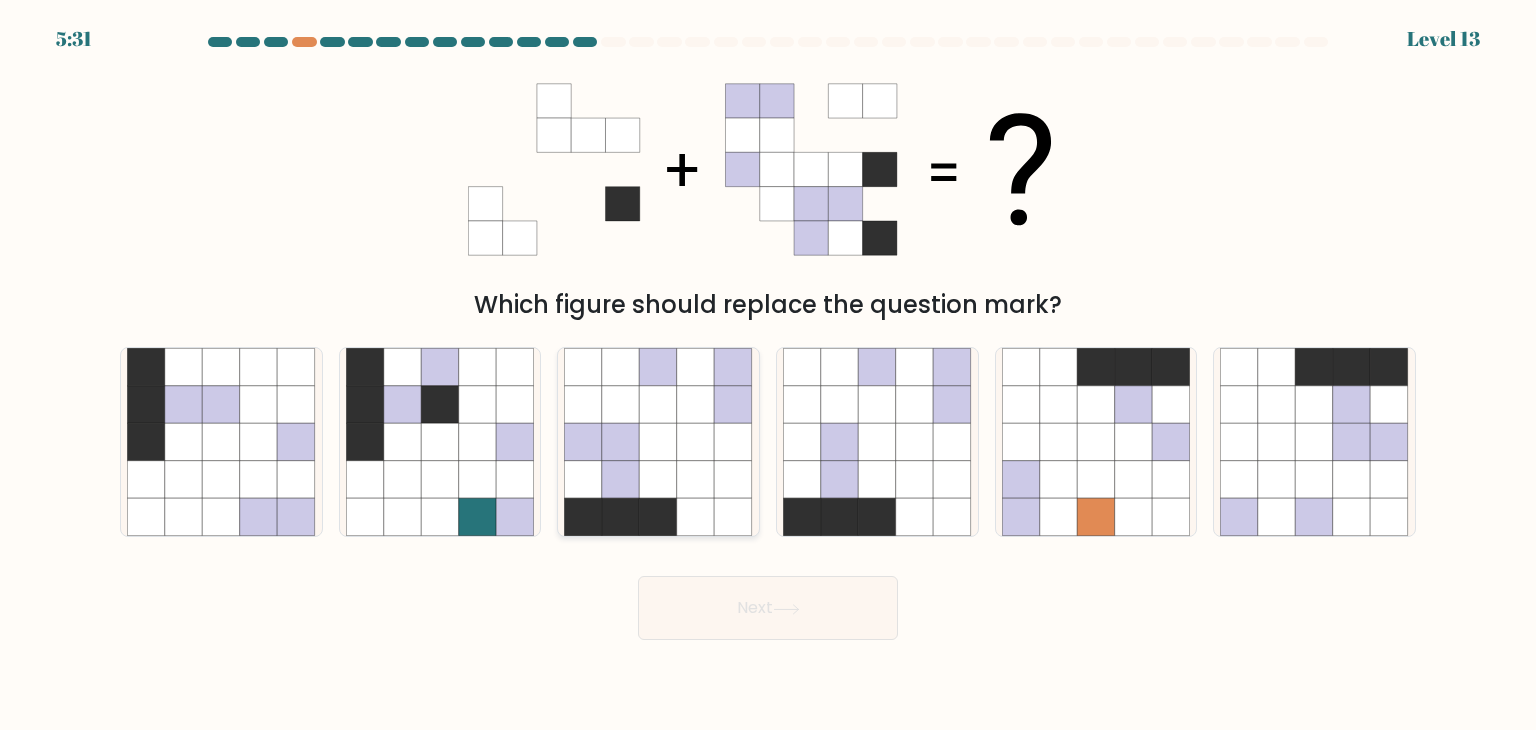 click at bounding box center [621, 480] 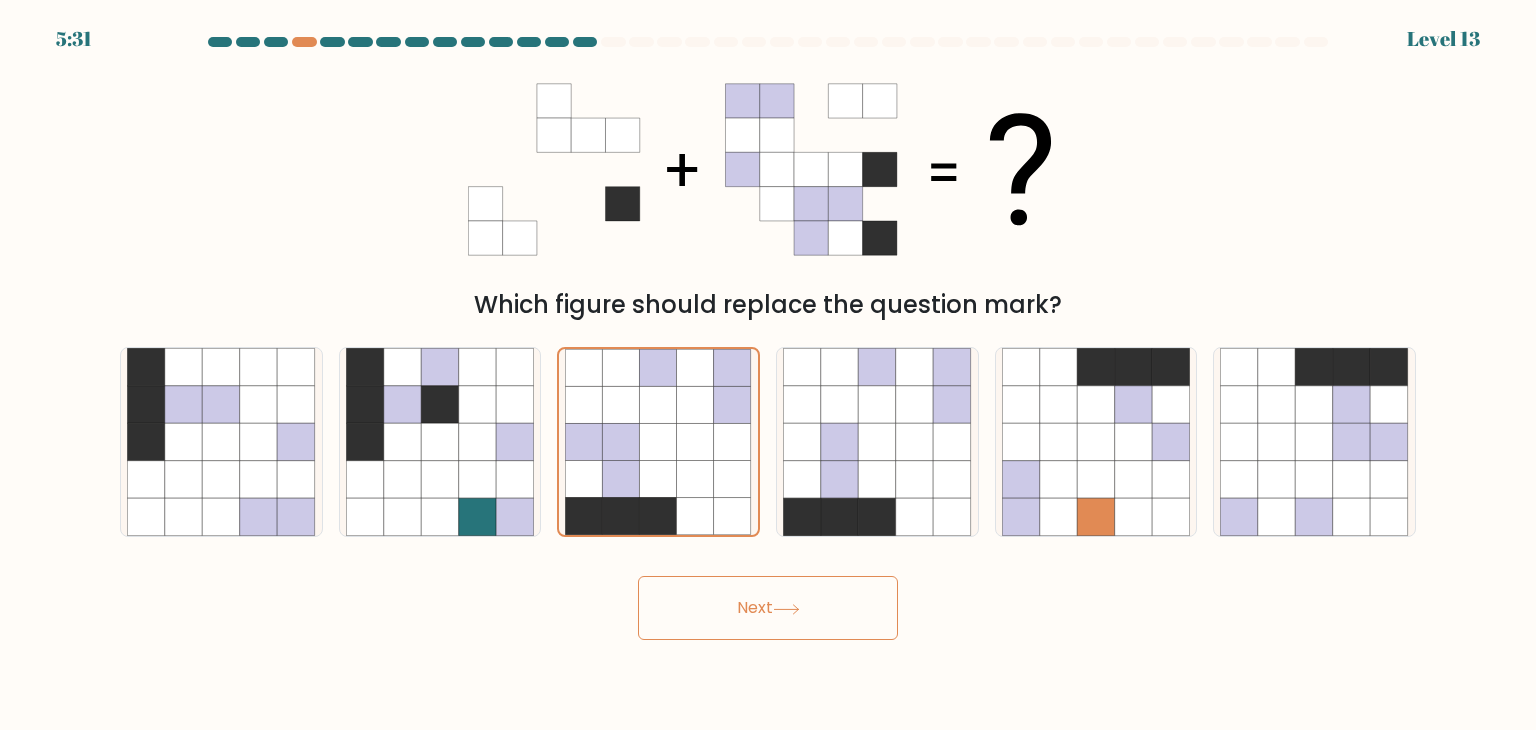 click on "Next" at bounding box center (768, 600) 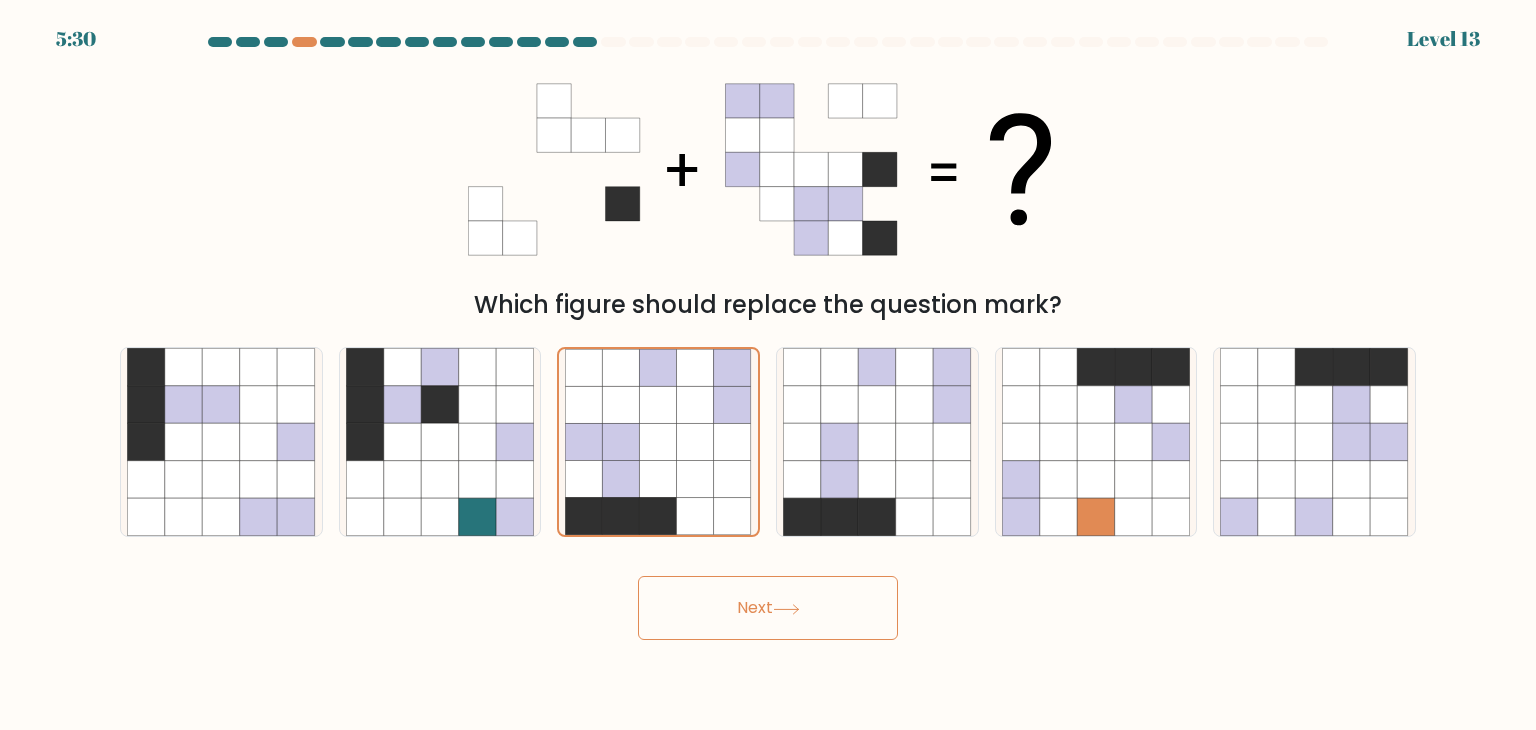 click on "Next" at bounding box center [768, 608] 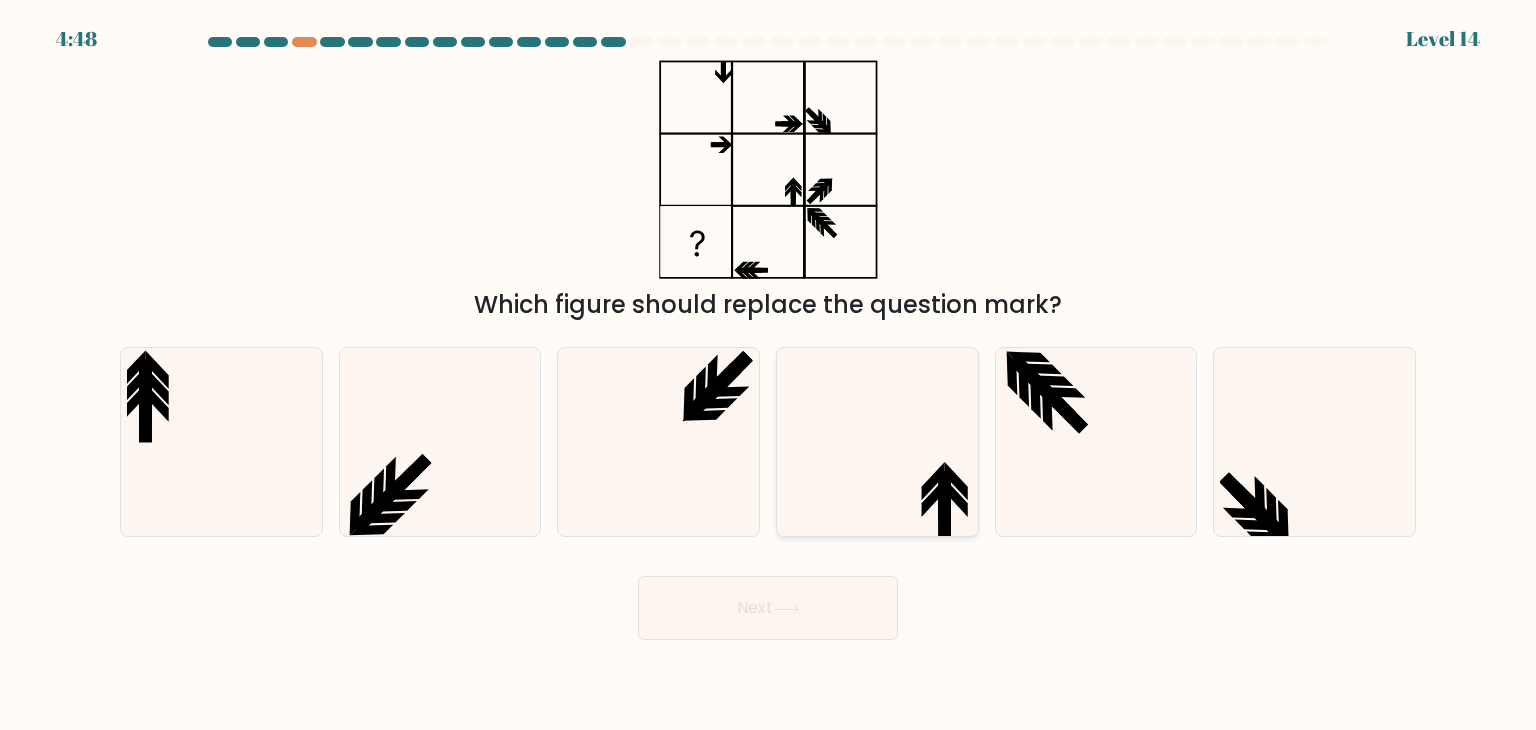 click at bounding box center (877, 442) 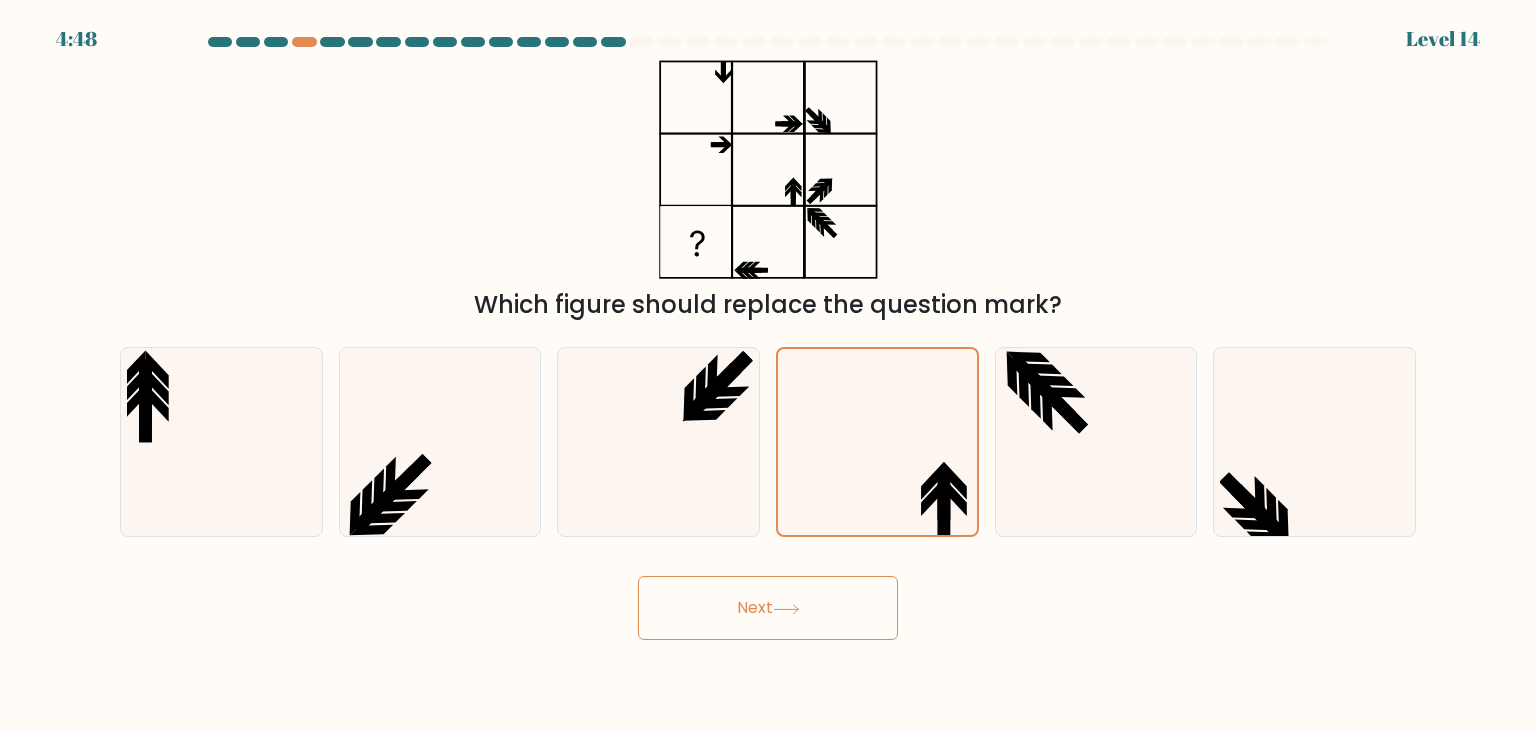 click on "Next" at bounding box center [768, 608] 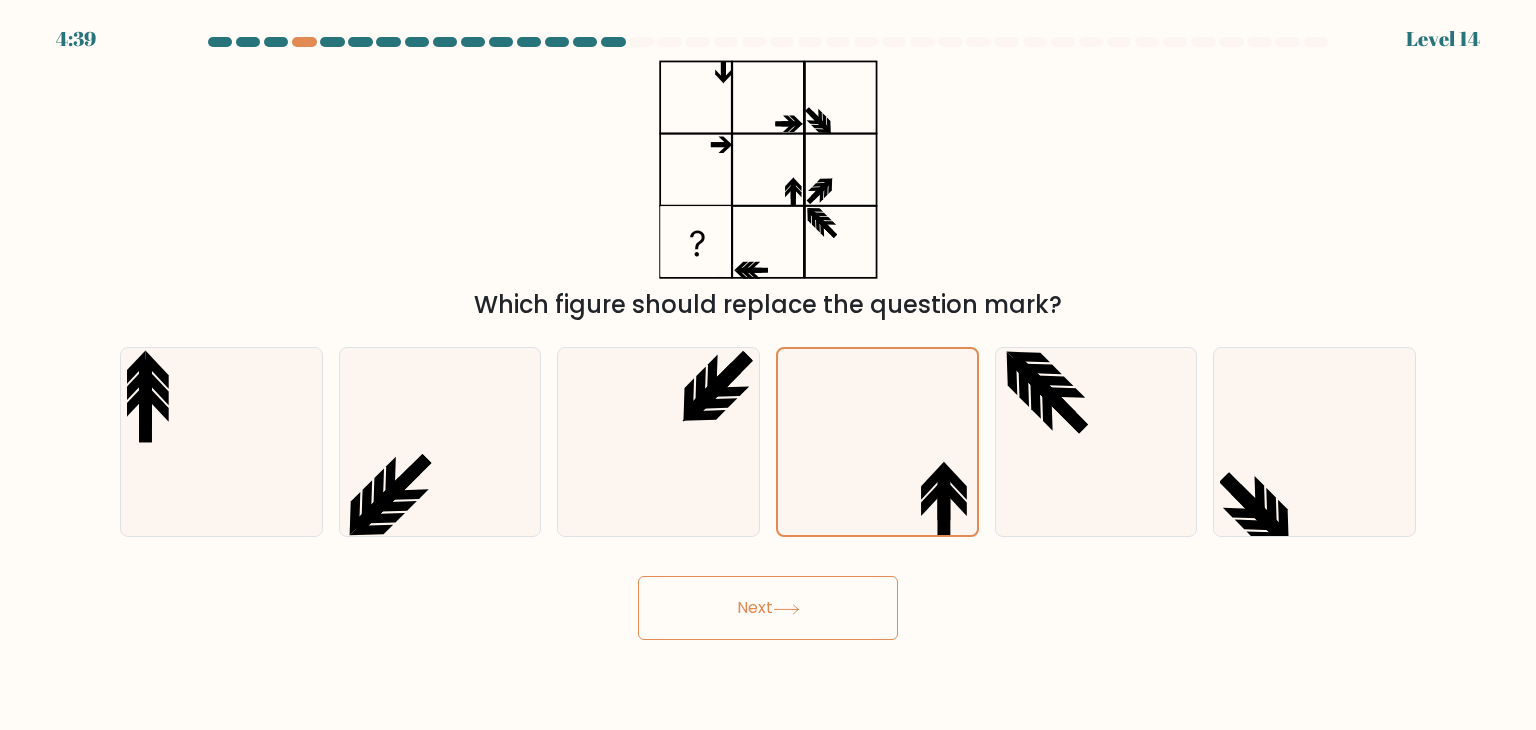 click at bounding box center (786, 609) 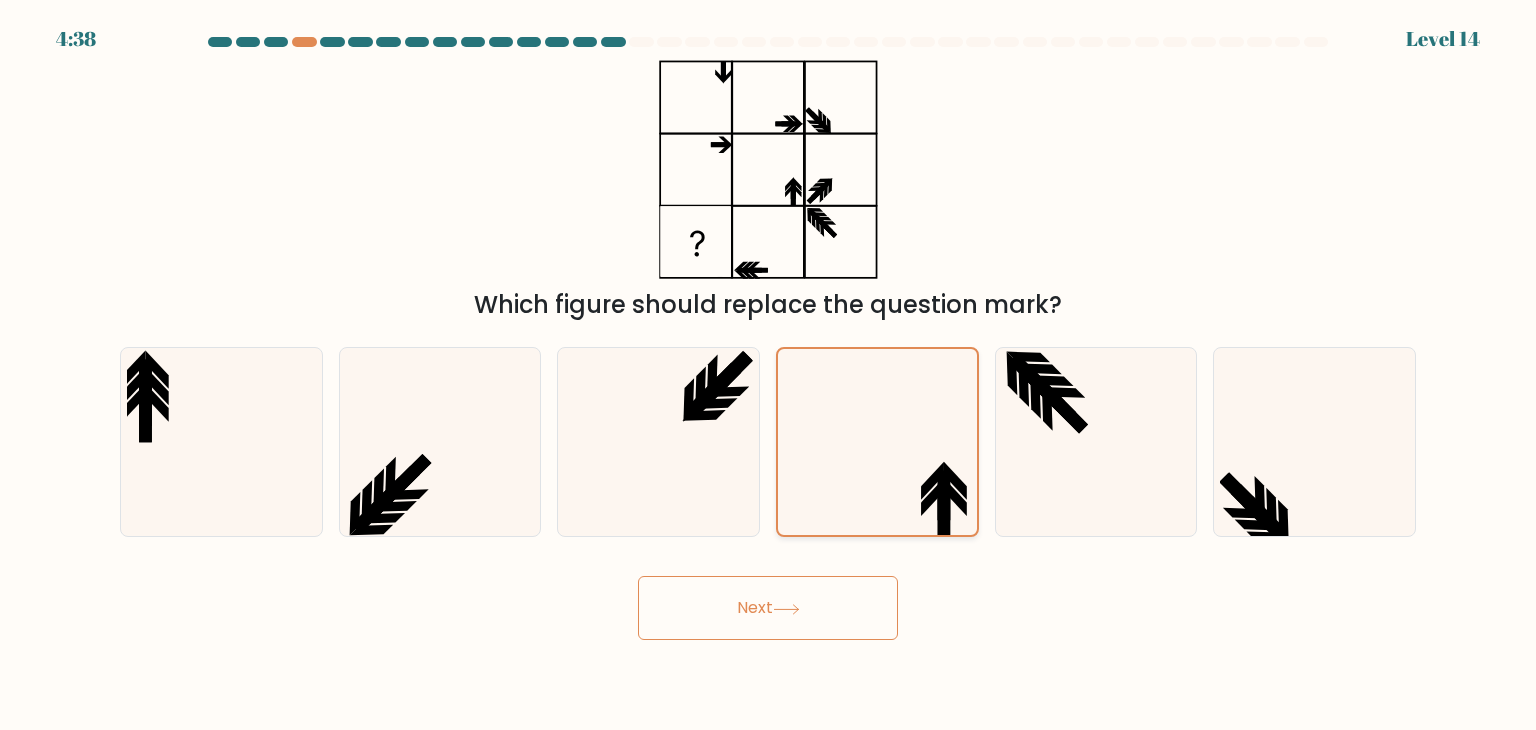 click at bounding box center [877, 442] 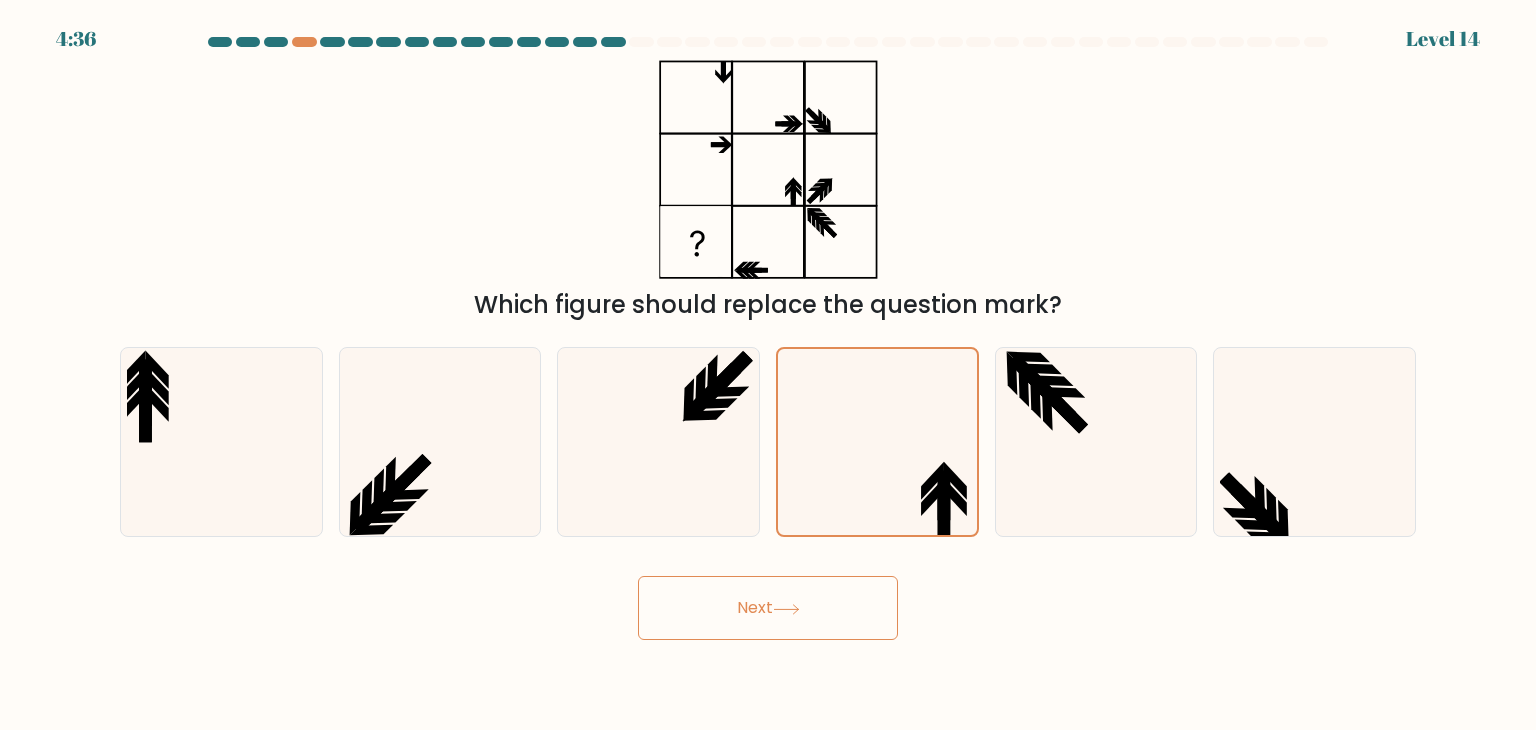 click on "Next" at bounding box center [768, 608] 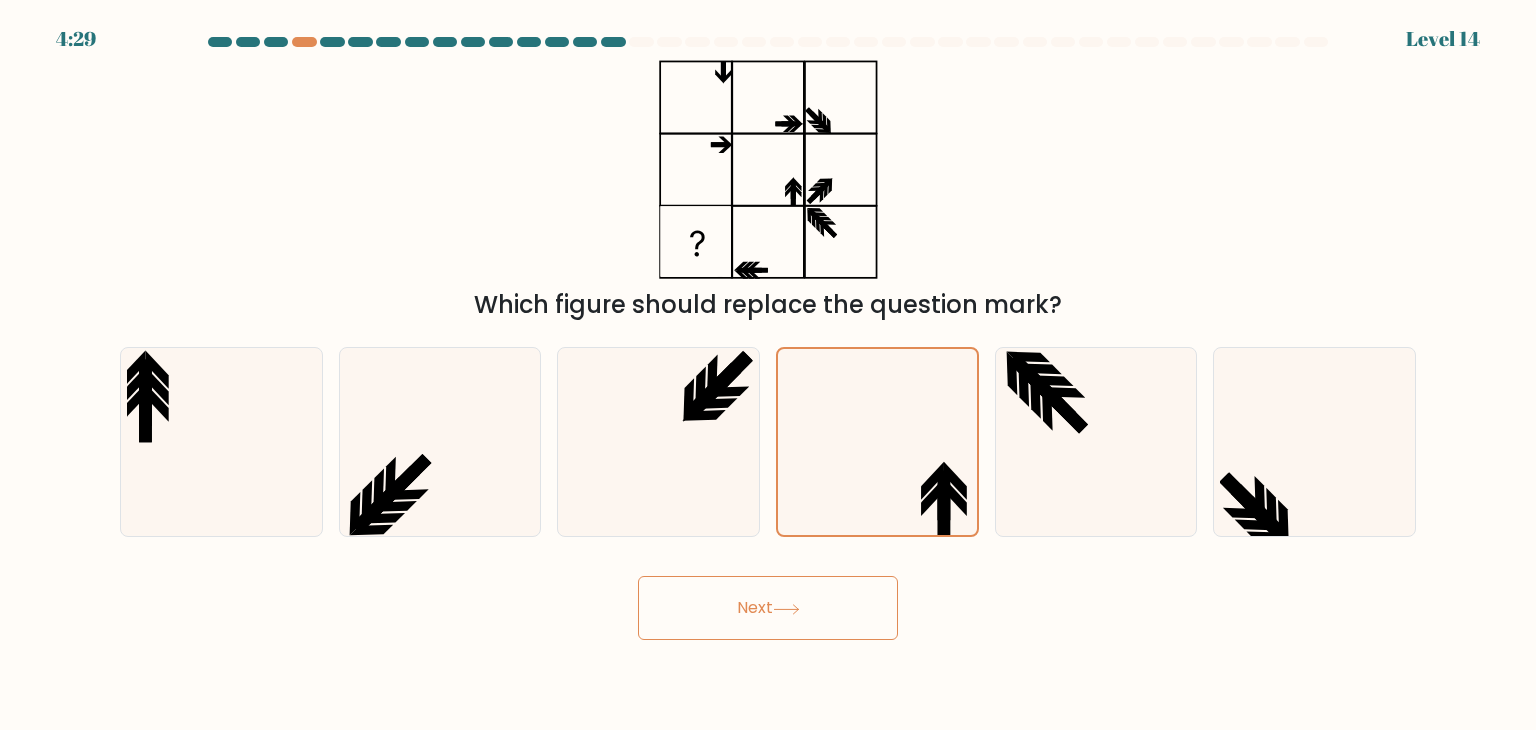 click at bounding box center [786, 609] 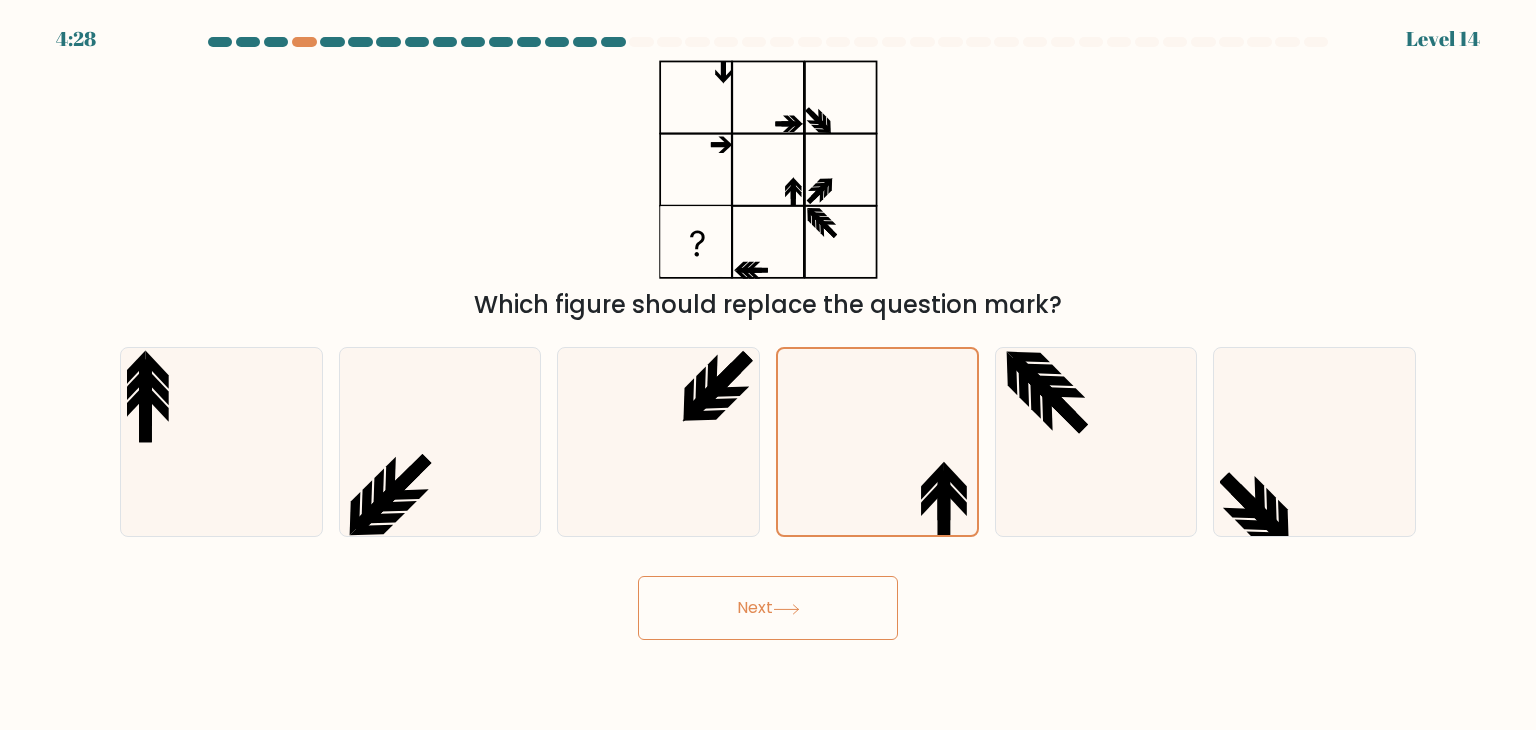 drag, startPoint x: 715, startPoint y: 606, endPoint x: 1047, endPoint y: 635, distance: 333.26416 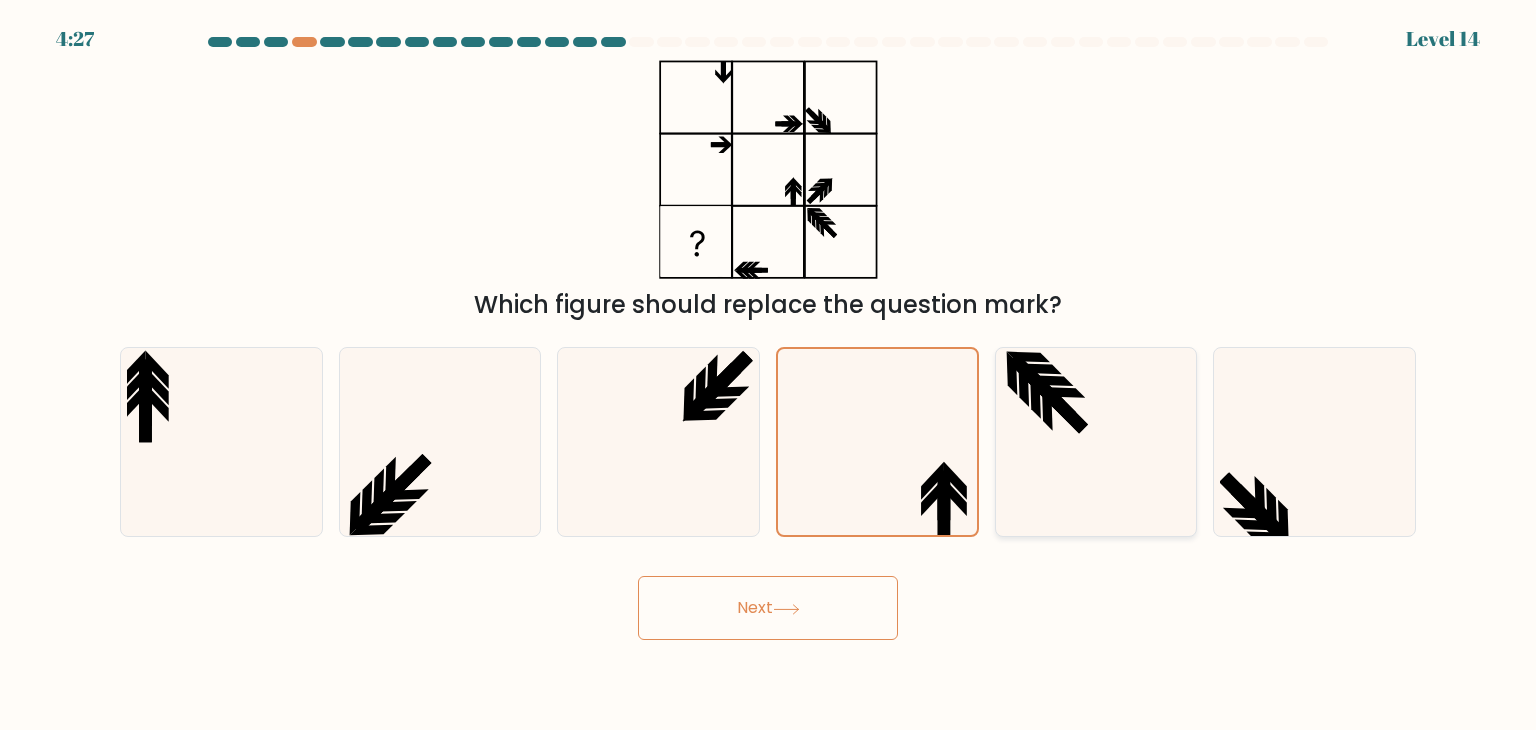 click at bounding box center [1096, 442] 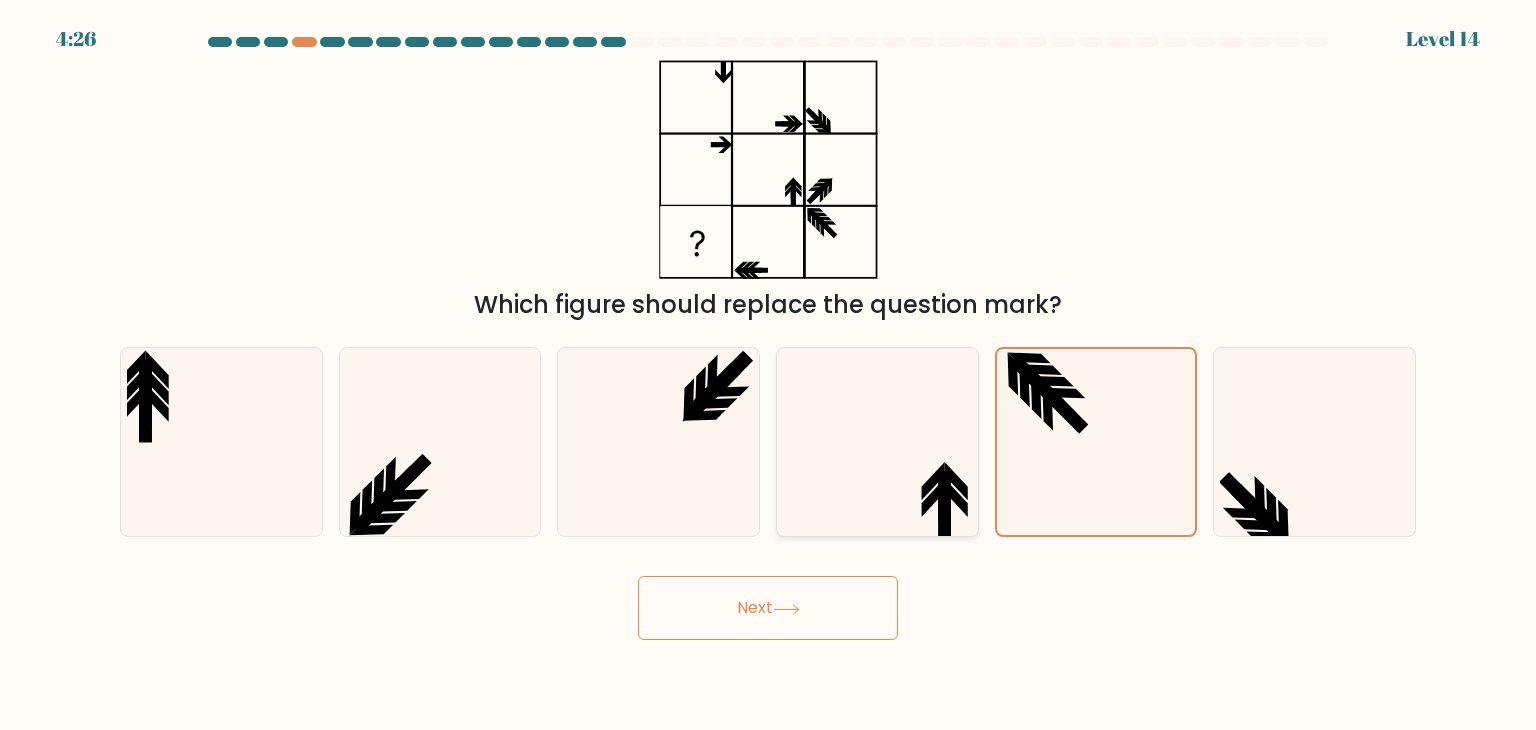 click at bounding box center (933, 481) 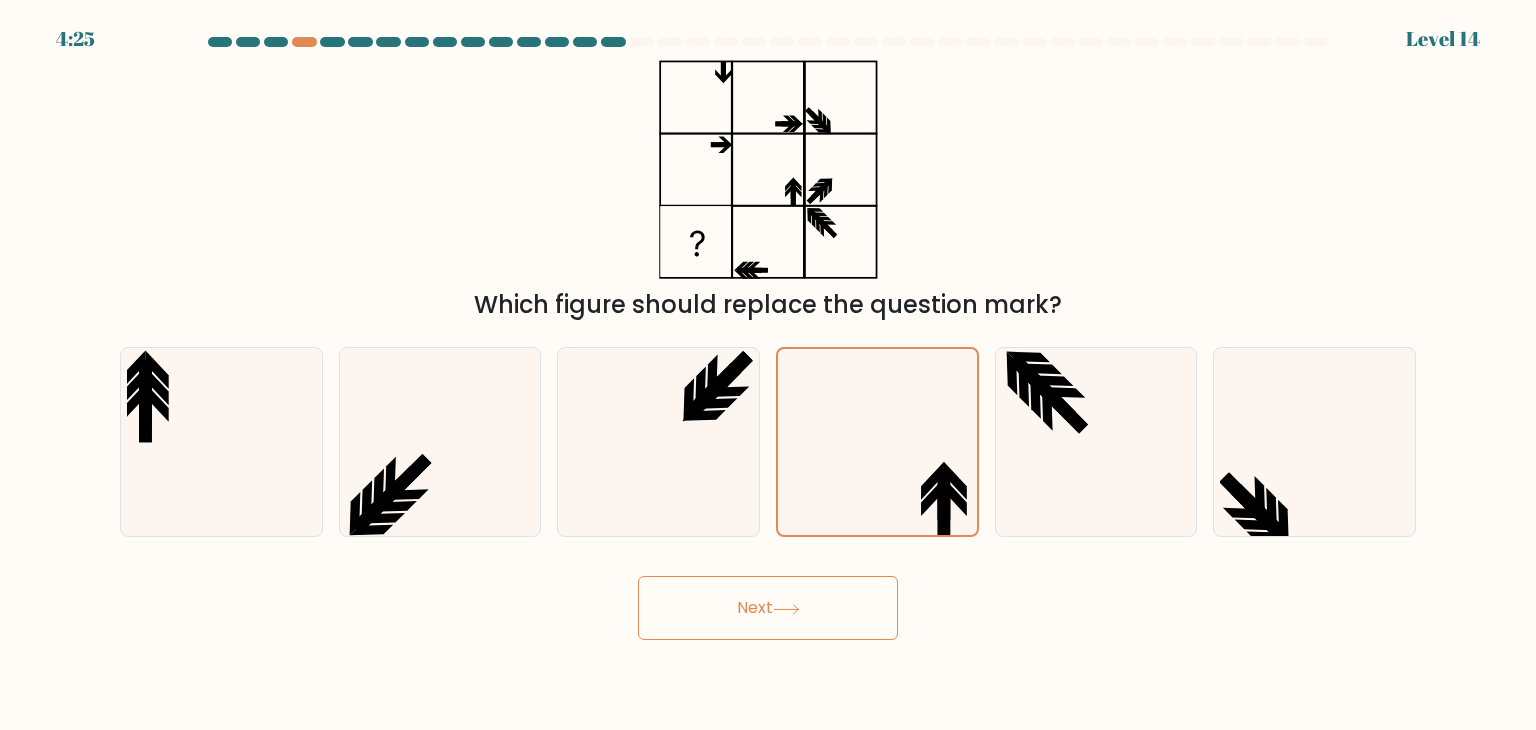 click on "Next" at bounding box center (768, 608) 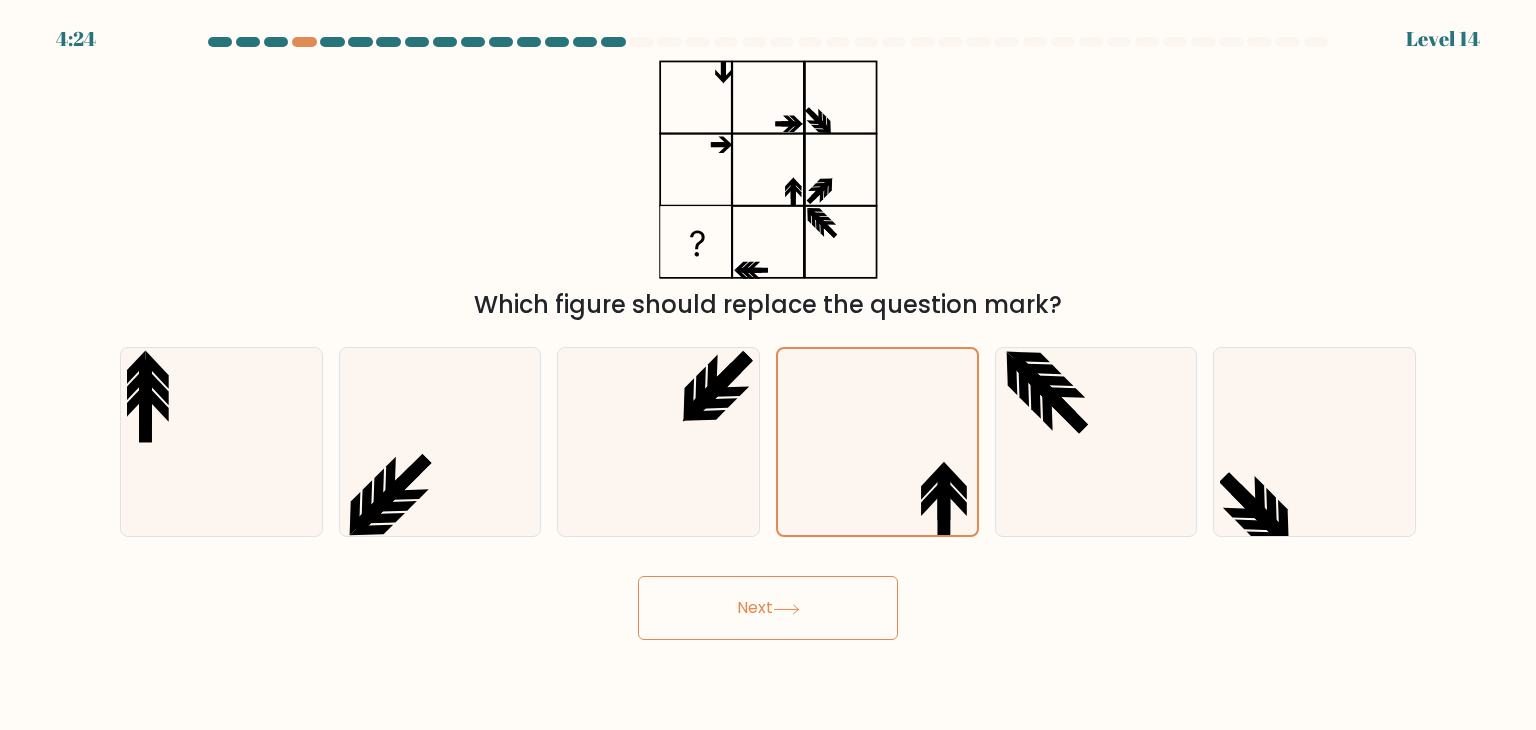 click on "c." at bounding box center (658, 442) 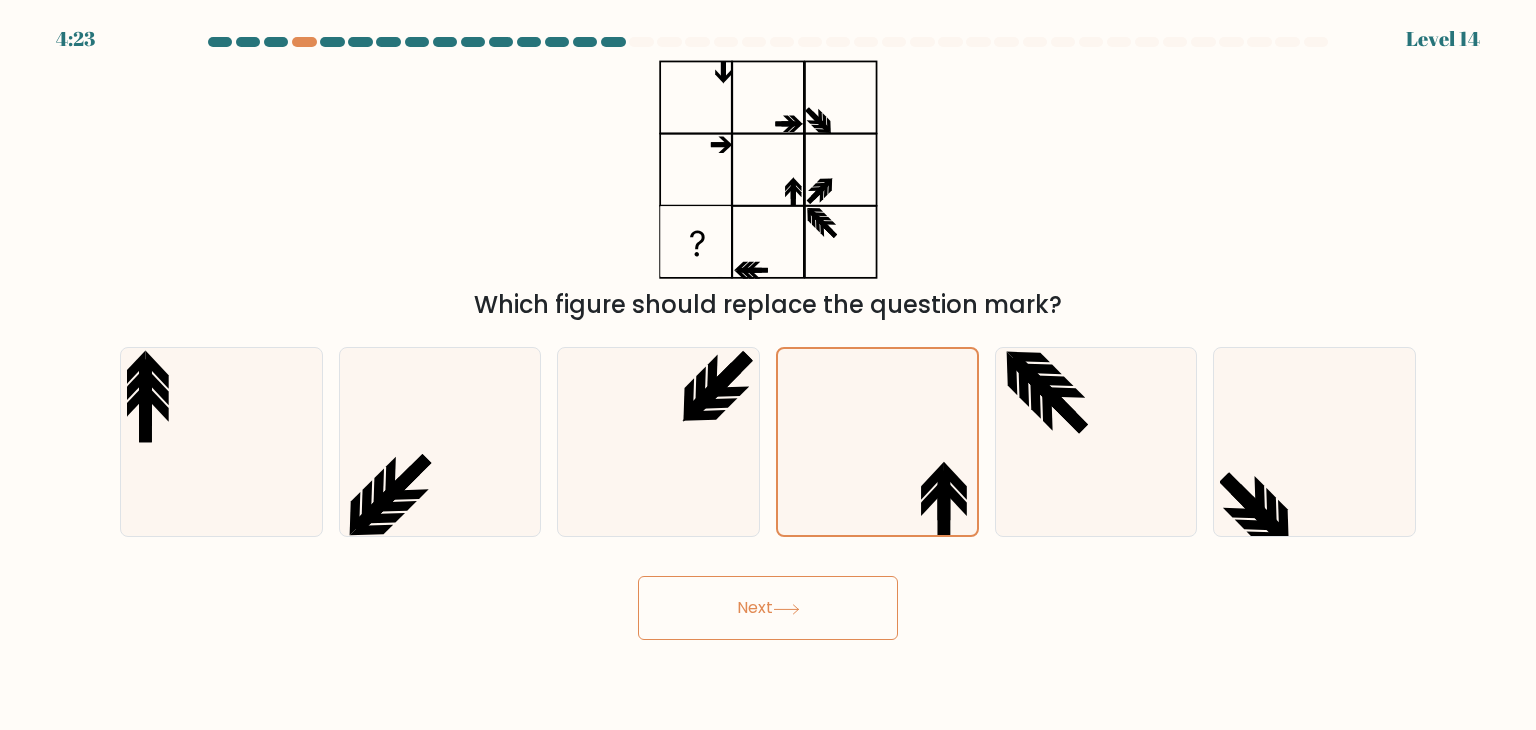 click on "Next" at bounding box center (768, 608) 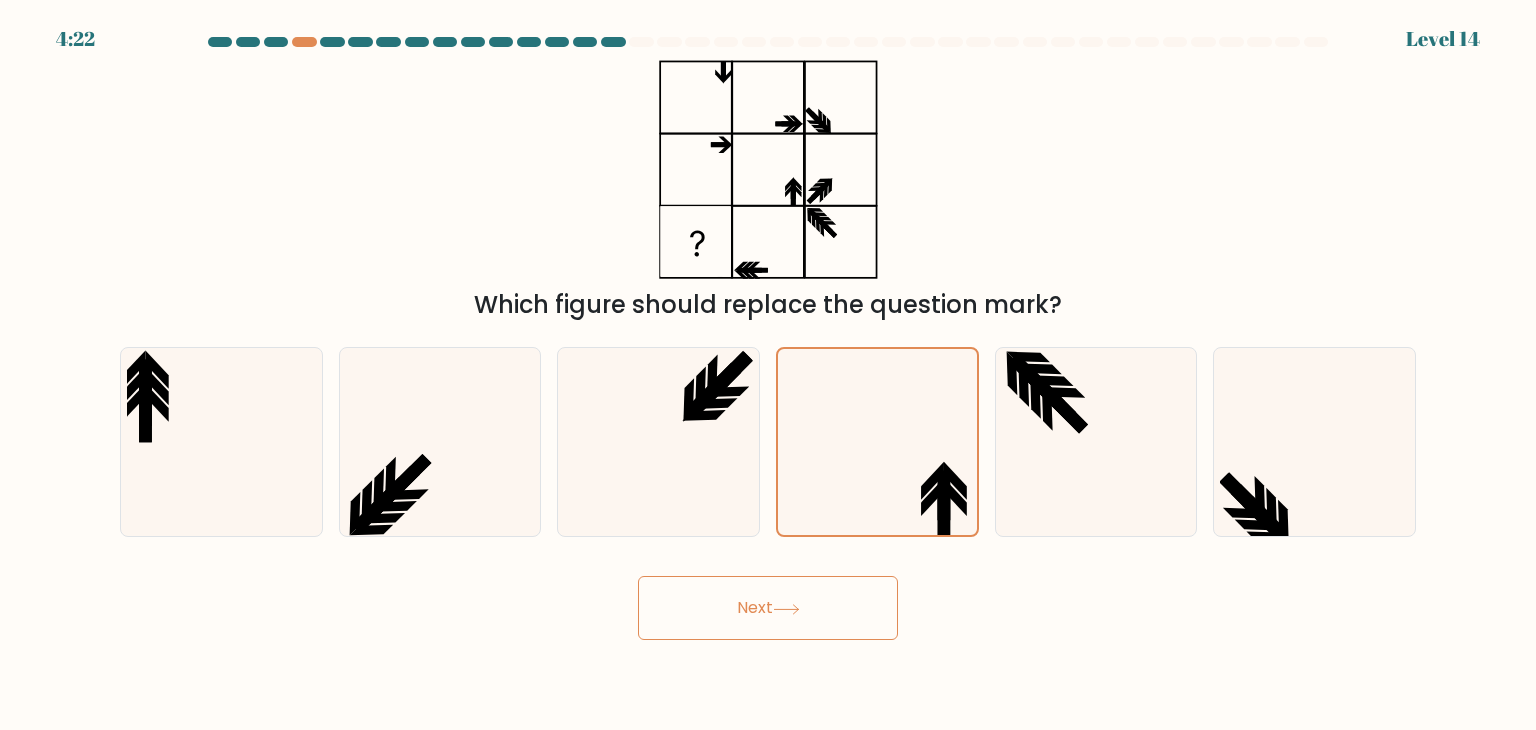 click on "Next" at bounding box center (768, 608) 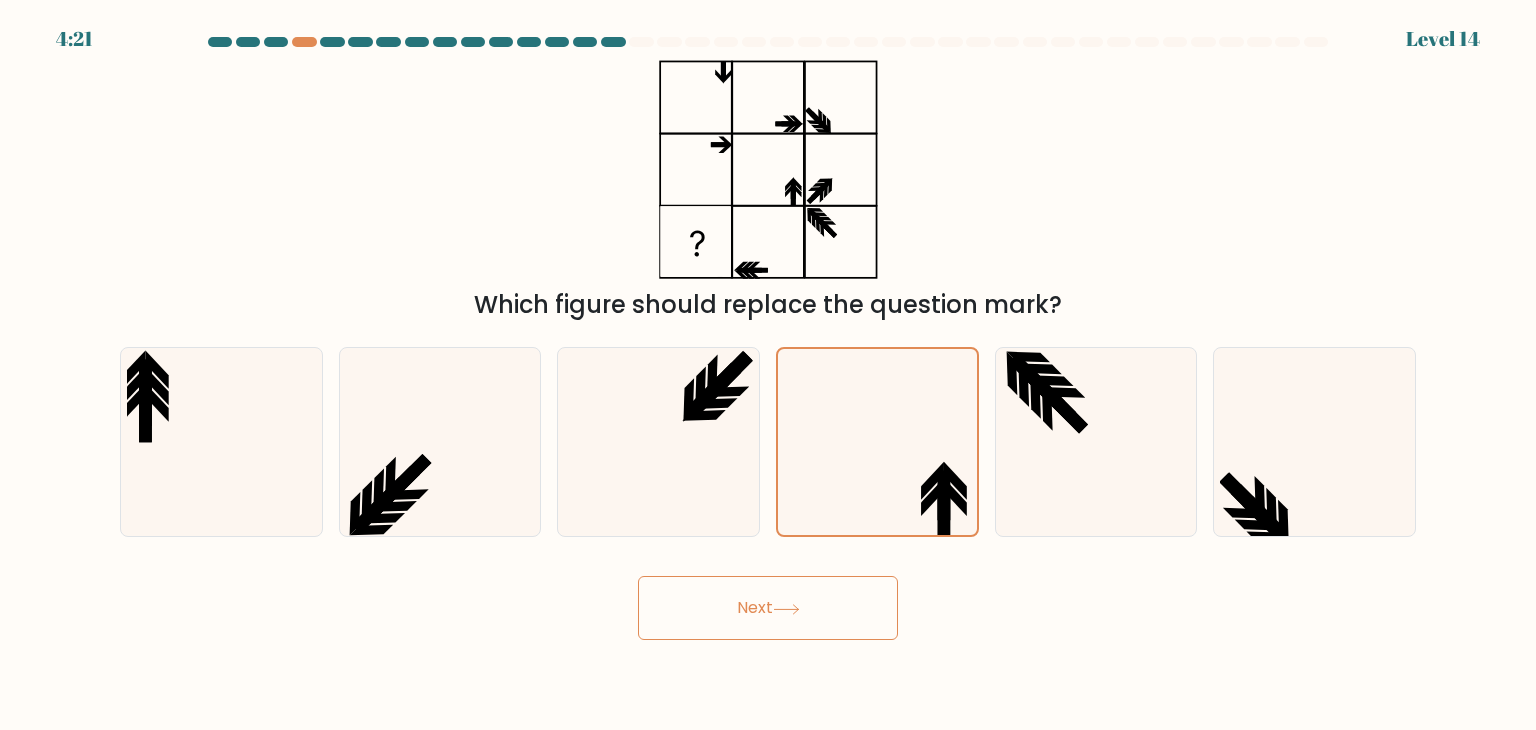 click on "Next" at bounding box center (768, 608) 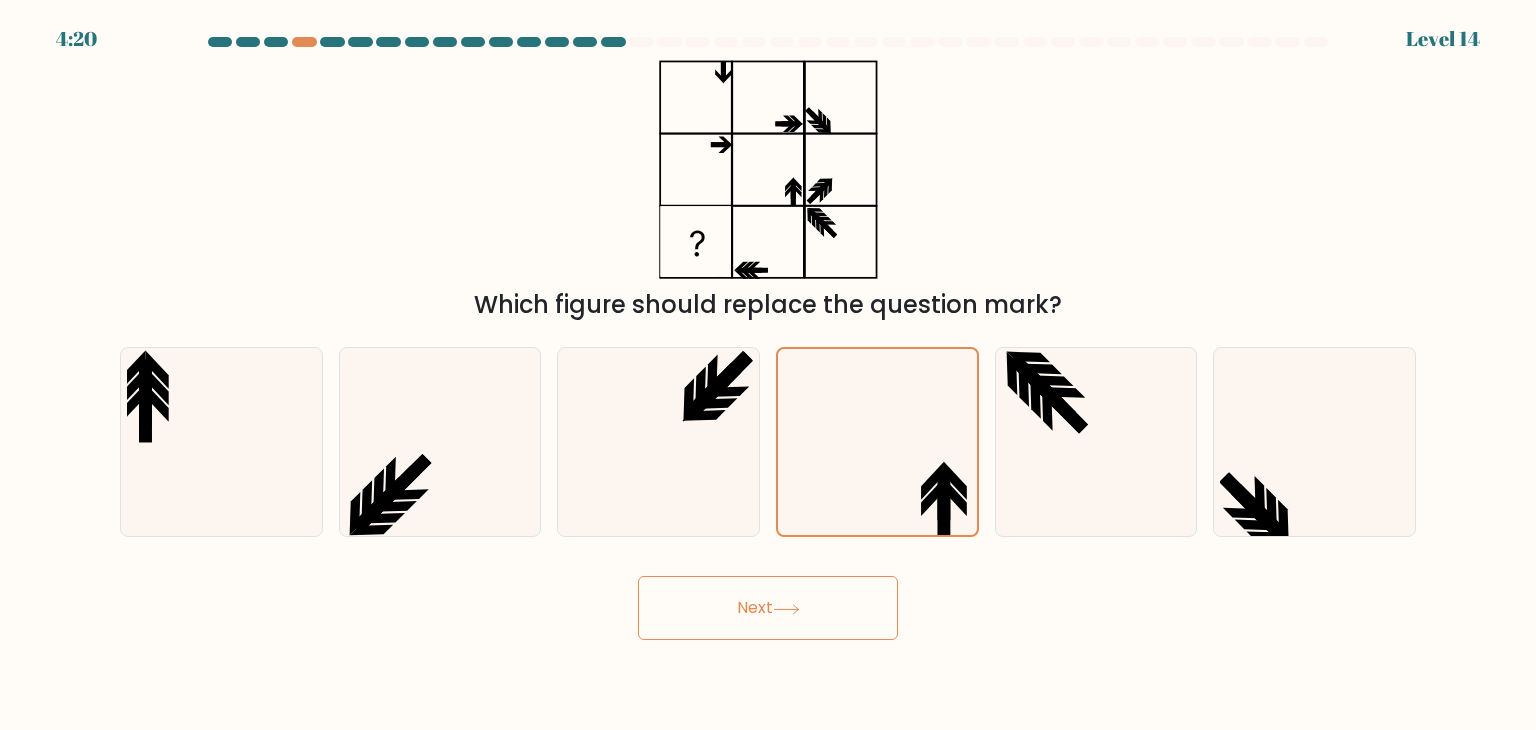 click on "Next" at bounding box center (768, 608) 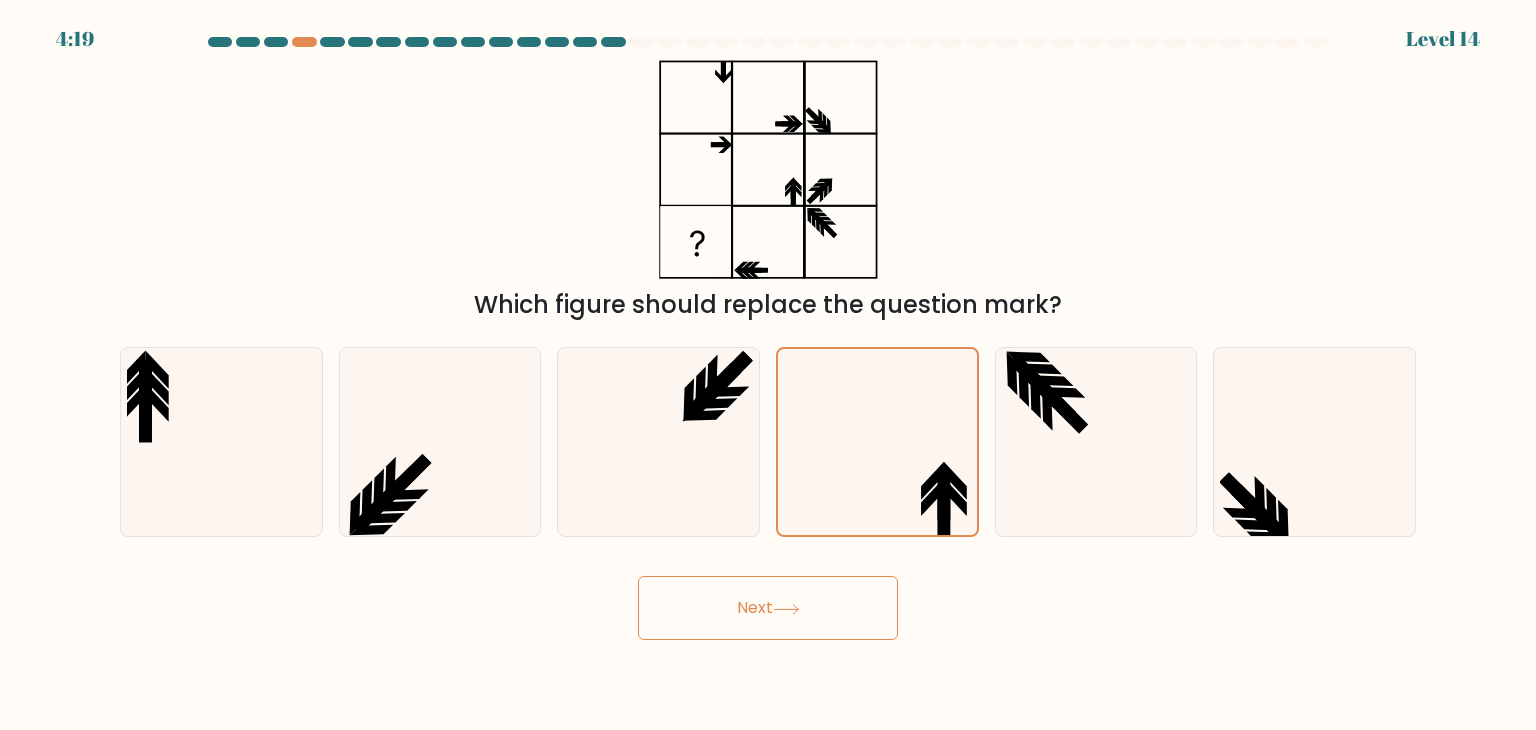 click on "Next" at bounding box center (768, 608) 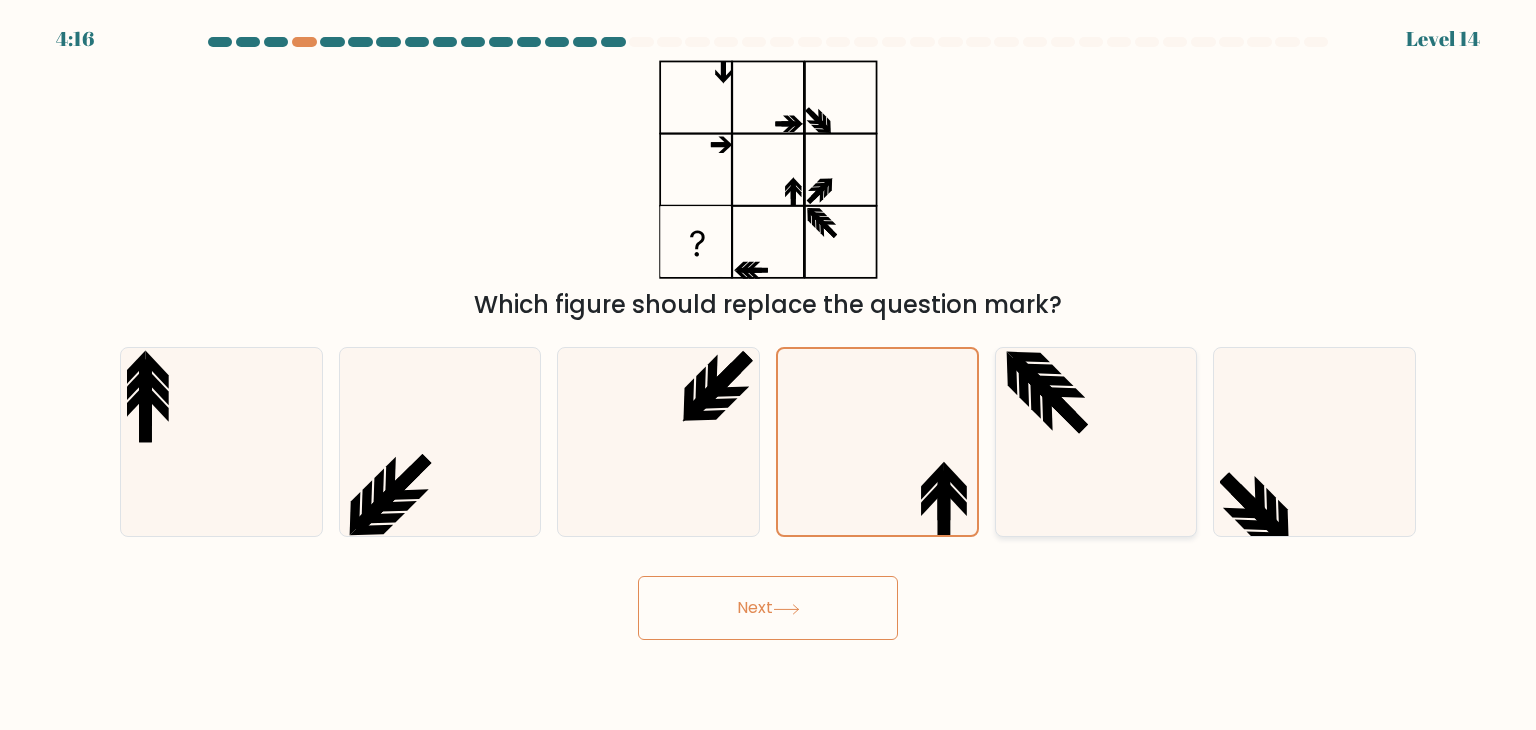 click at bounding box center (1096, 442) 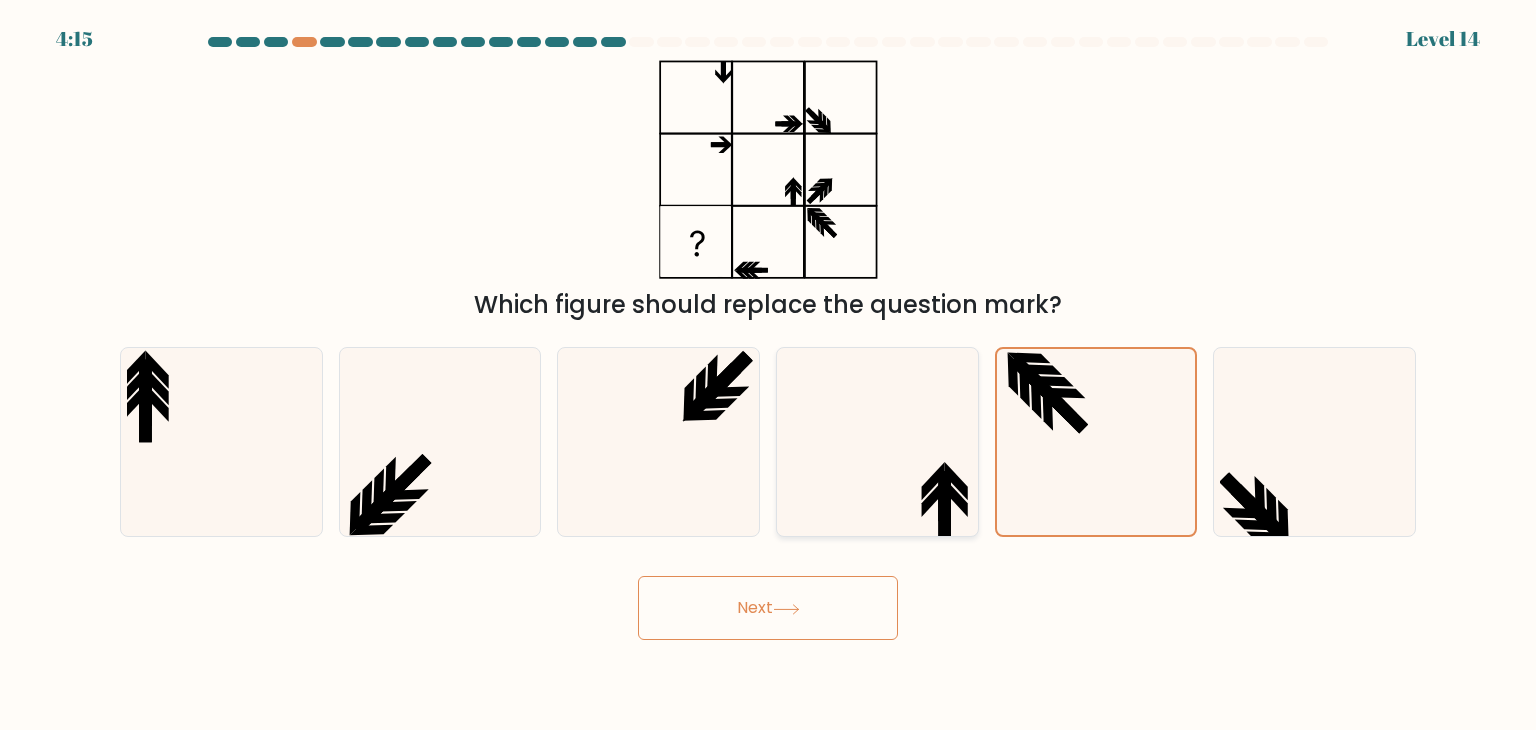 click at bounding box center [877, 442] 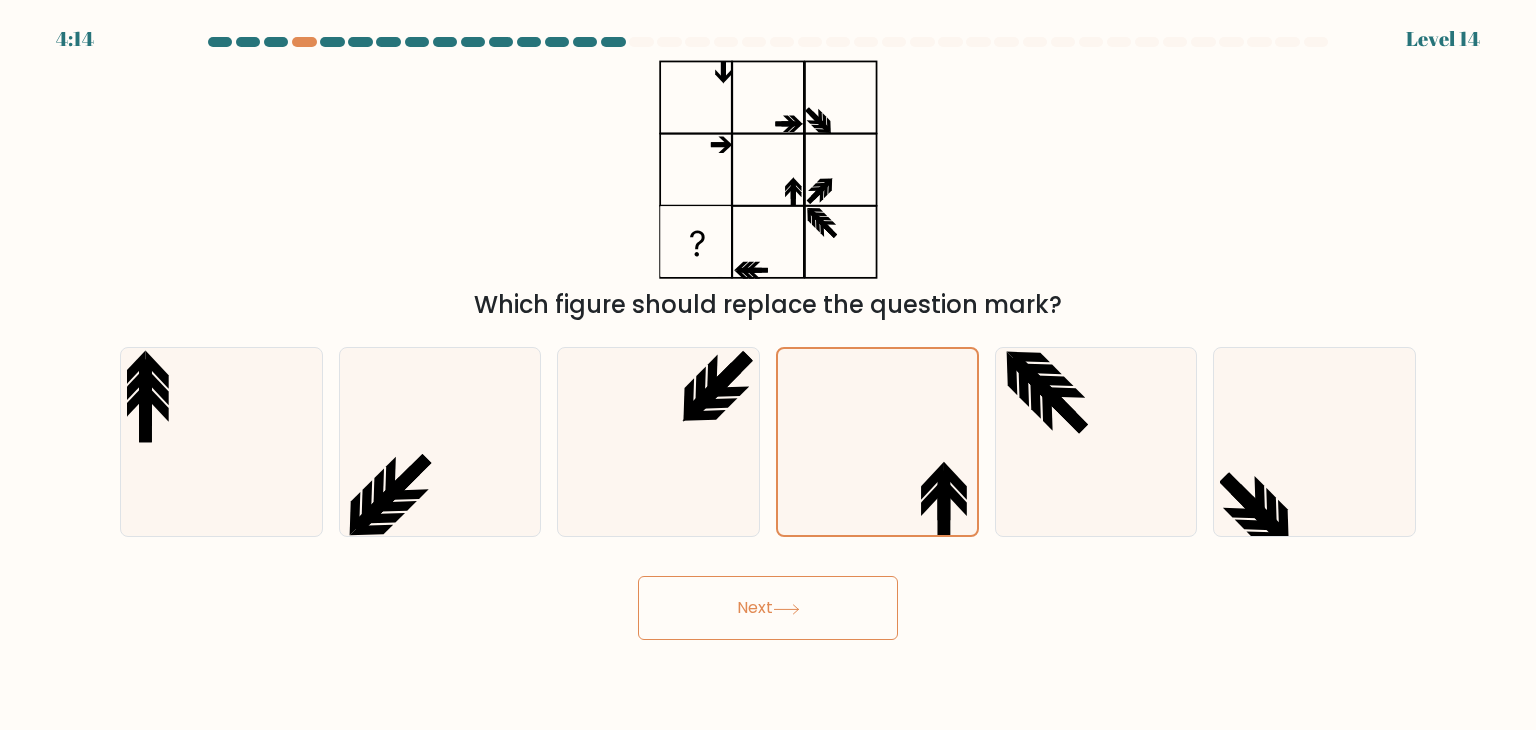 click on "Next" at bounding box center (768, 608) 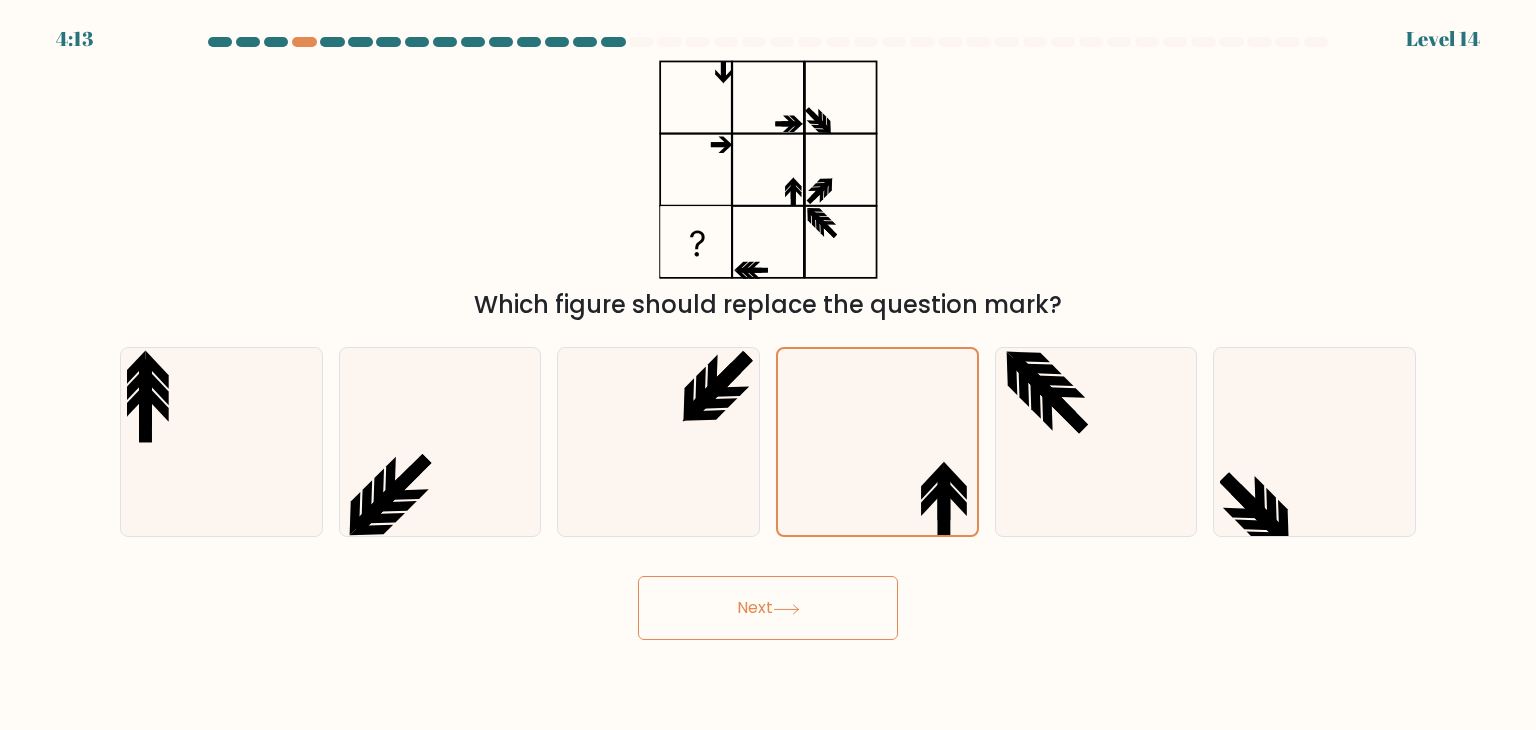 click on "Next" at bounding box center (768, 608) 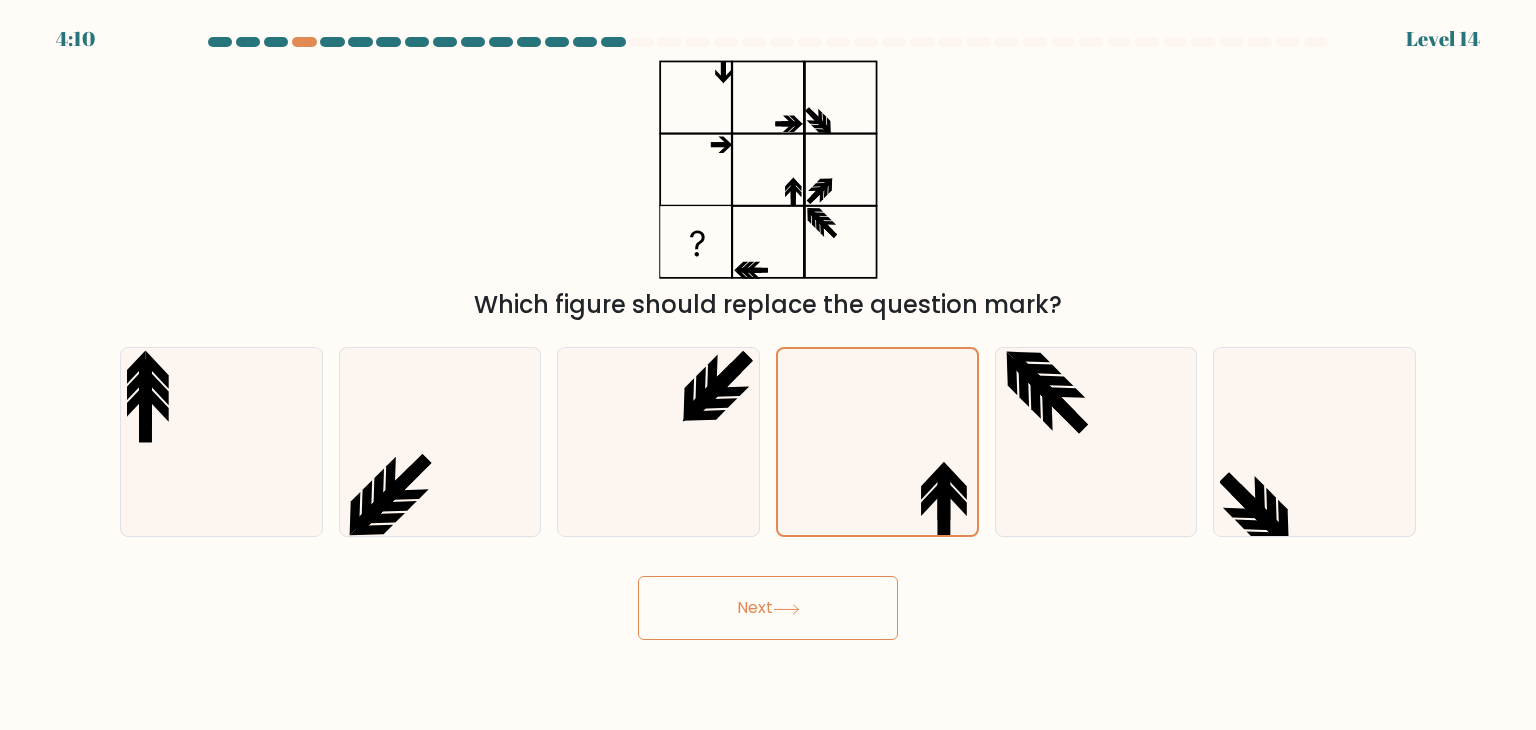 click at bounding box center (786, 609) 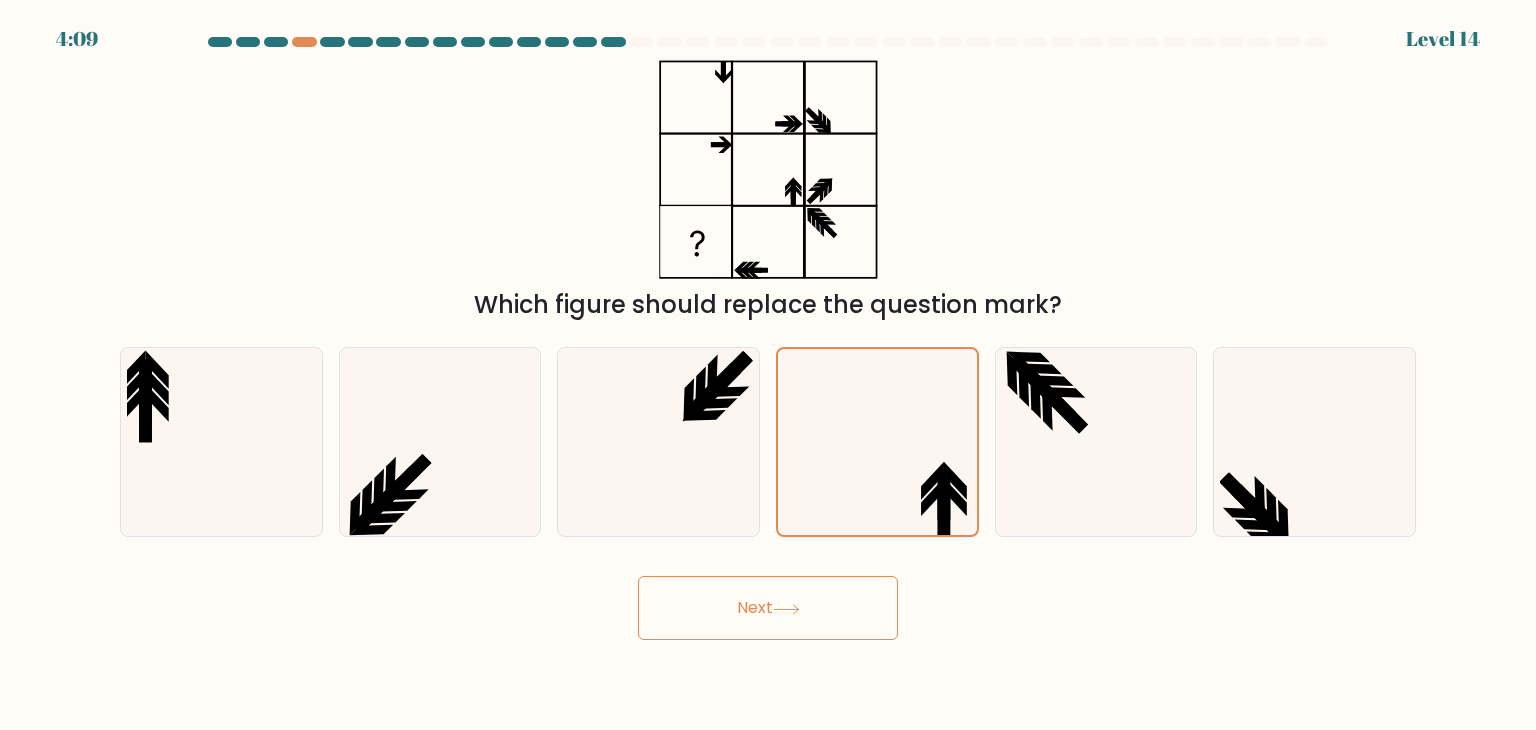 click at bounding box center [786, 609] 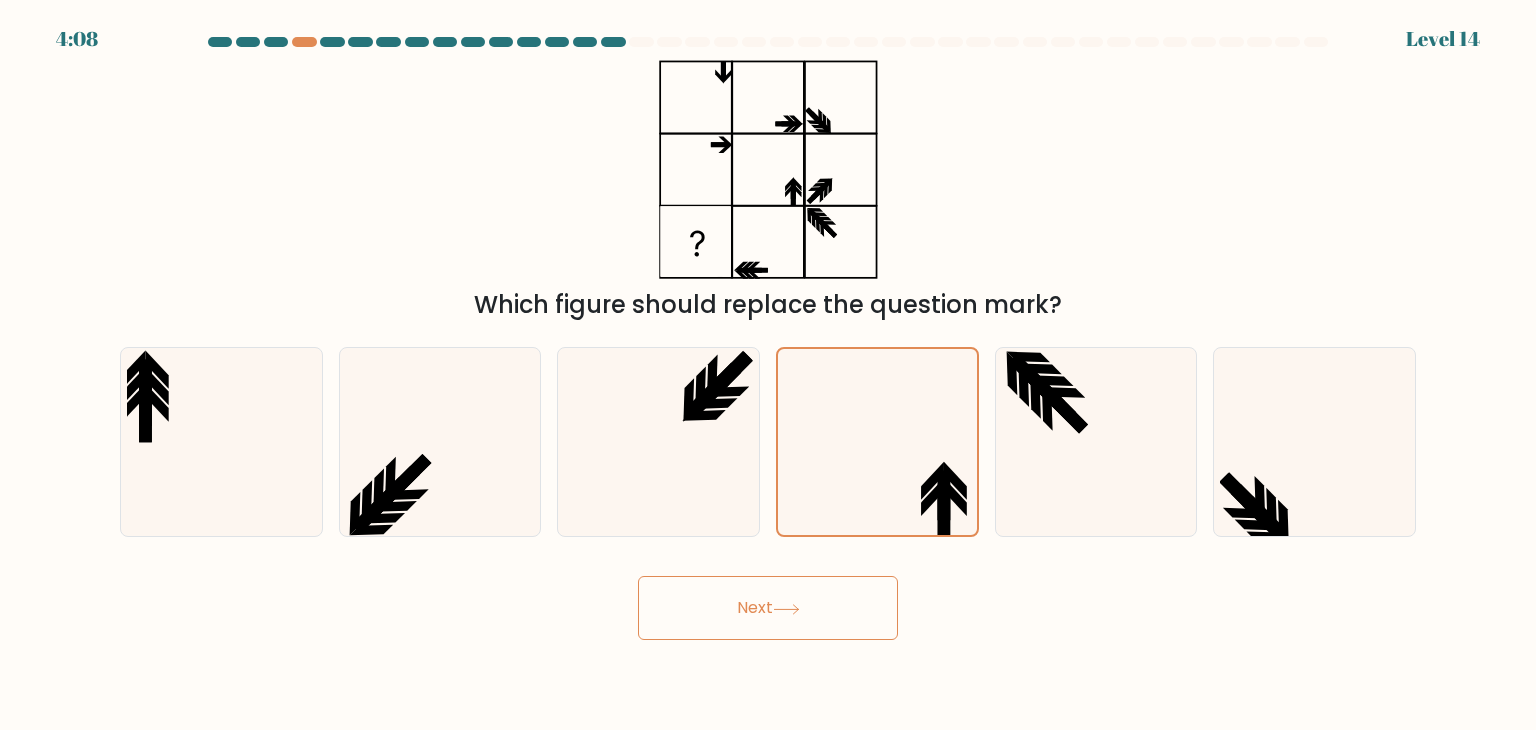 click at bounding box center (786, 609) 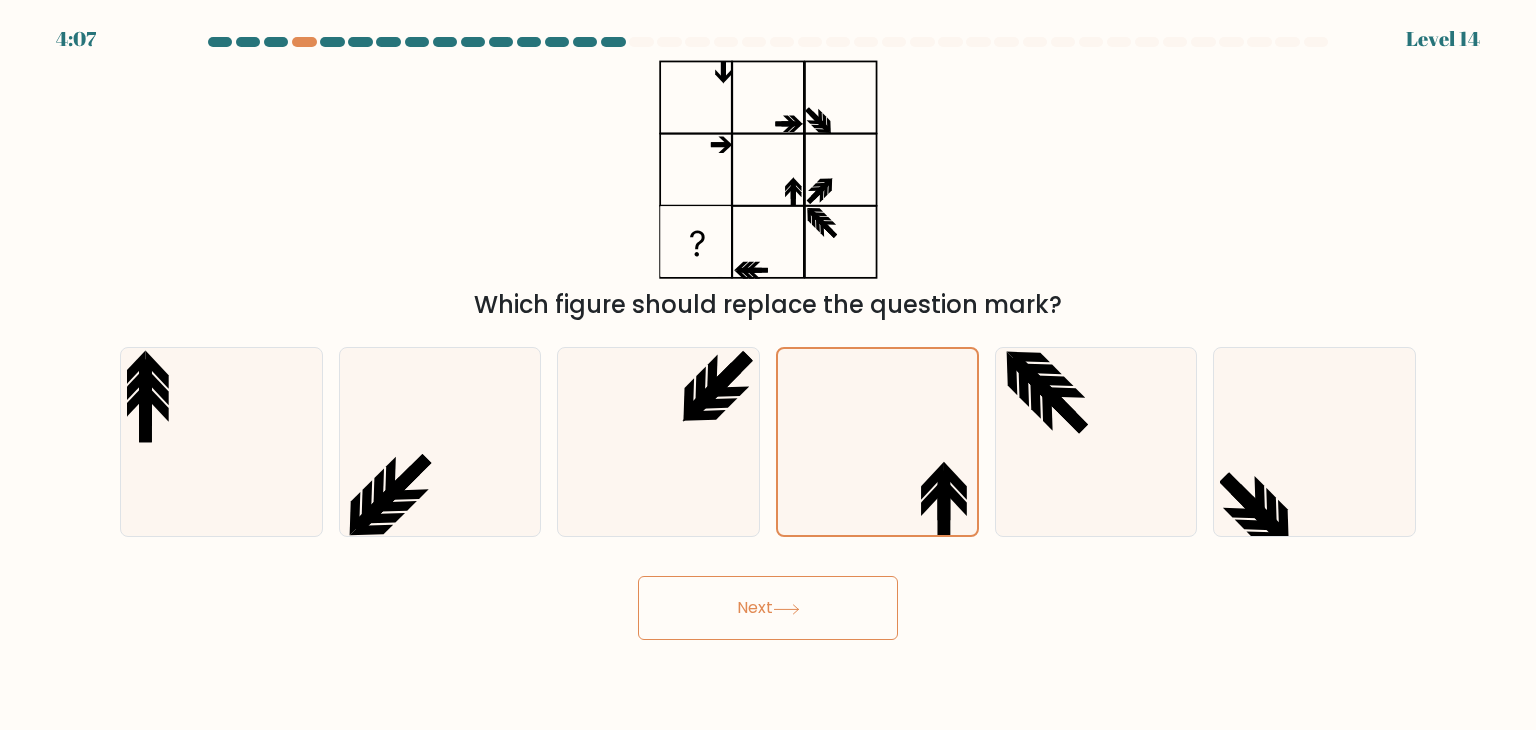 click at bounding box center (786, 609) 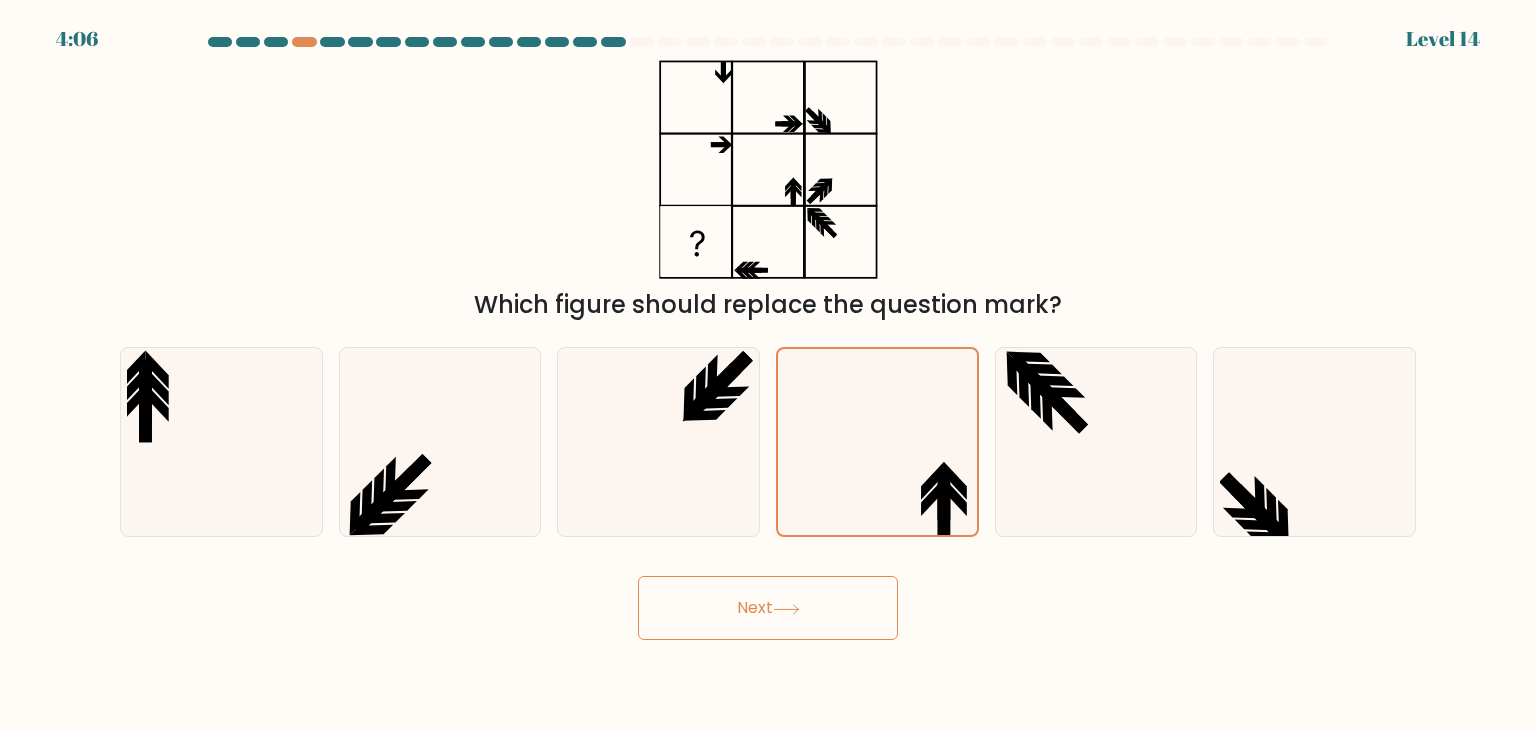 click at bounding box center [786, 609] 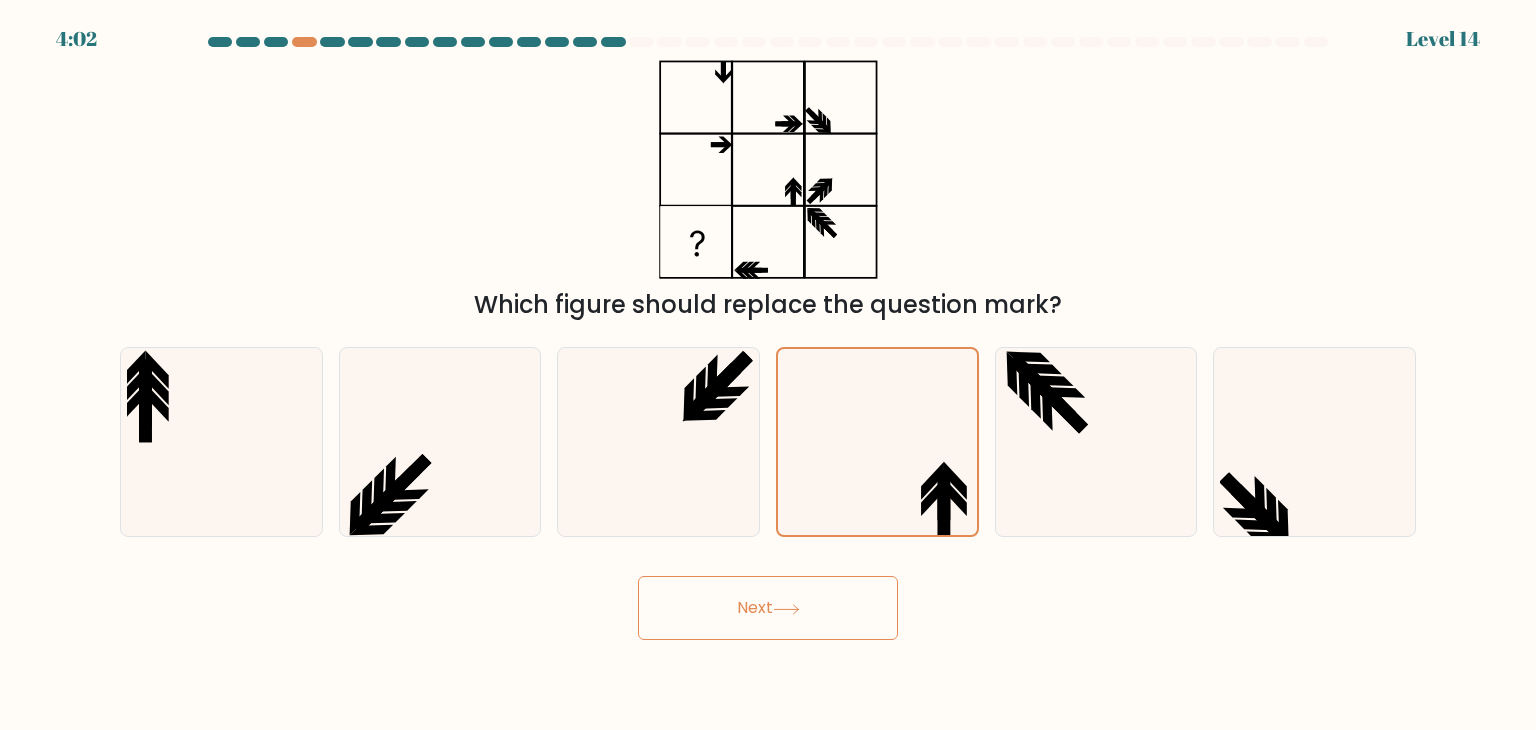 click on "Which figure should replace the question mark?" at bounding box center [768, 191] 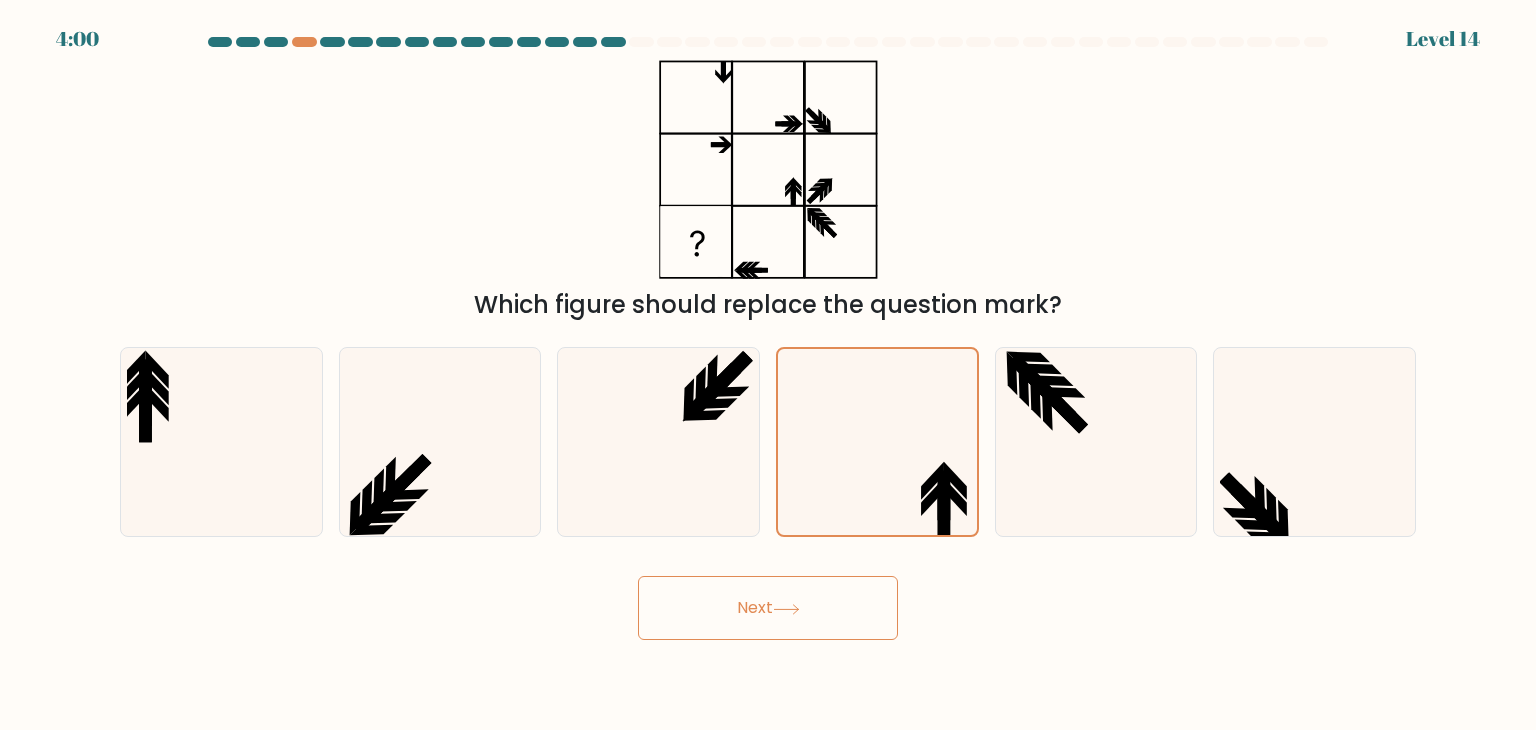 click on "Next" at bounding box center [768, 608] 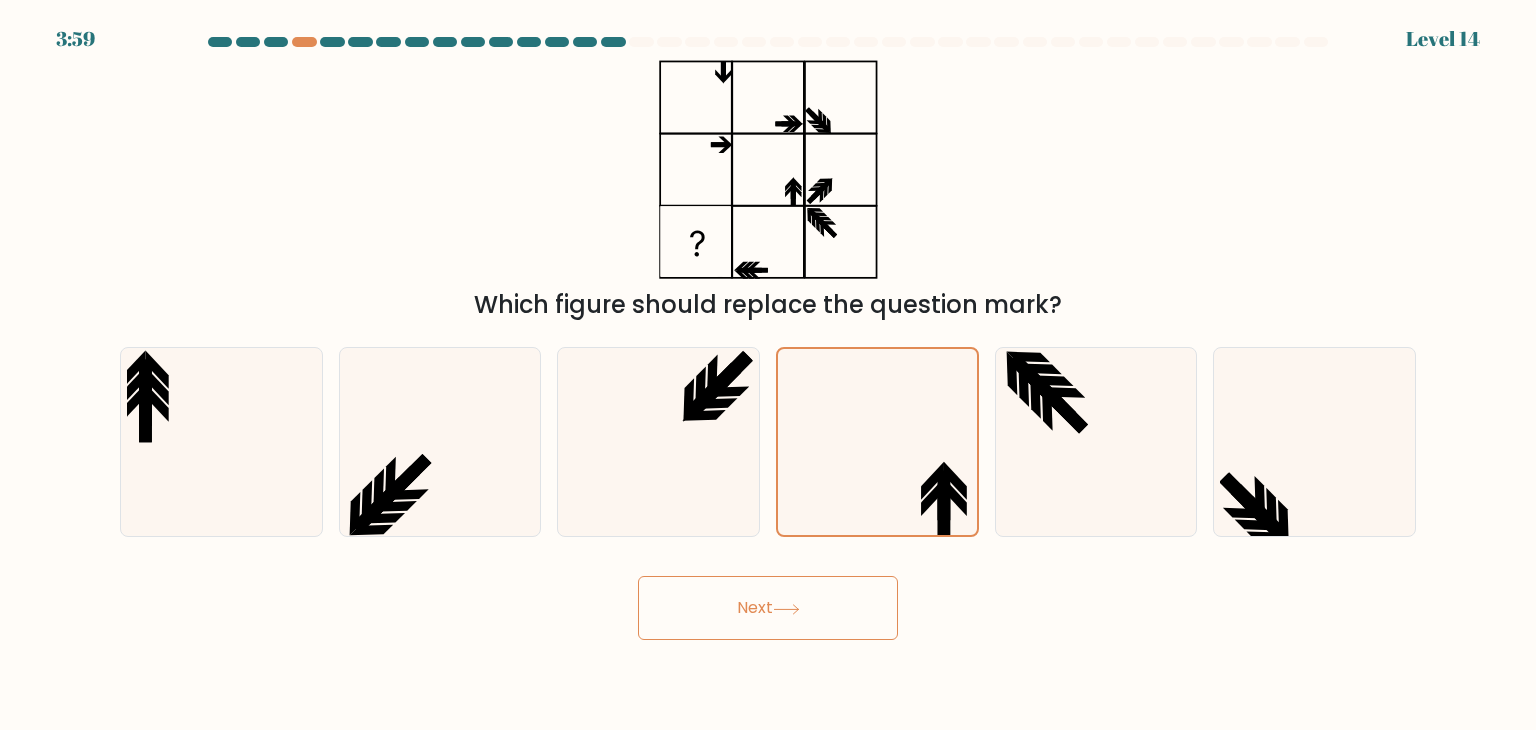 click on "Next" at bounding box center [768, 608] 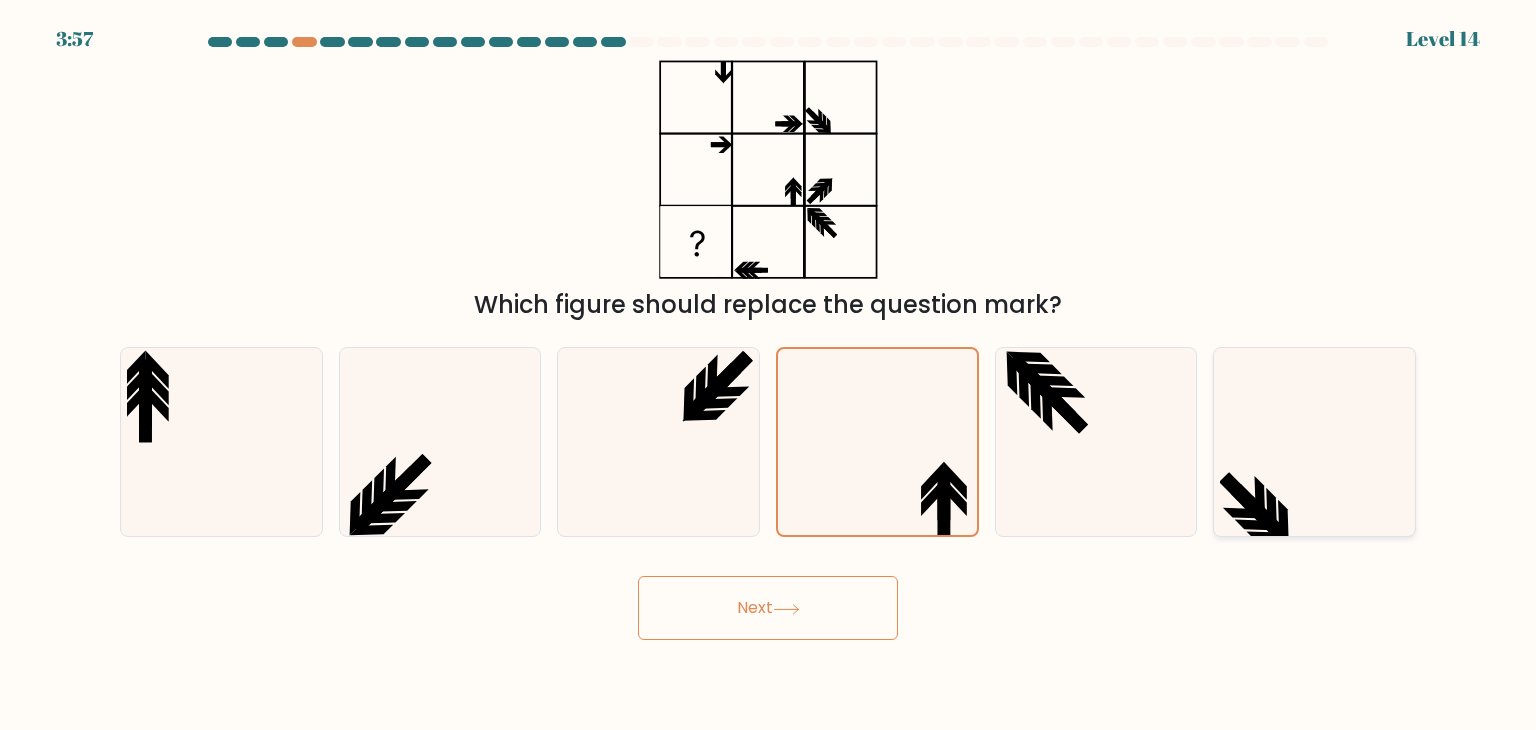 click at bounding box center [1314, 442] 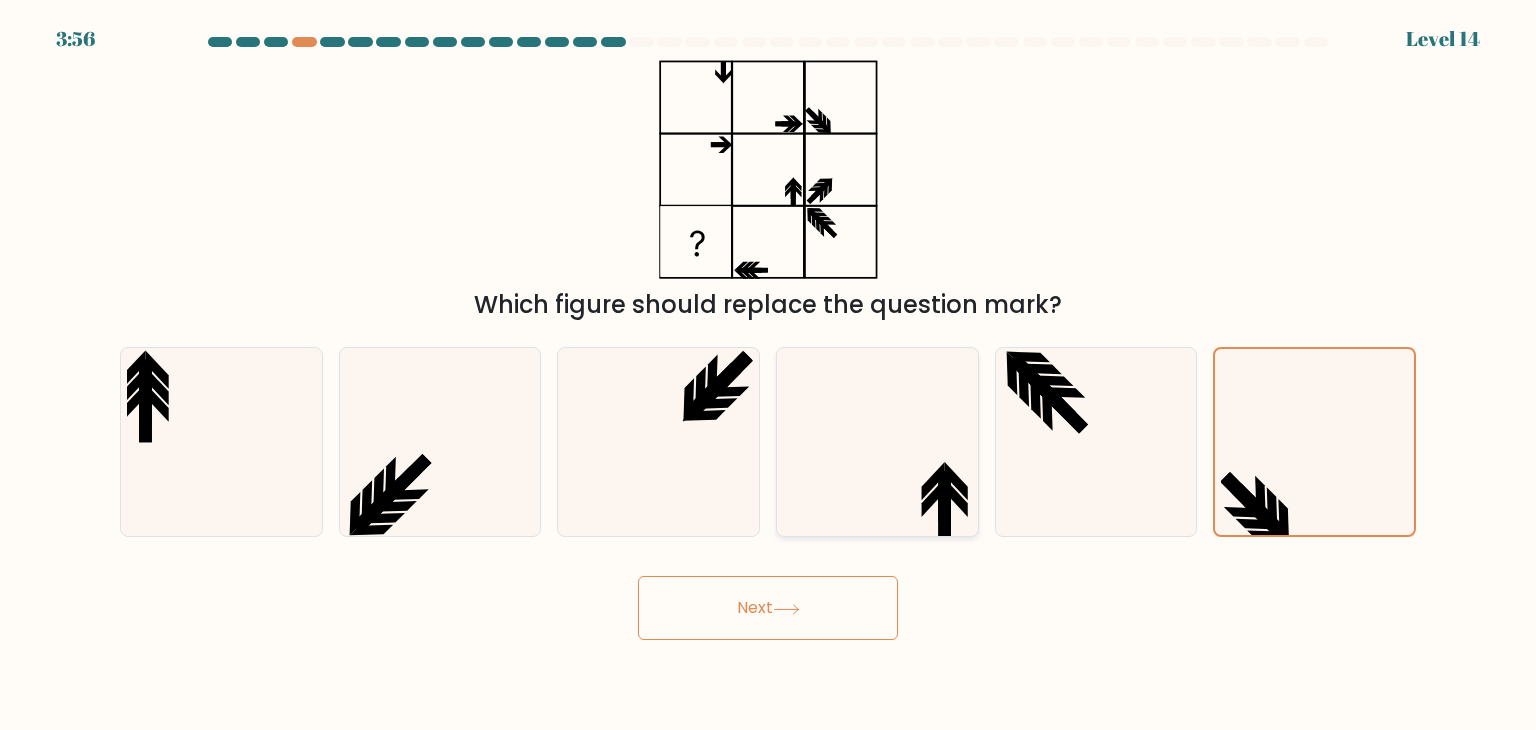 click at bounding box center (877, 442) 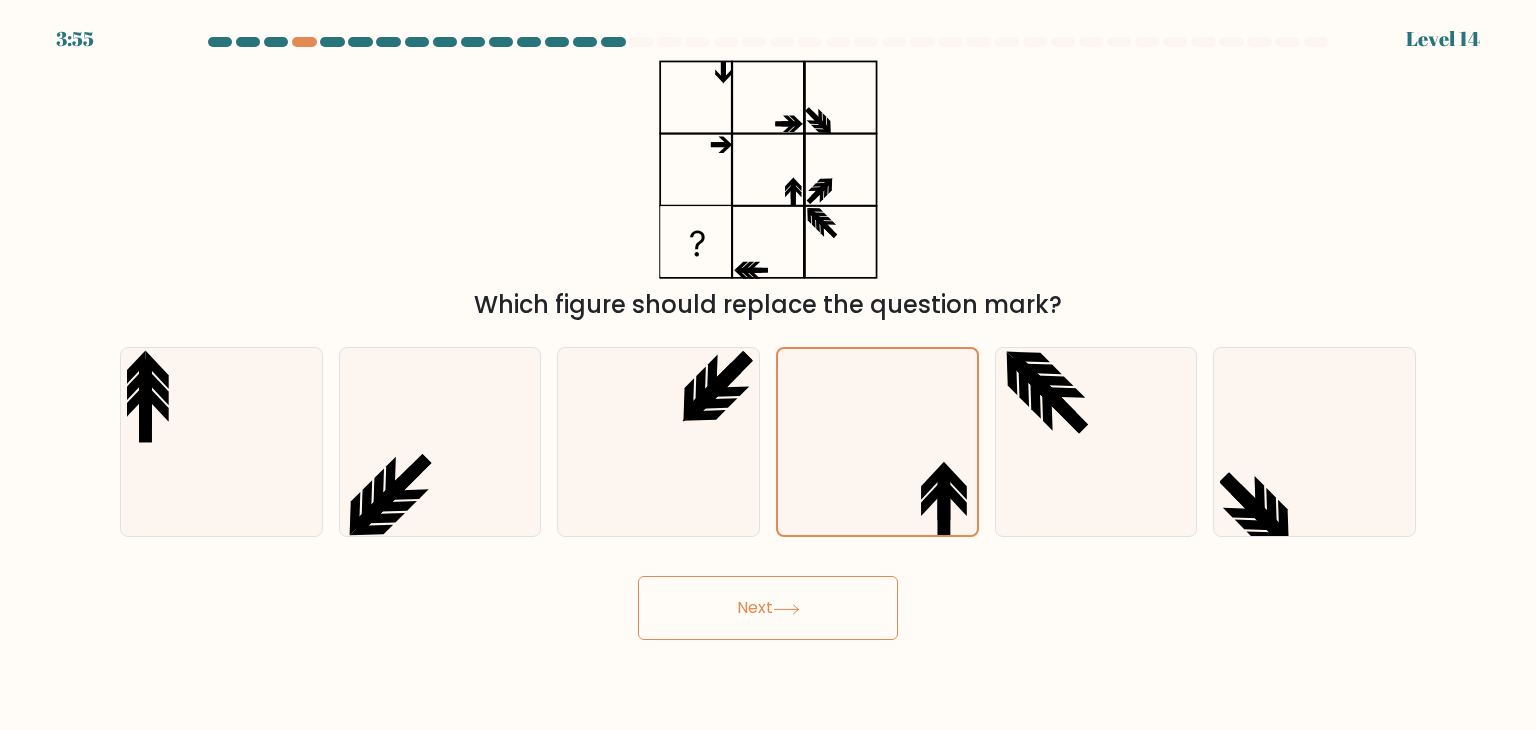 click at bounding box center [695, 242] 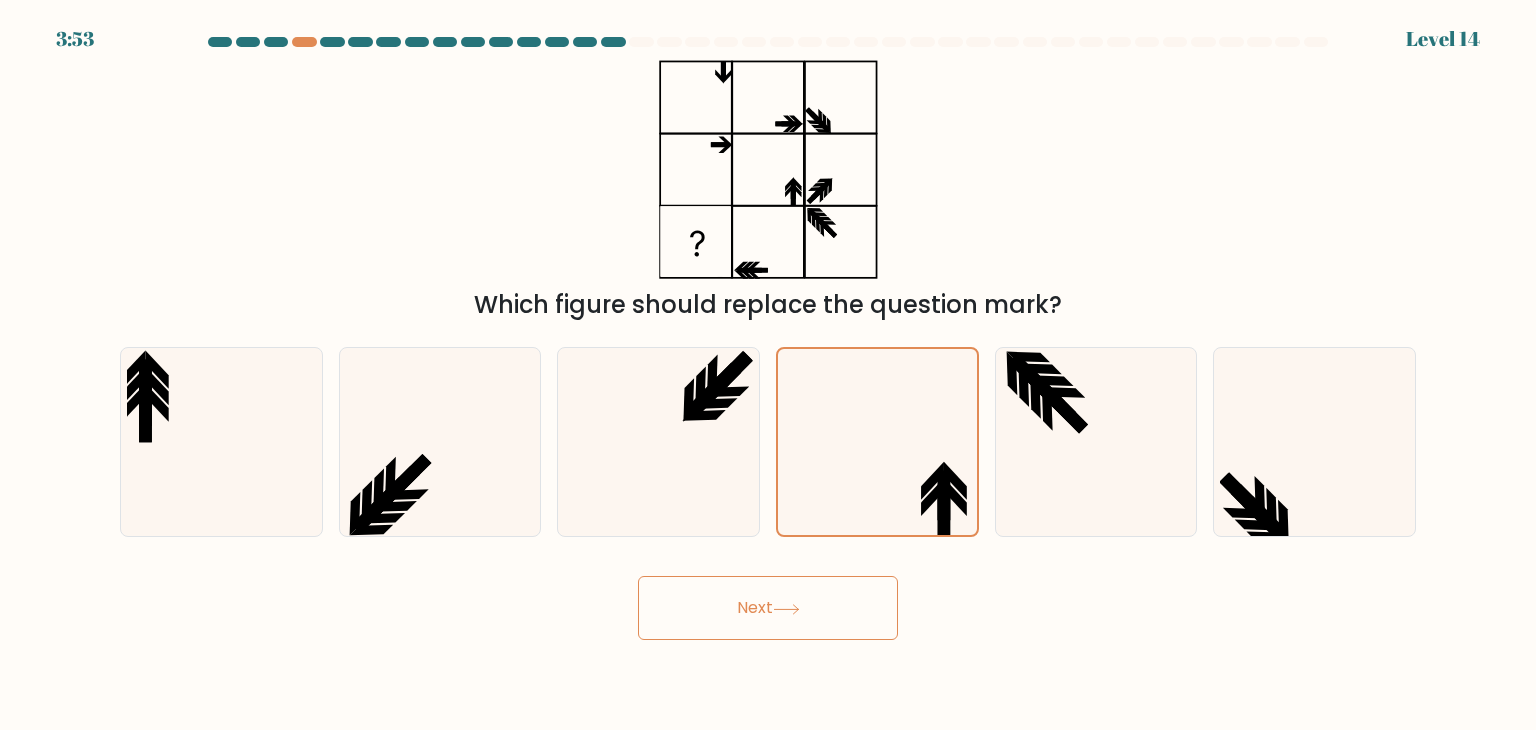 click on "Next" at bounding box center [768, 608] 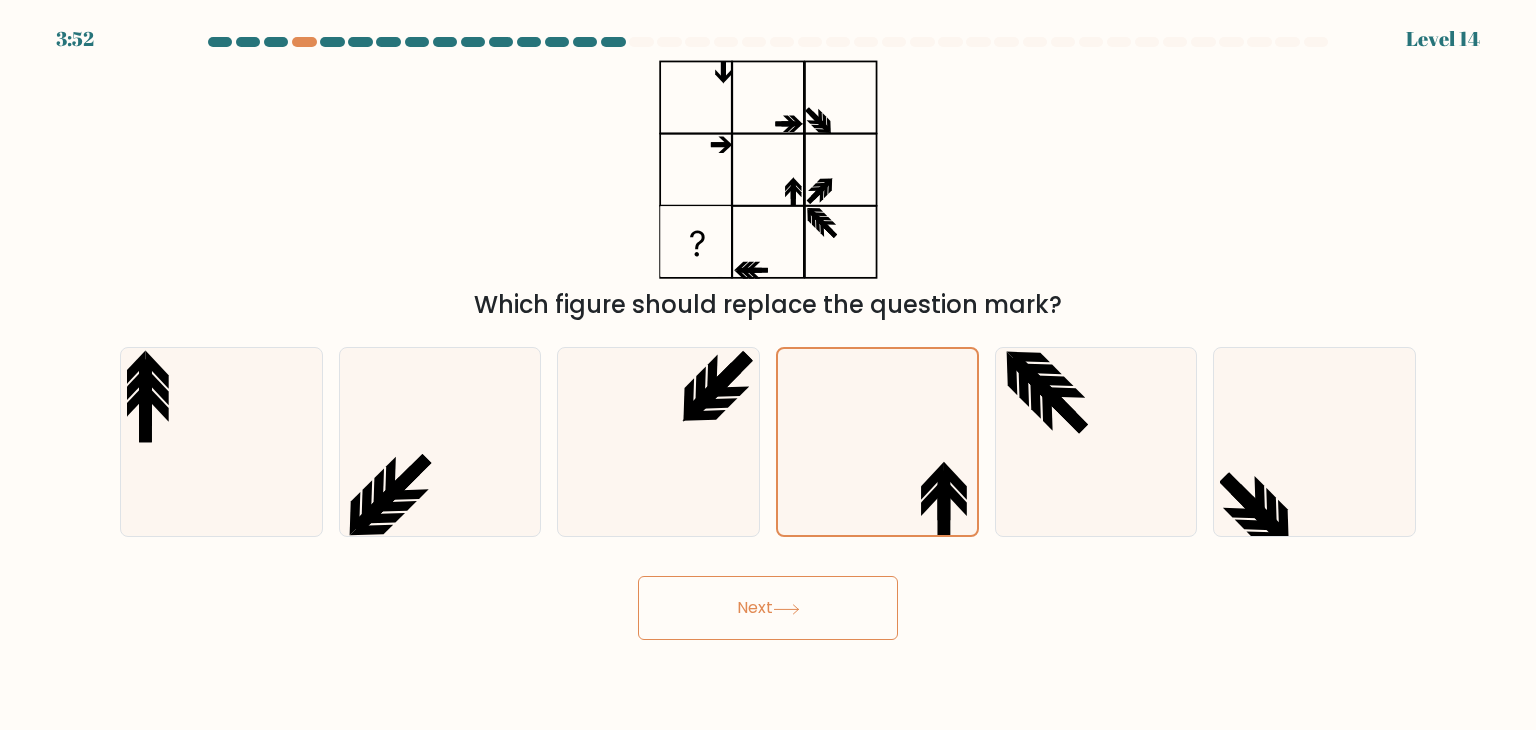 click on "Next" at bounding box center [768, 608] 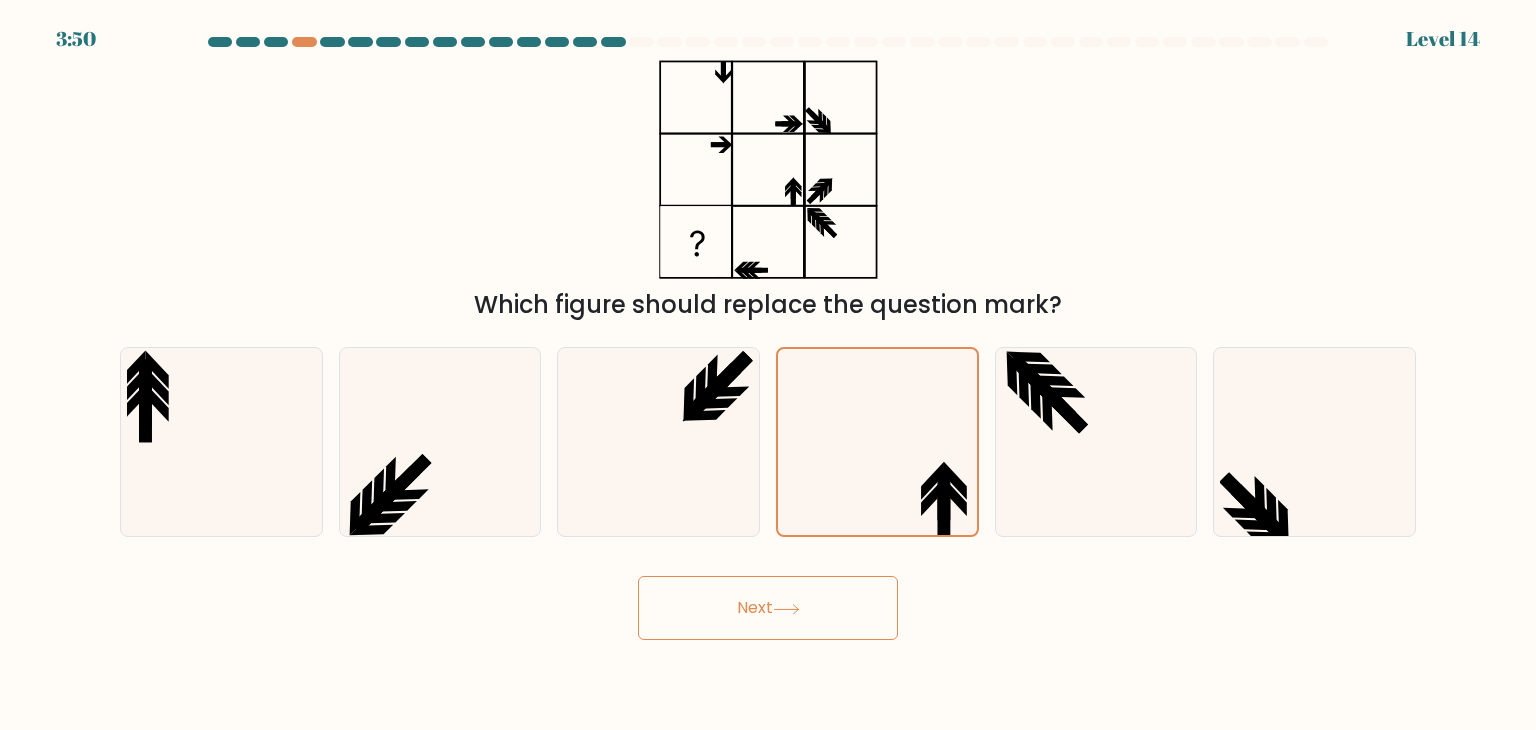 drag, startPoint x: 763, startPoint y: 594, endPoint x: 733, endPoint y: 613, distance: 35.510563 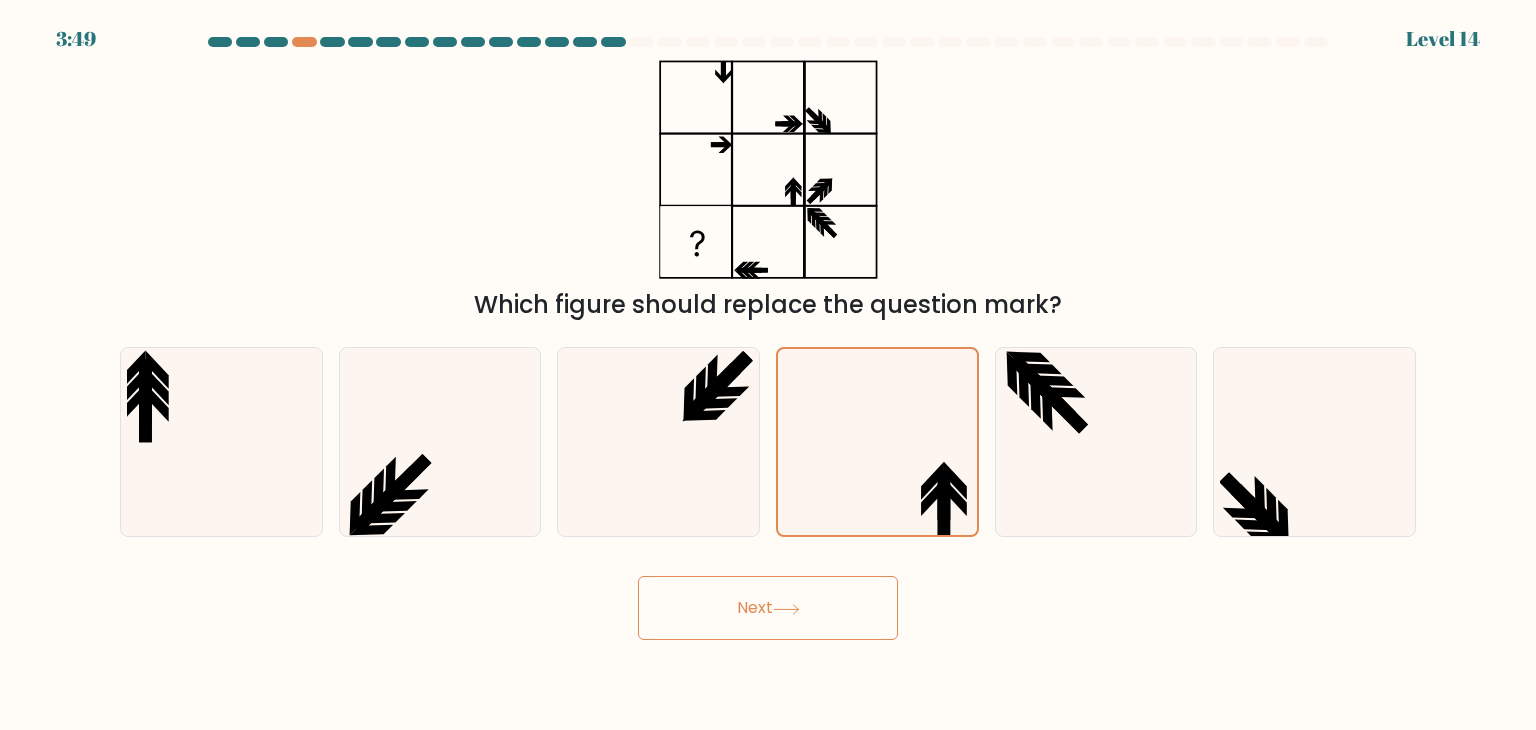 type 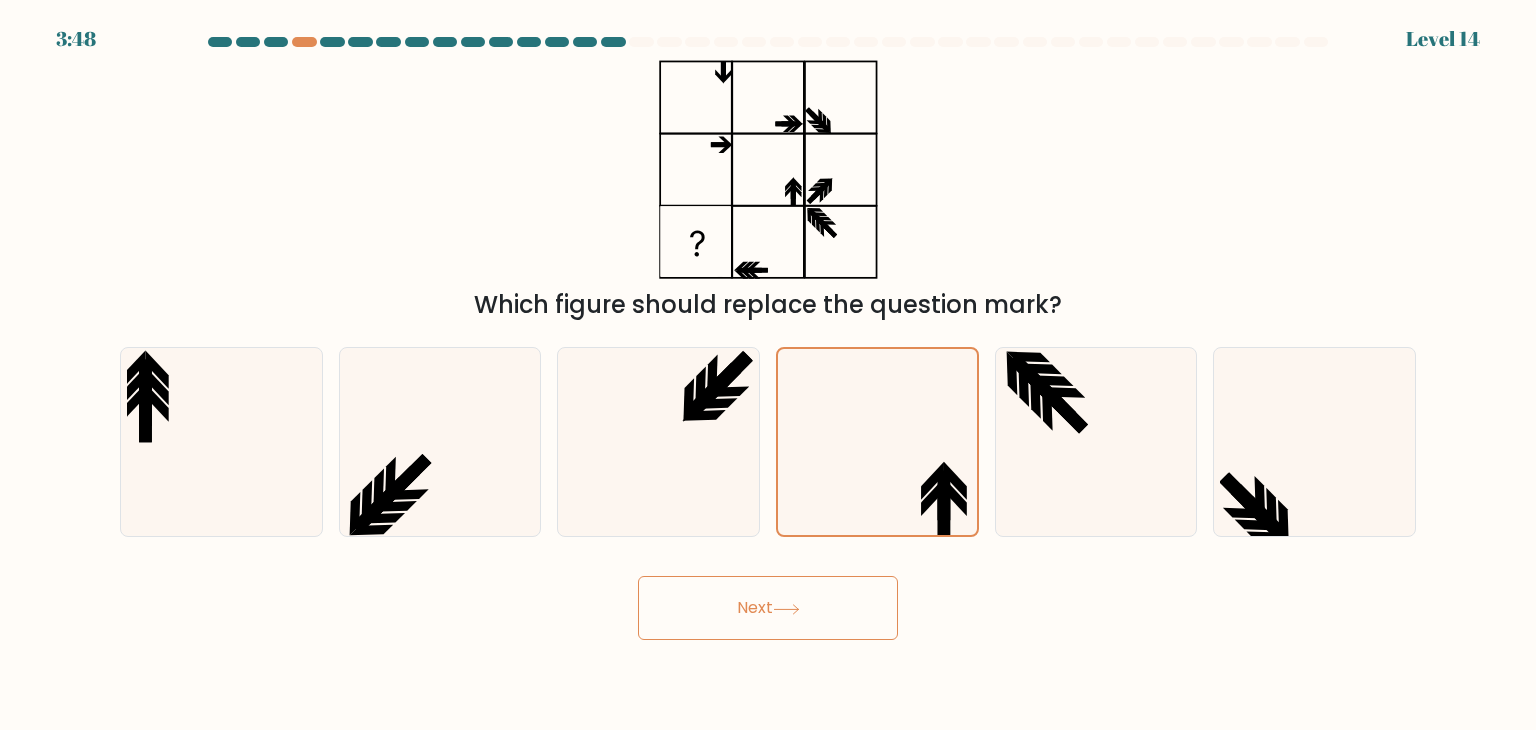 click on "Next" at bounding box center (768, 608) 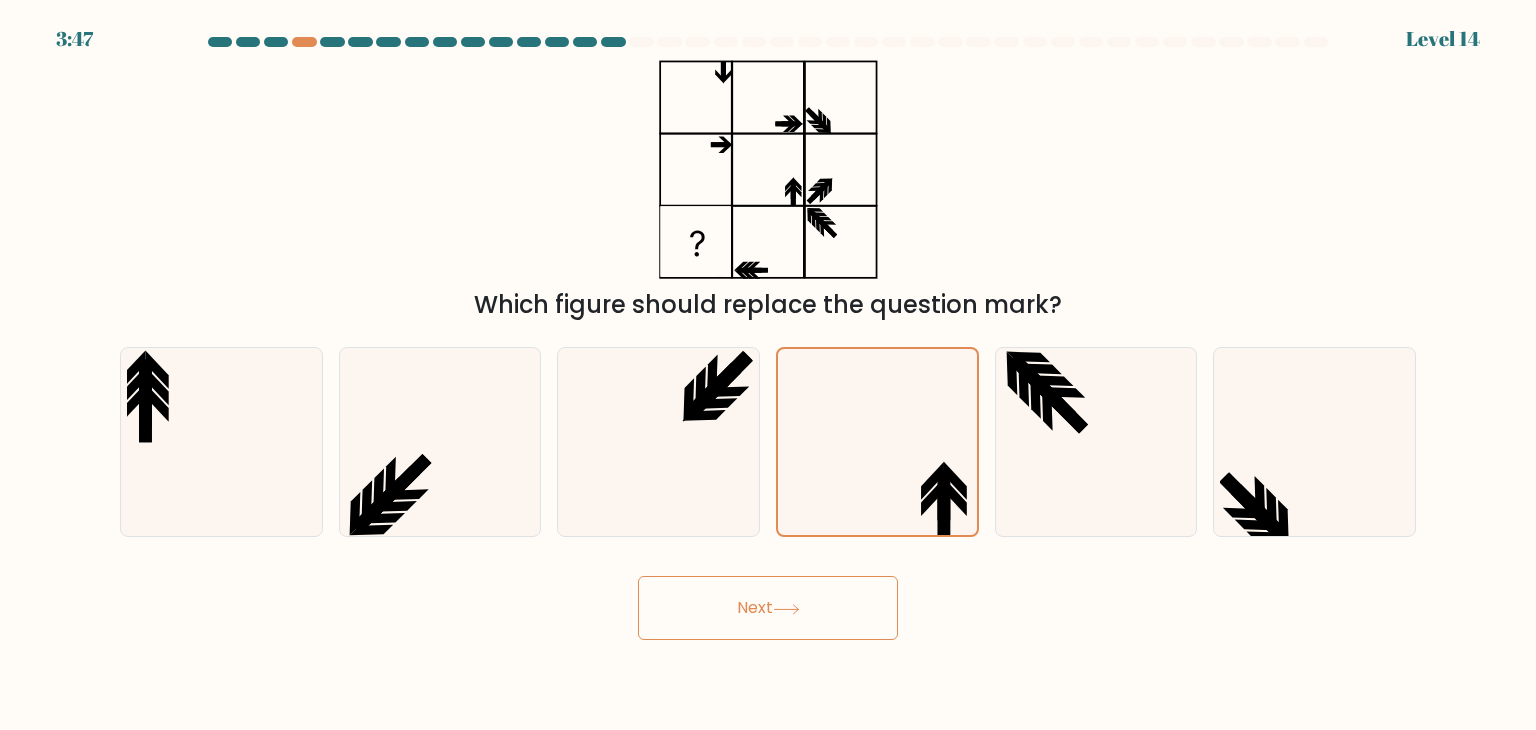 drag, startPoint x: 733, startPoint y: 613, endPoint x: 861, endPoint y: 618, distance: 128.09763 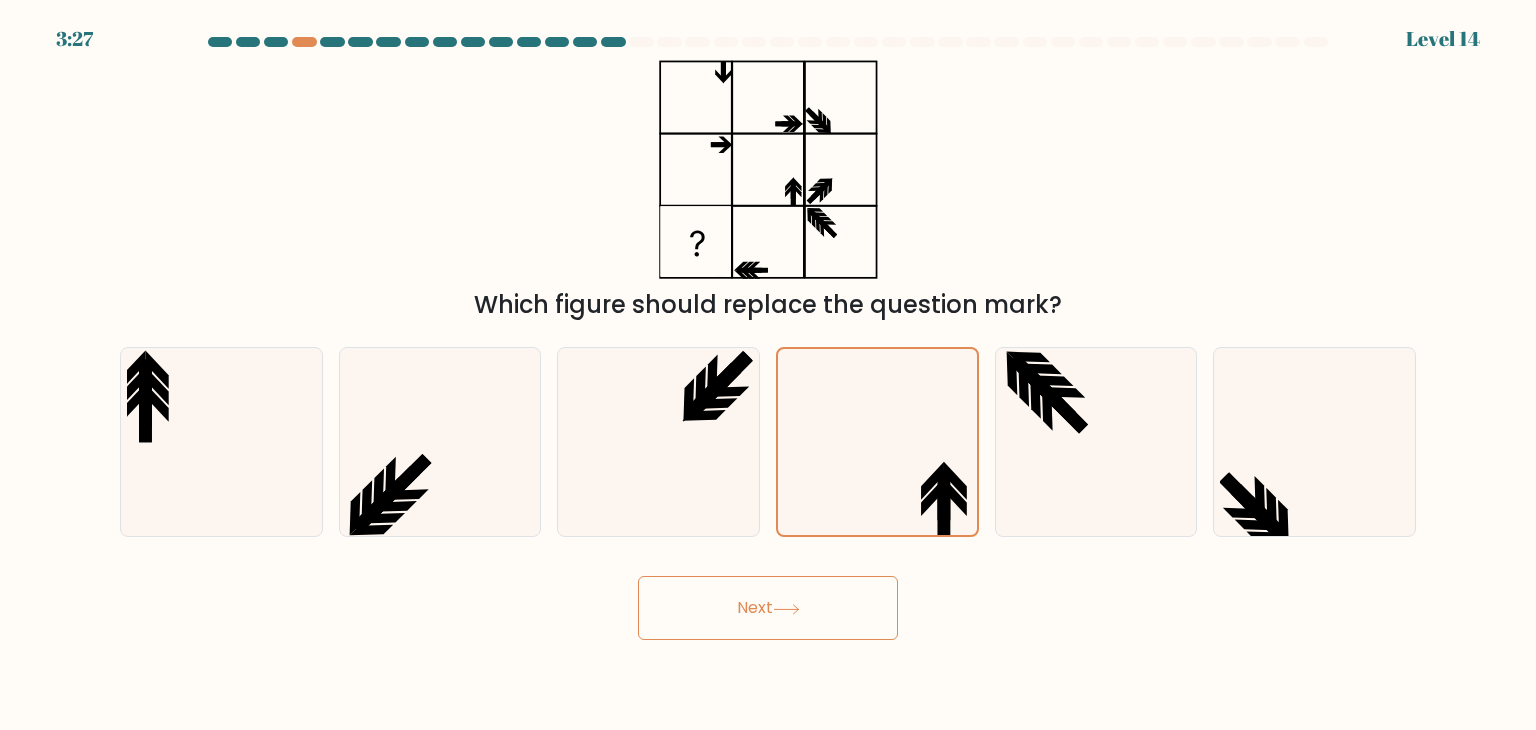 click on "Next" at bounding box center (768, 608) 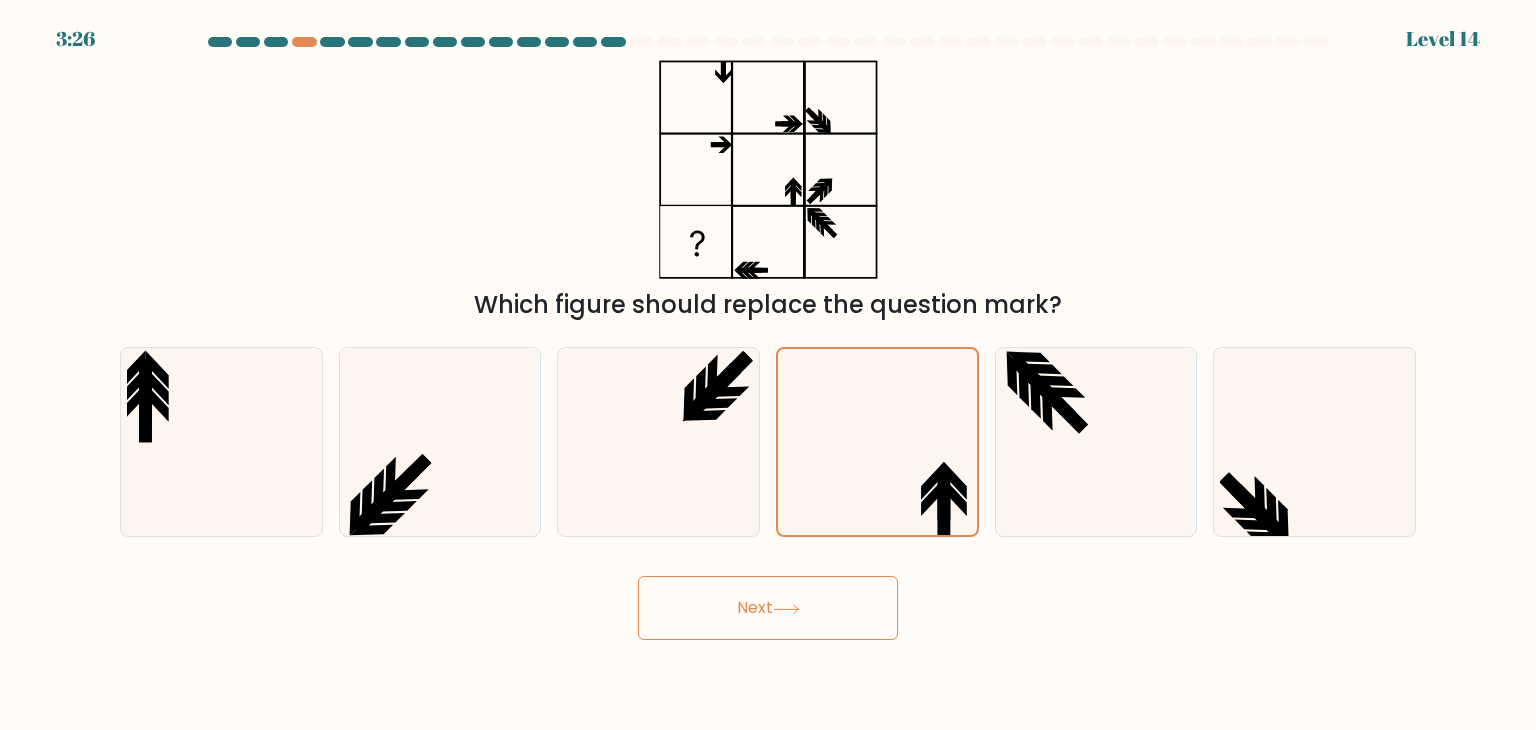 click on "Next" at bounding box center [768, 608] 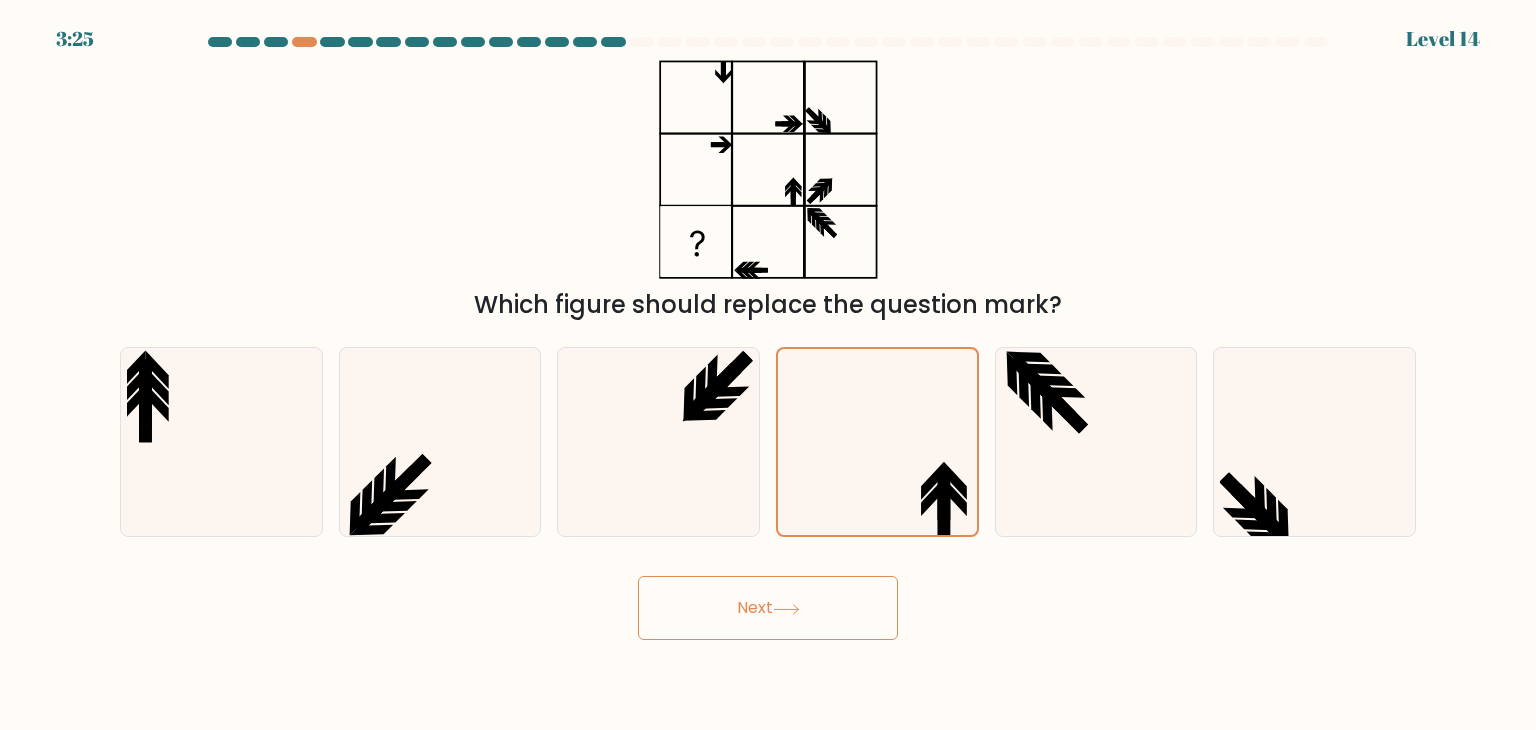 click on "Next" at bounding box center [768, 608] 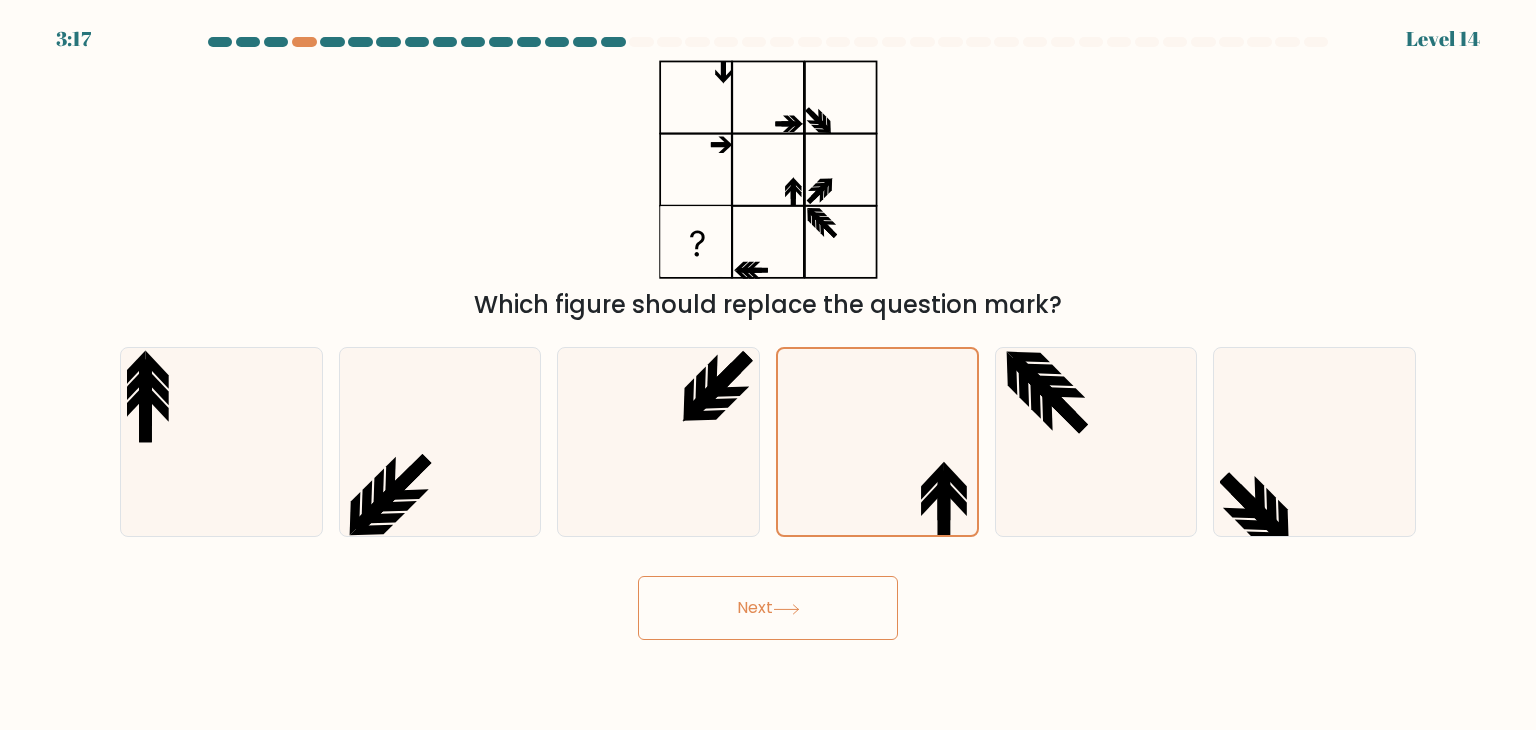 click on "Next" at bounding box center (768, 608) 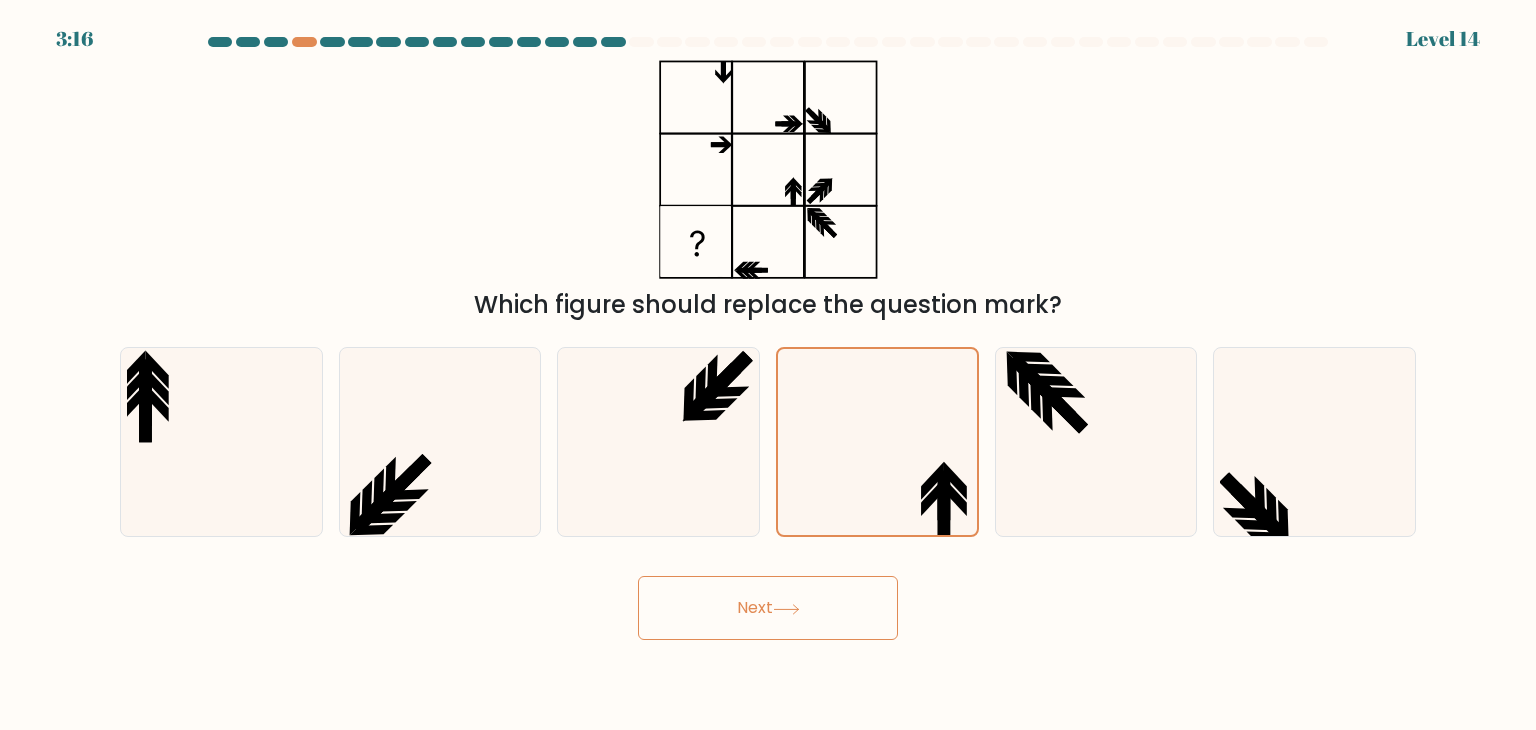 click on "Next" at bounding box center (768, 608) 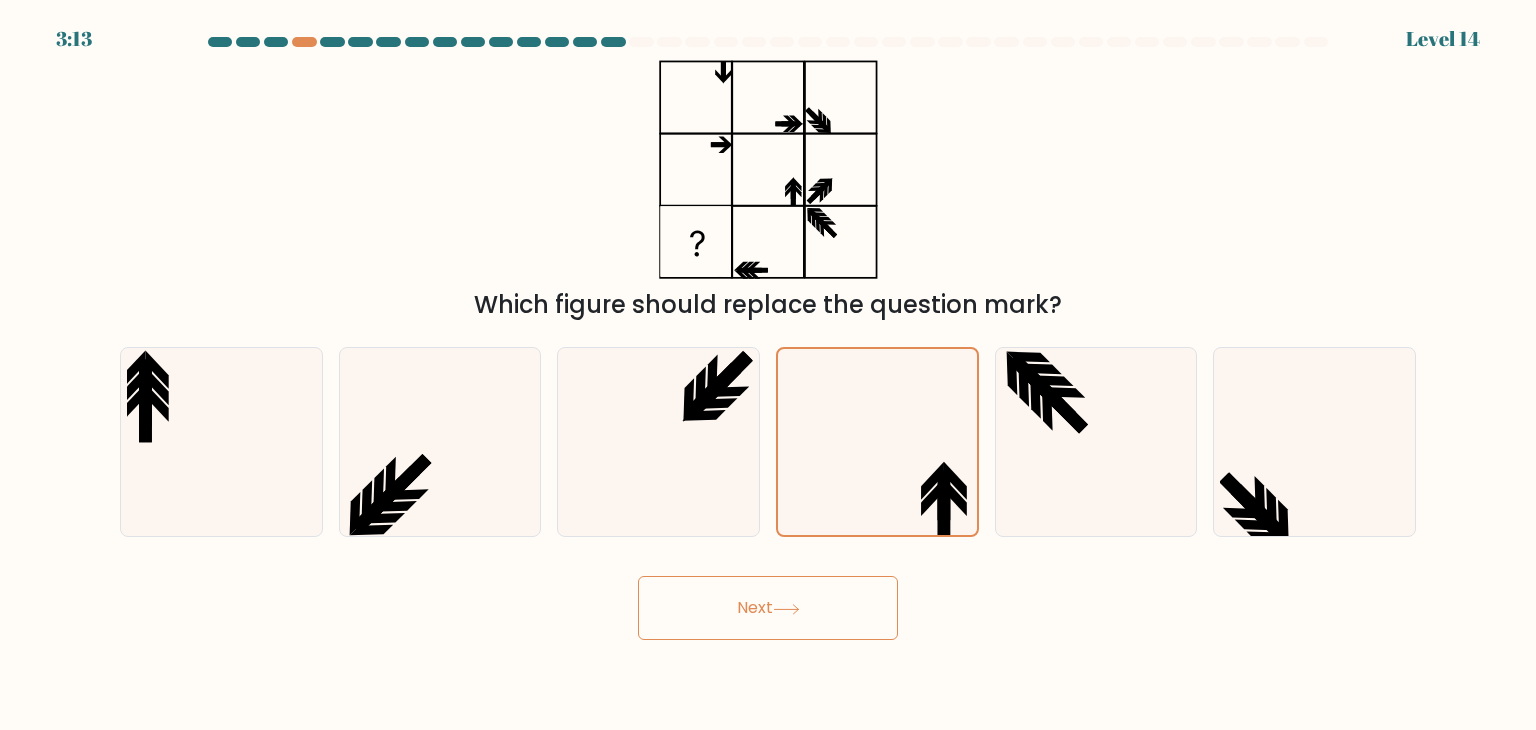 click on "Next" at bounding box center [768, 608] 